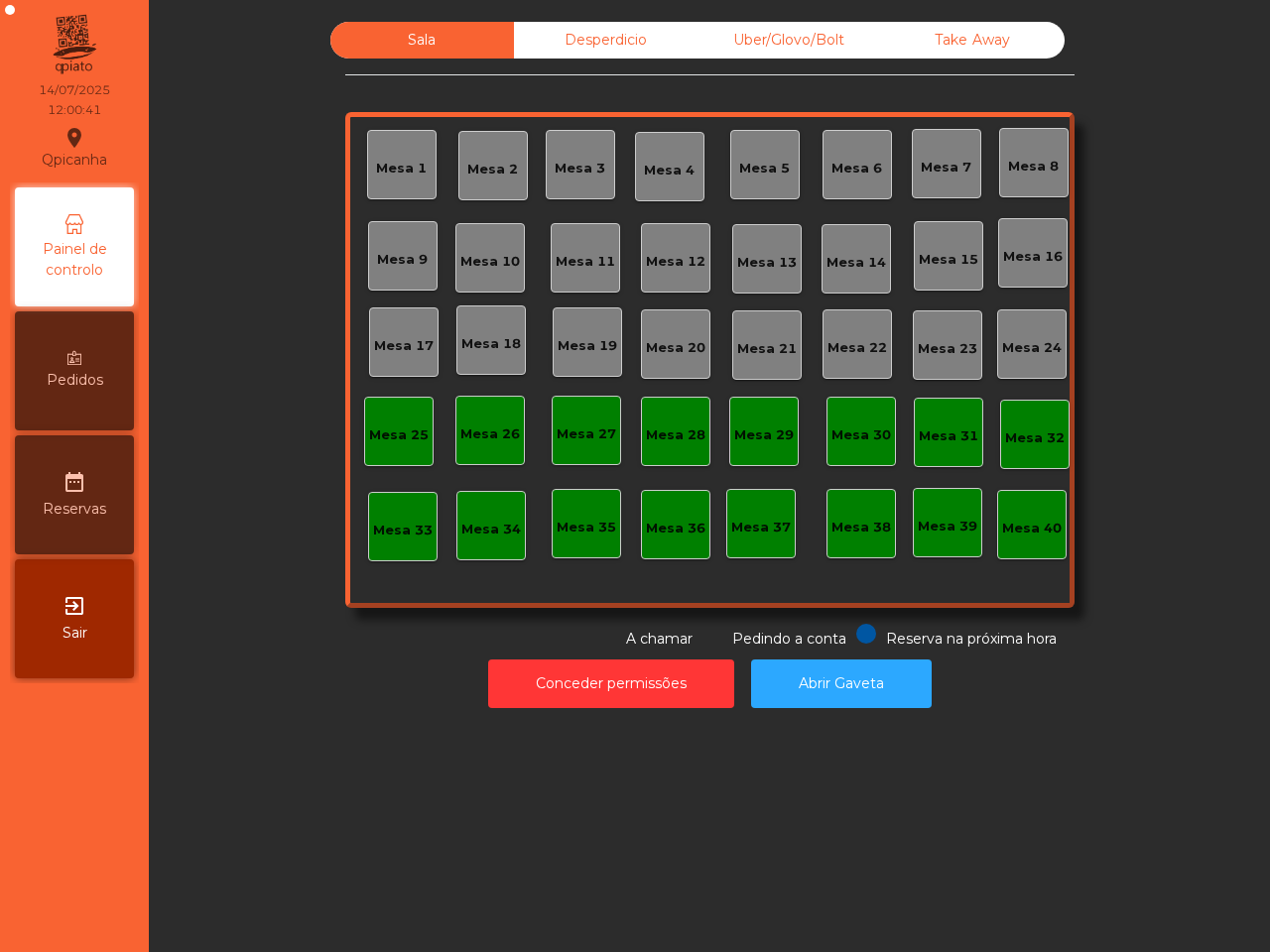scroll, scrollTop: 0, scrollLeft: 0, axis: both 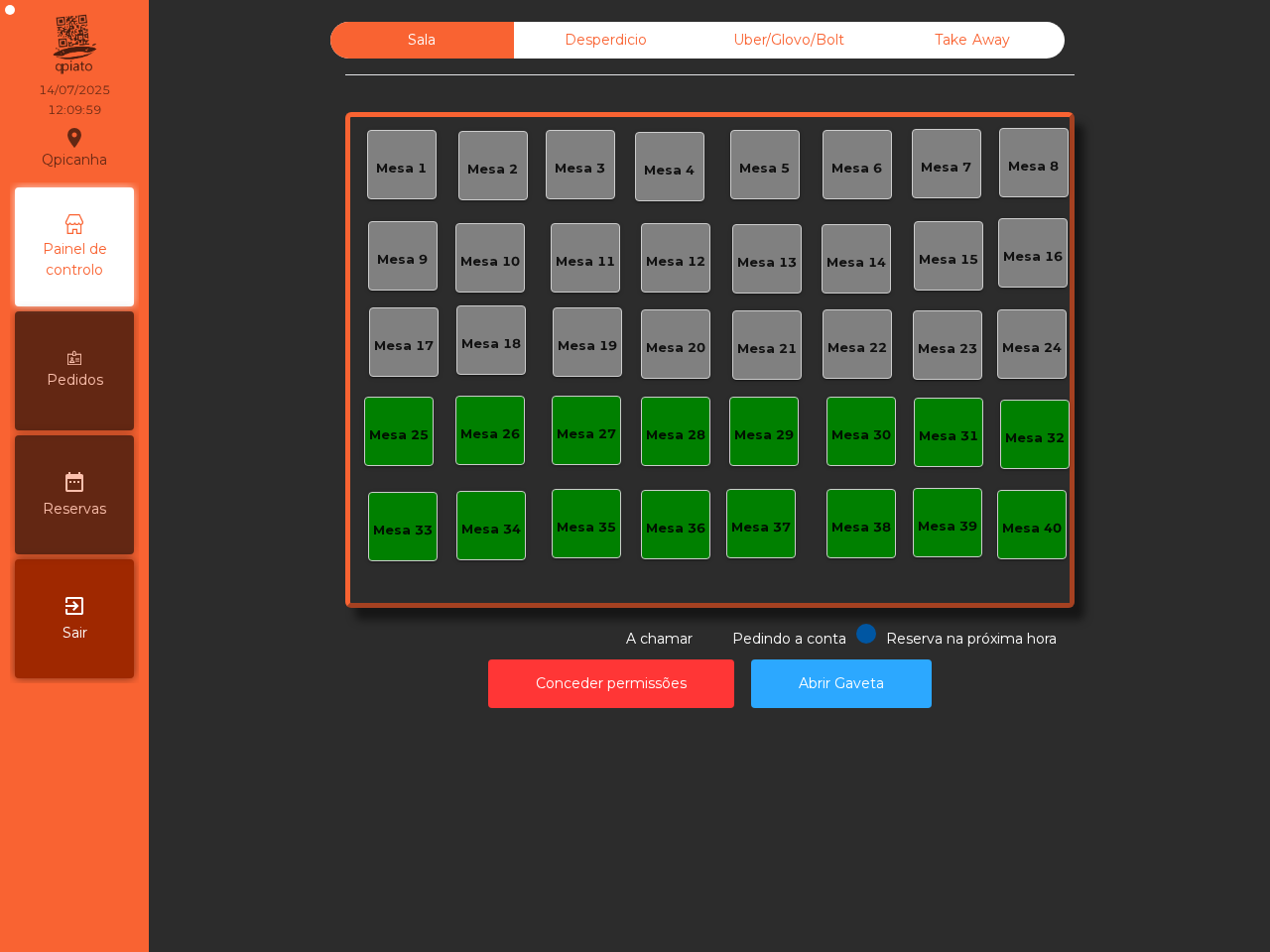 click on "Uber/Glovo/Bolt" 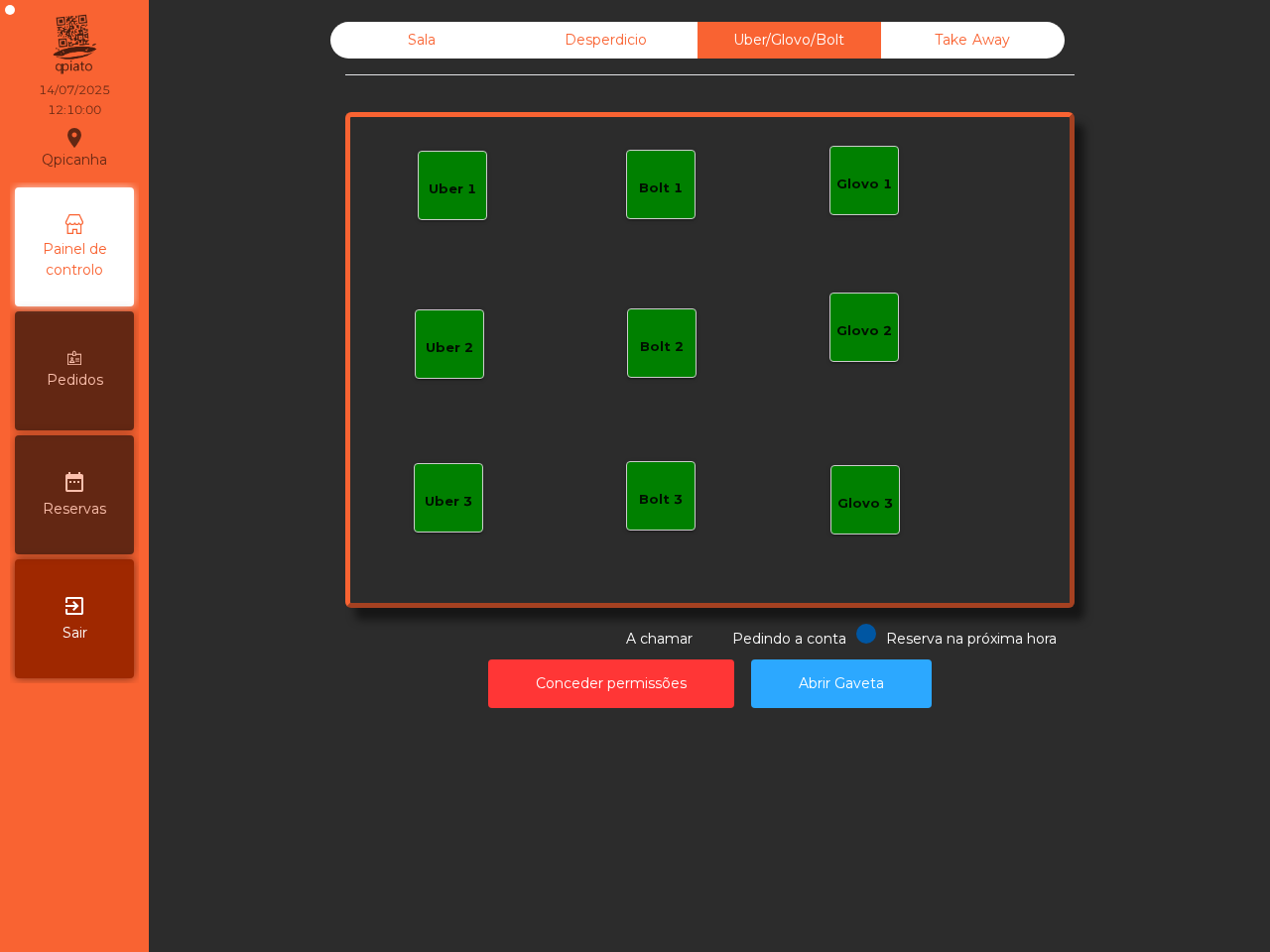 click on "Uber 1" 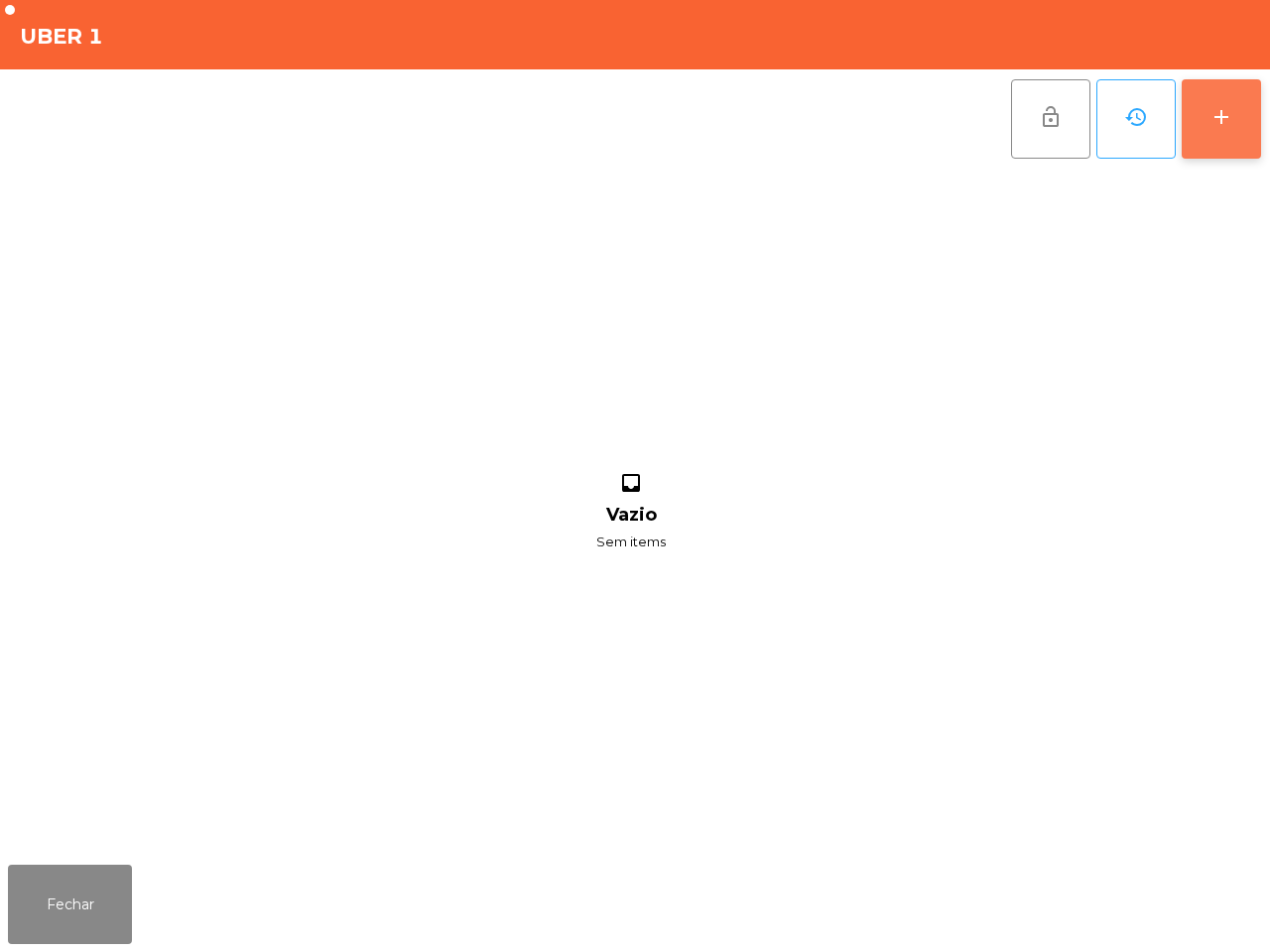 click on "add" 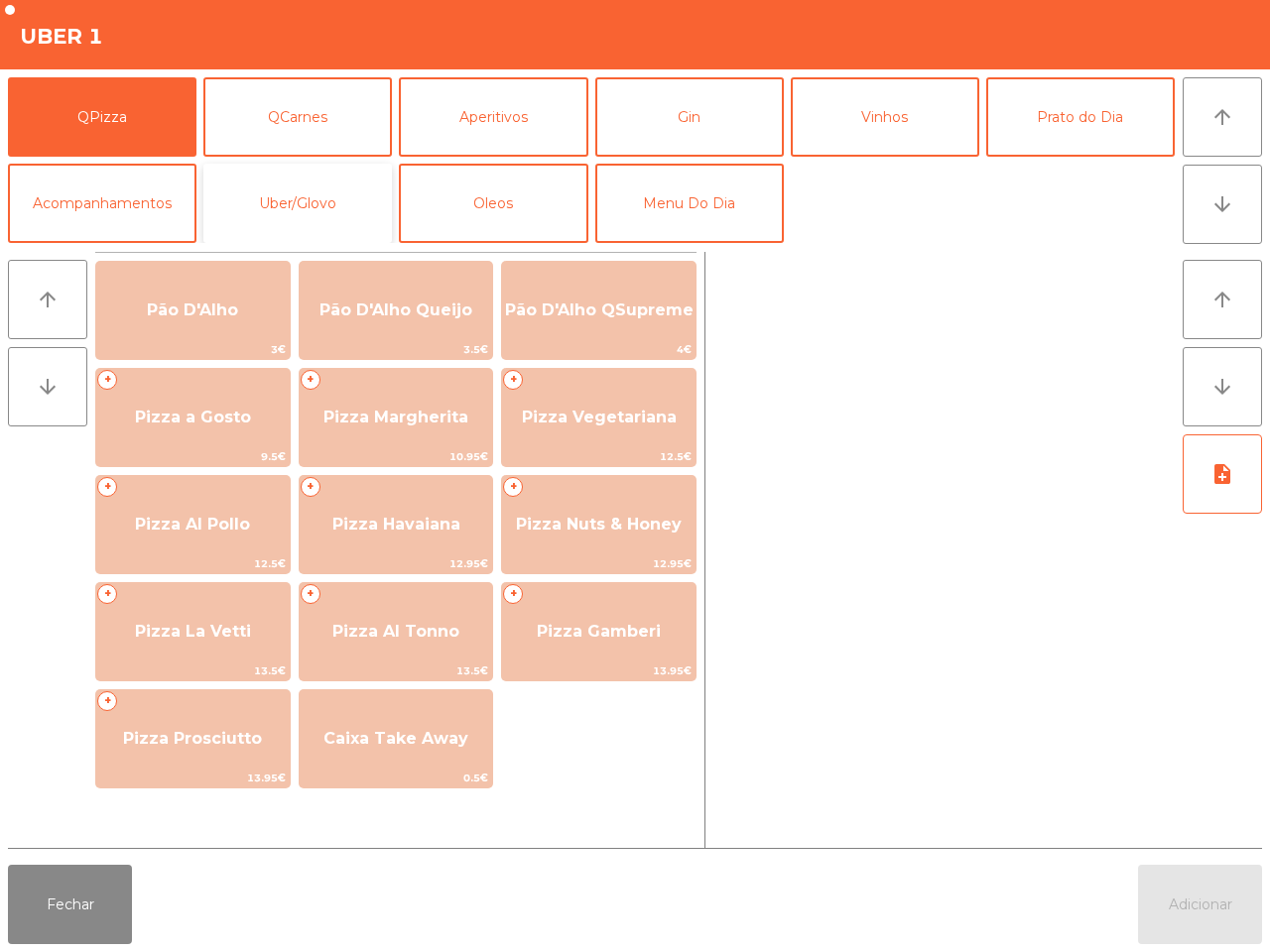 click on "Uber/Glovo" 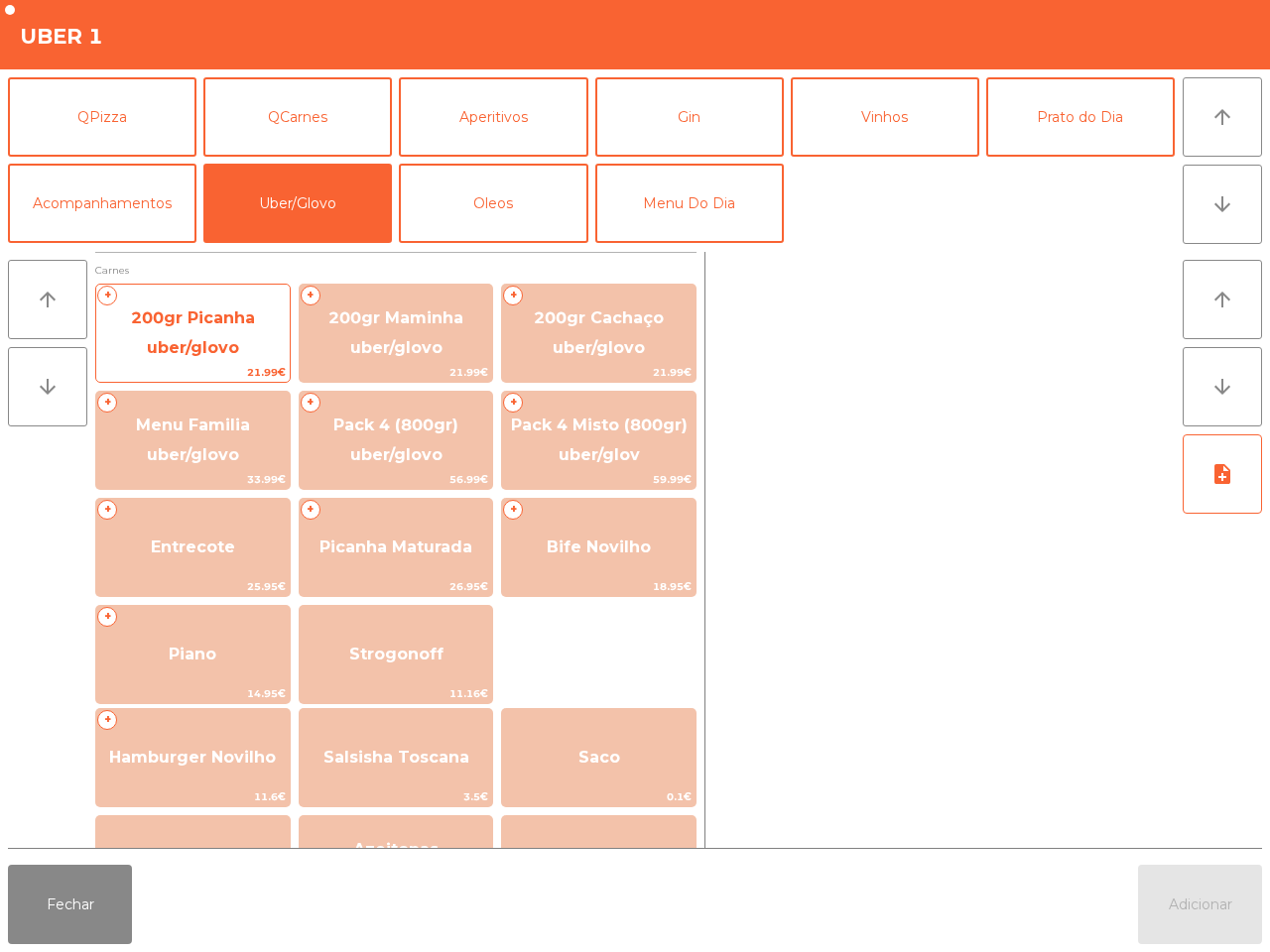 click on "200gr Picanha uber/glovo" 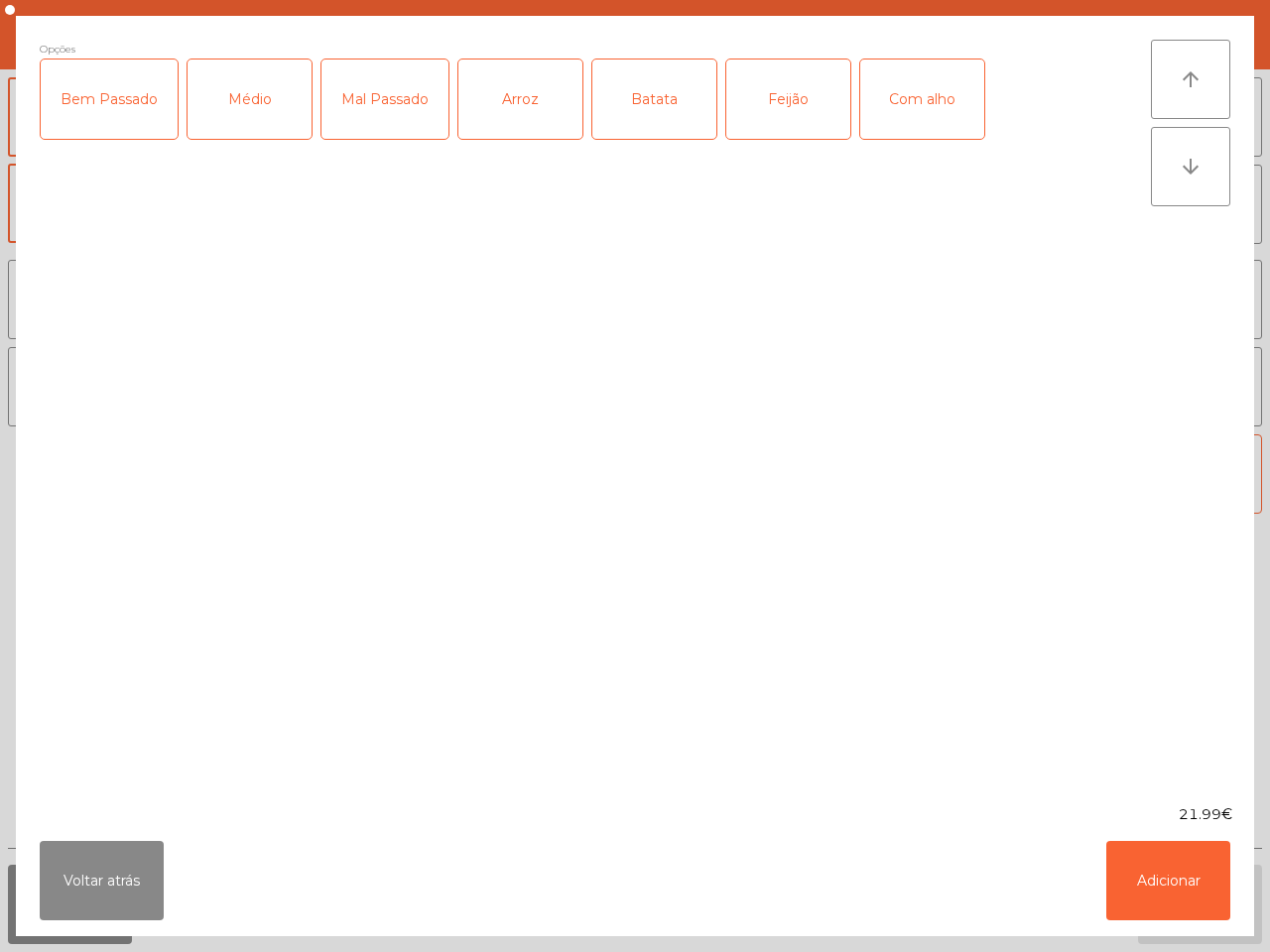 click on "Bem Passado" 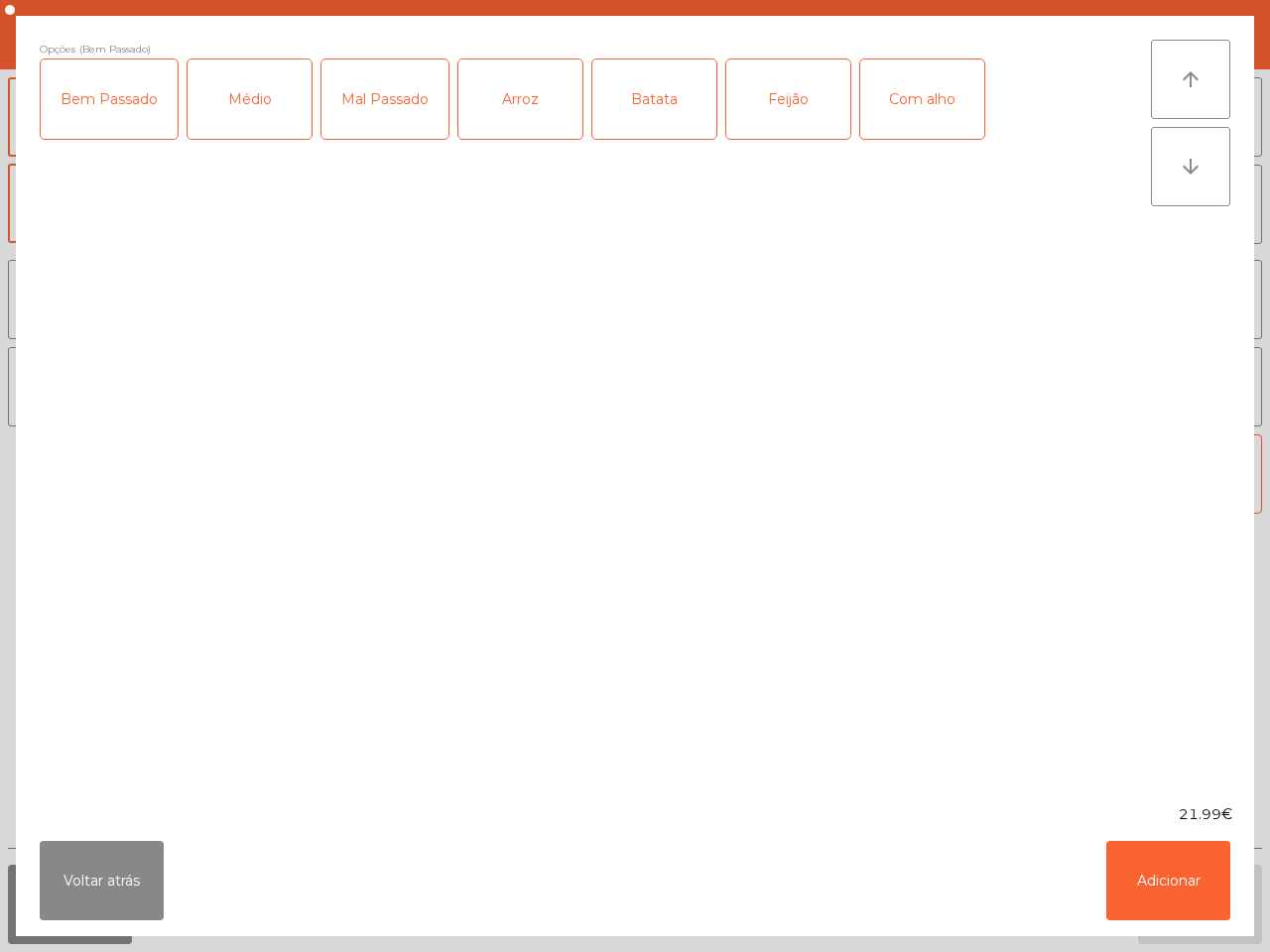 click on "Arroz" 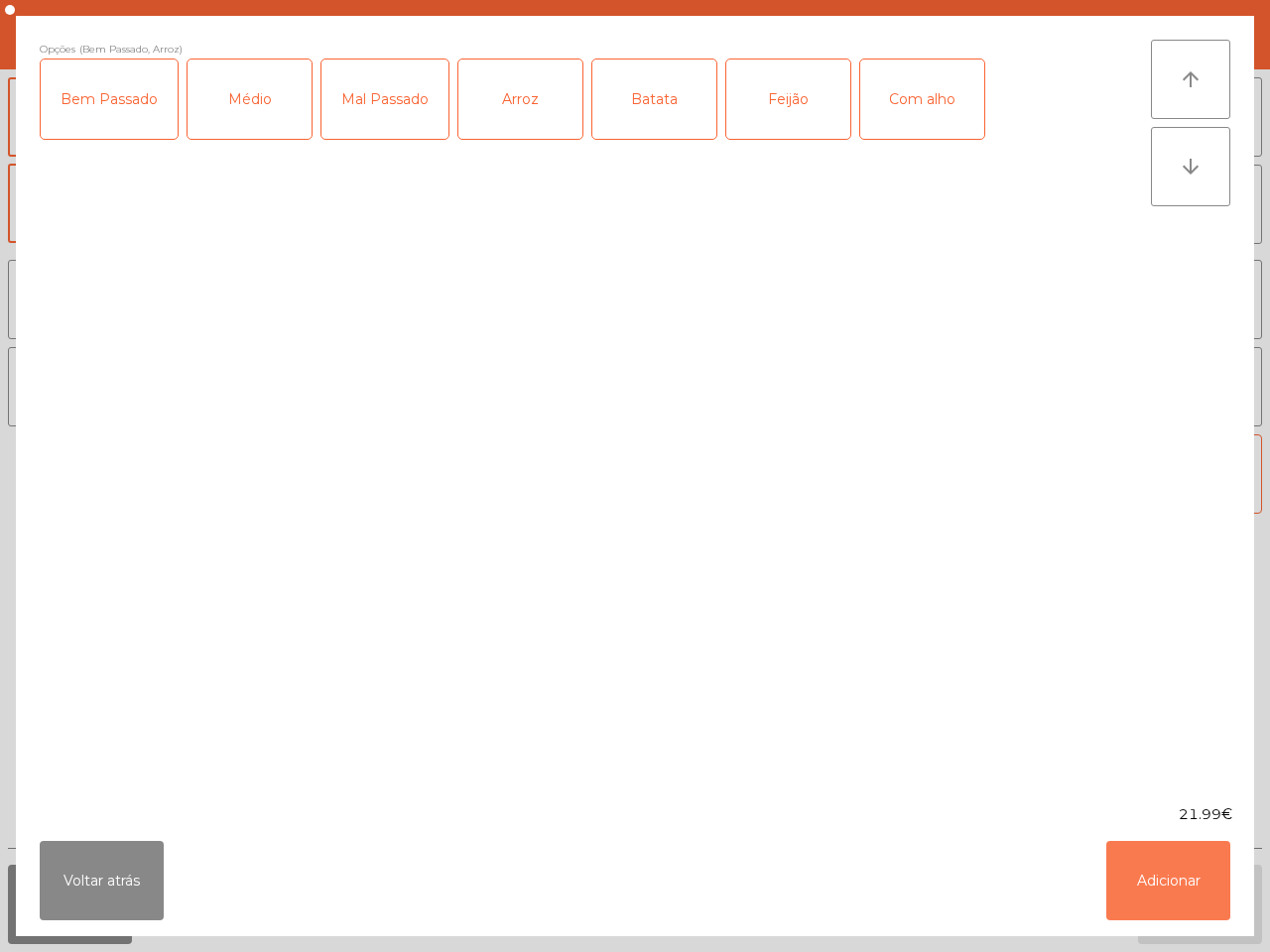 click on "Adicionar" 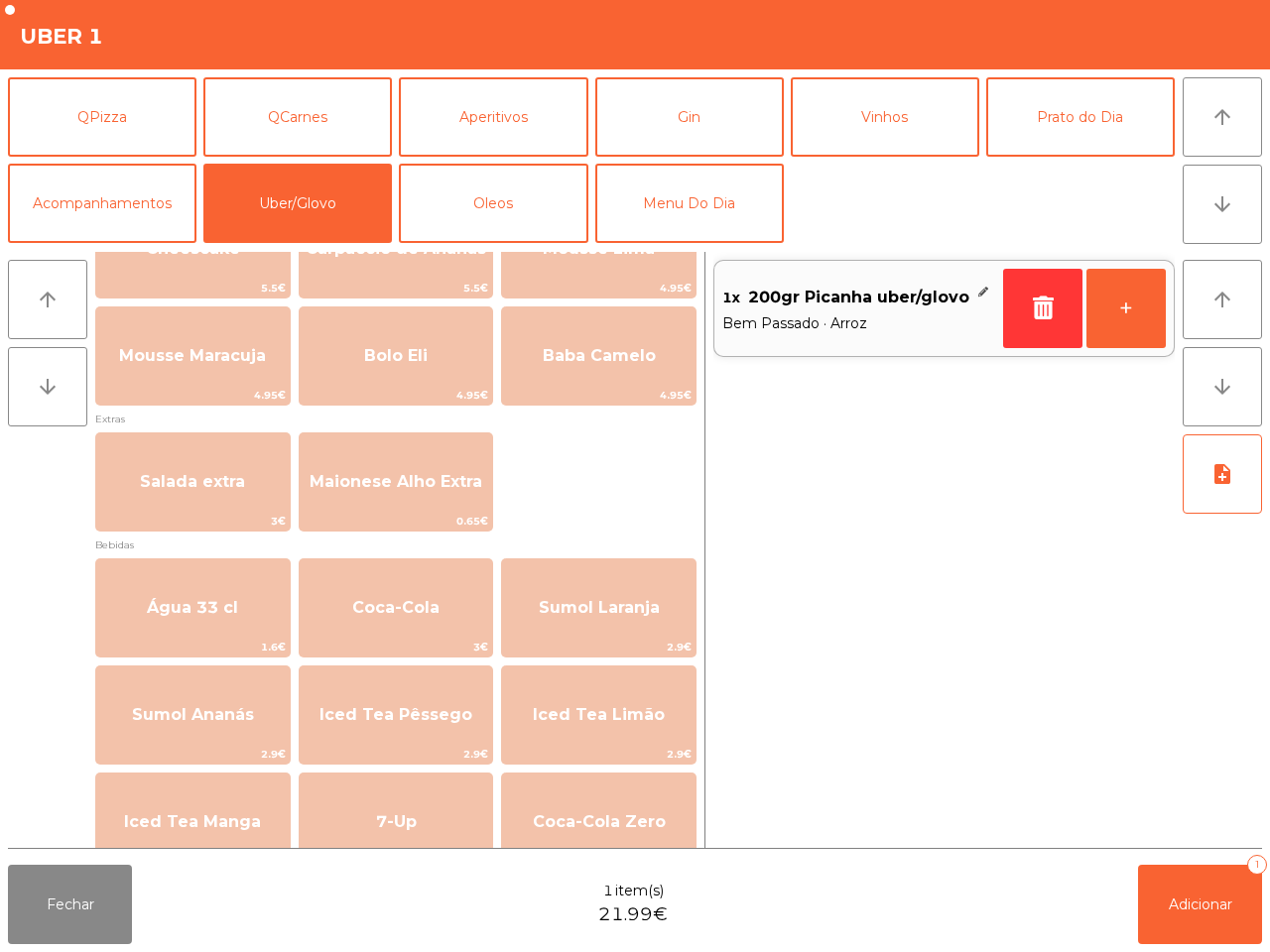 scroll, scrollTop: 372, scrollLeft: 0, axis: vertical 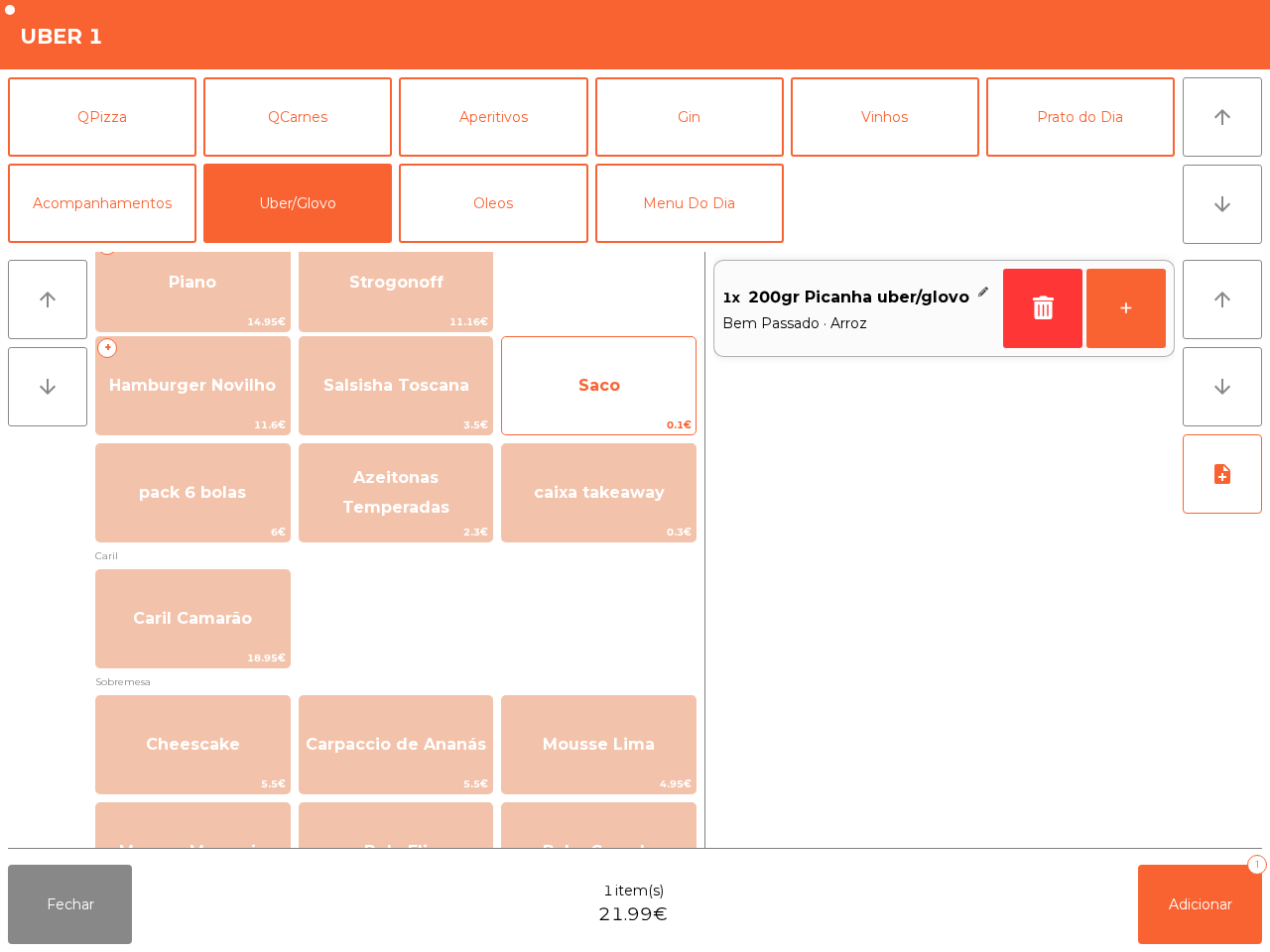 click on "Saco" 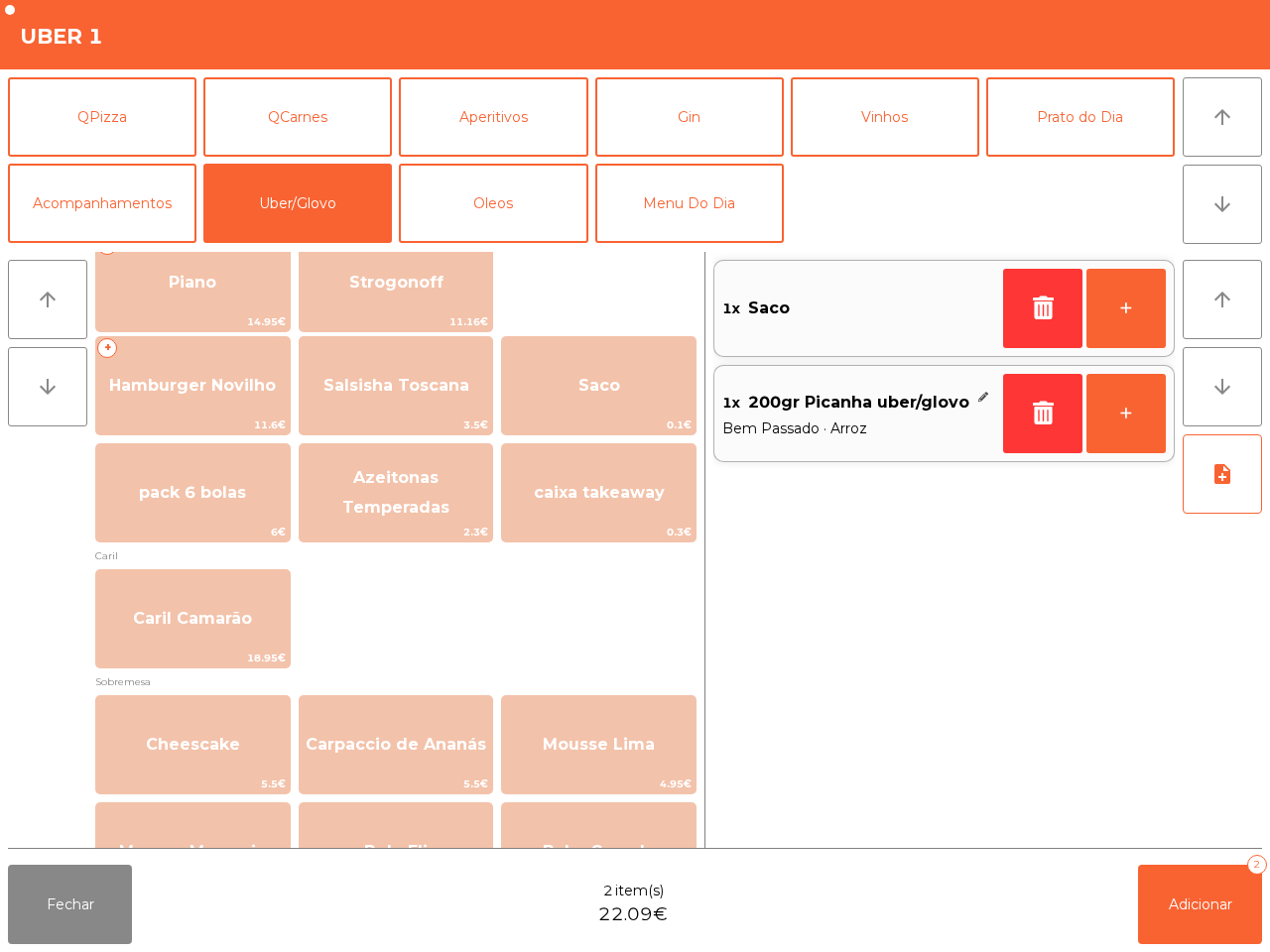 click on "+   Hamburger Novilho   11.6€   Salsisha Toscana   3.5€   Saco   0.1€   pack 6 bolas   6€   Azeitonas Temperadas   2.3€   caixa takeaway    0.3€" 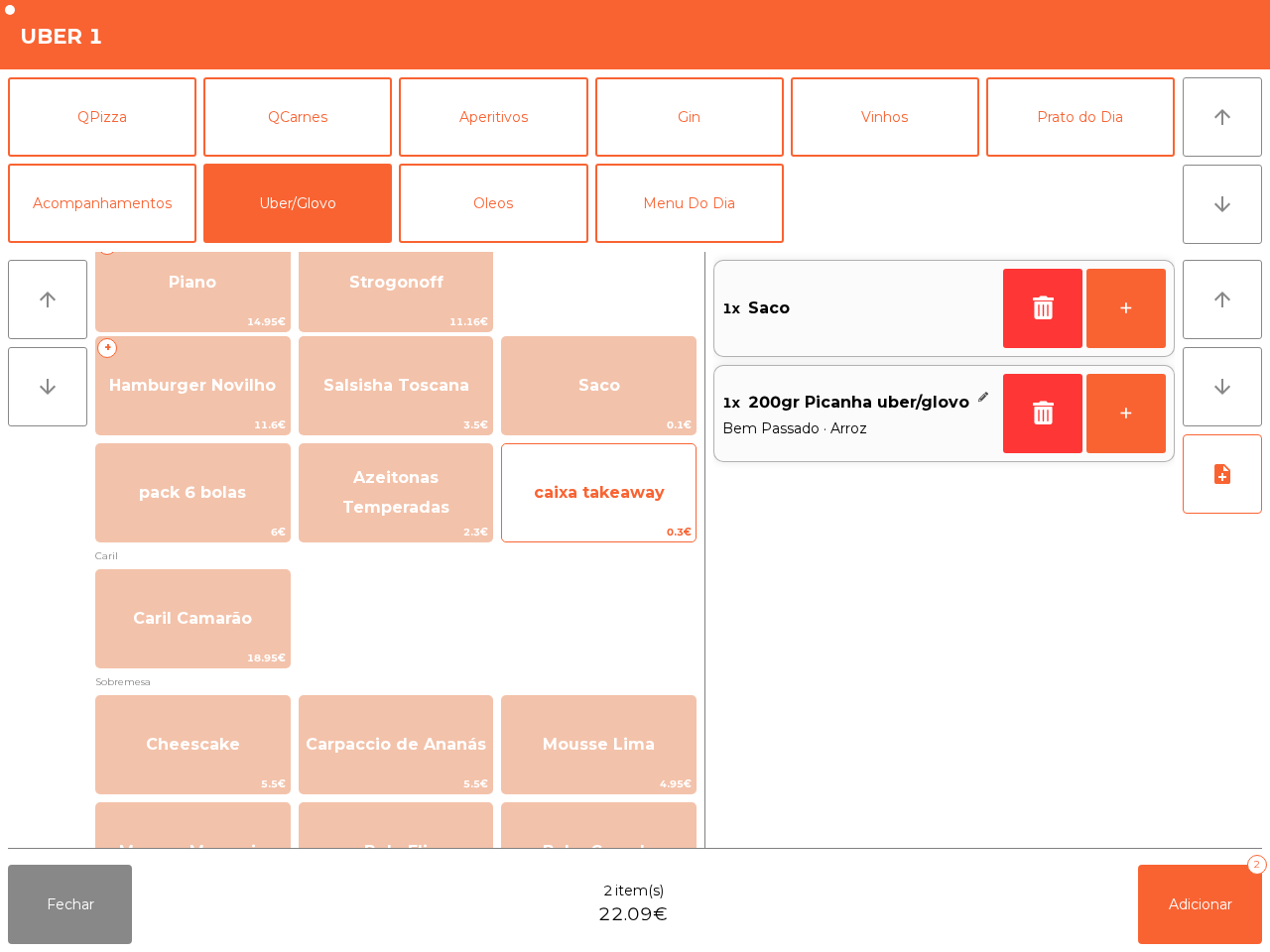 click on "caixa takeaway" 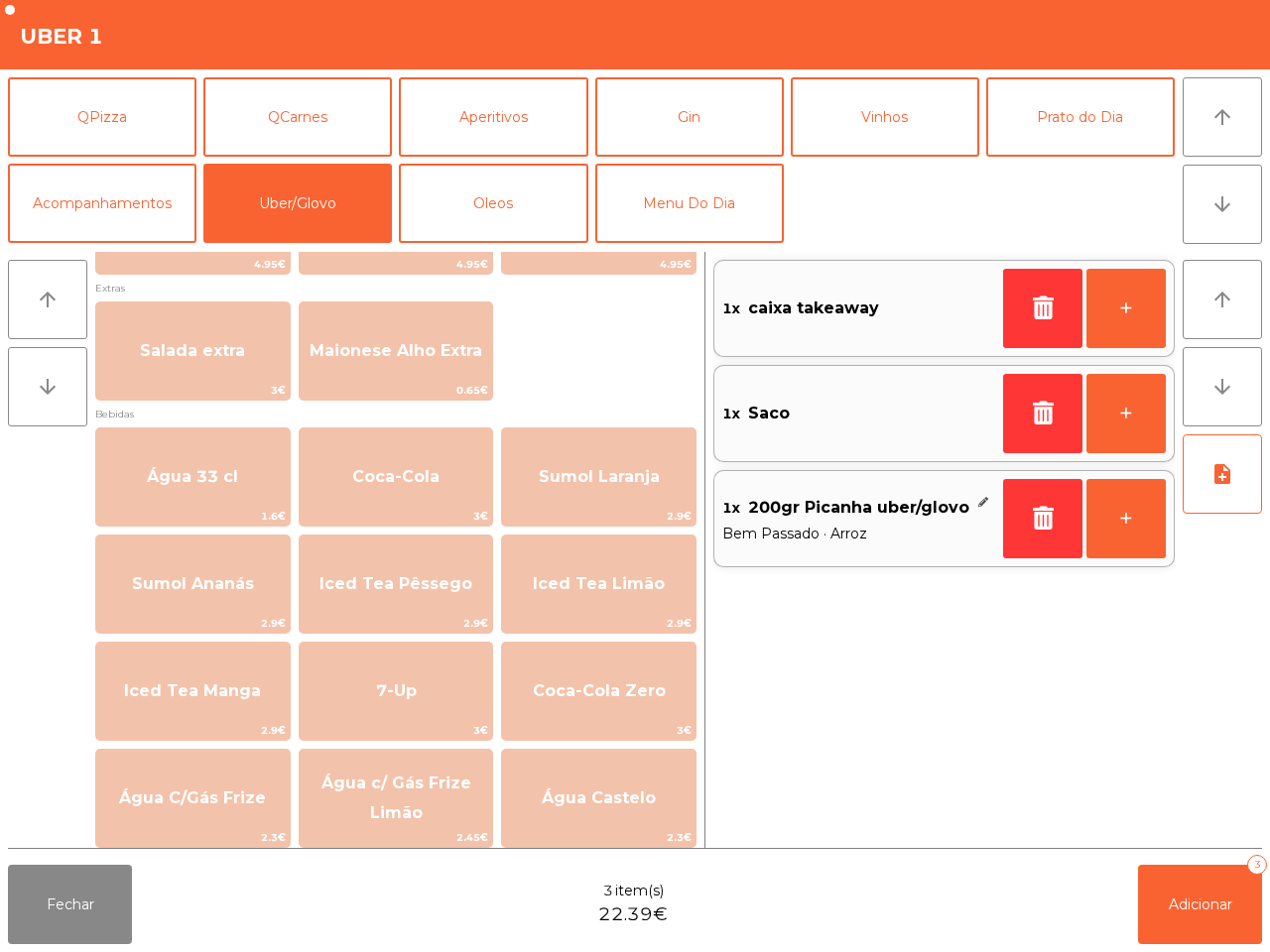 scroll, scrollTop: 1007, scrollLeft: 0, axis: vertical 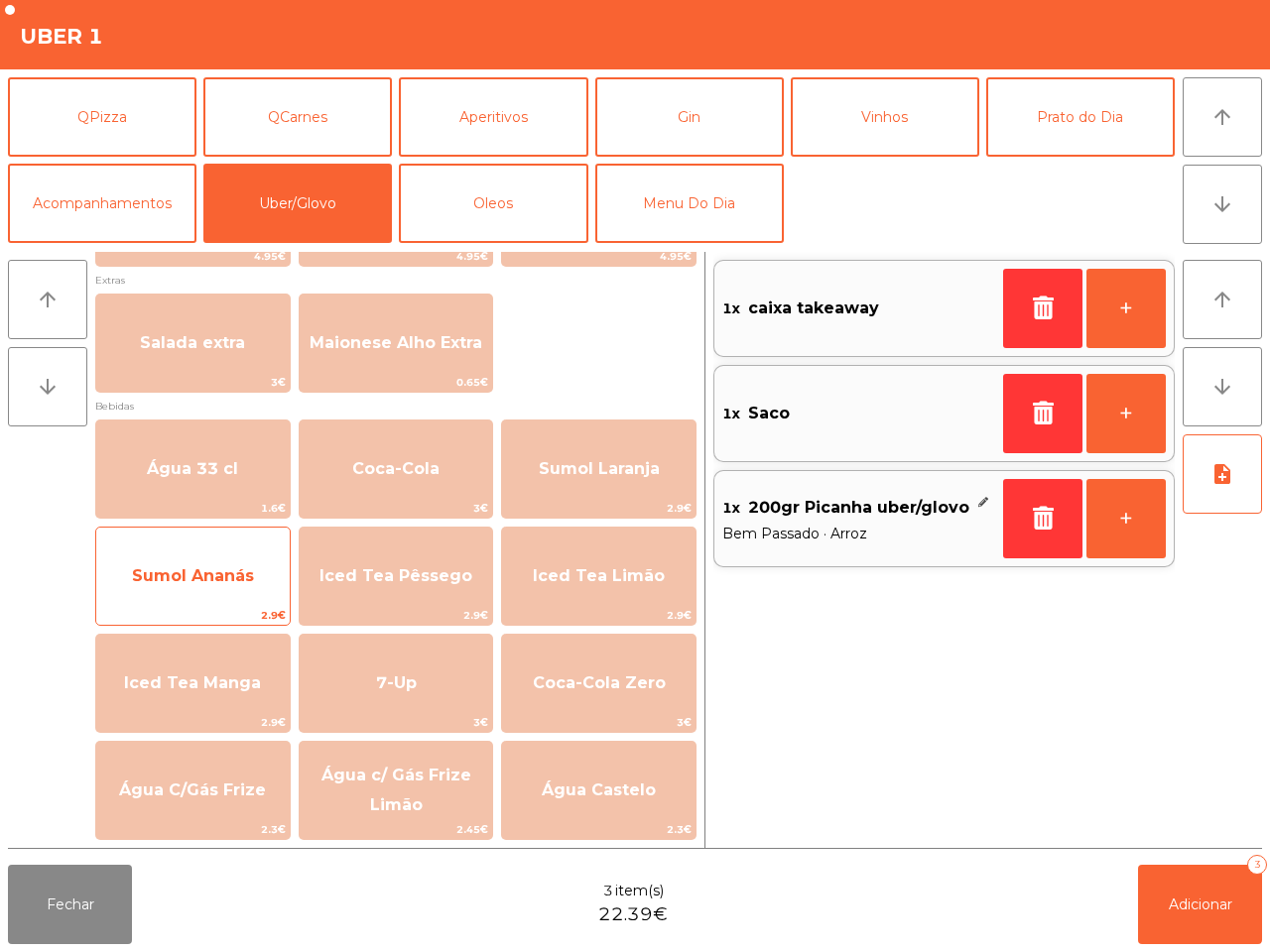 click on "Sumol Ananás" 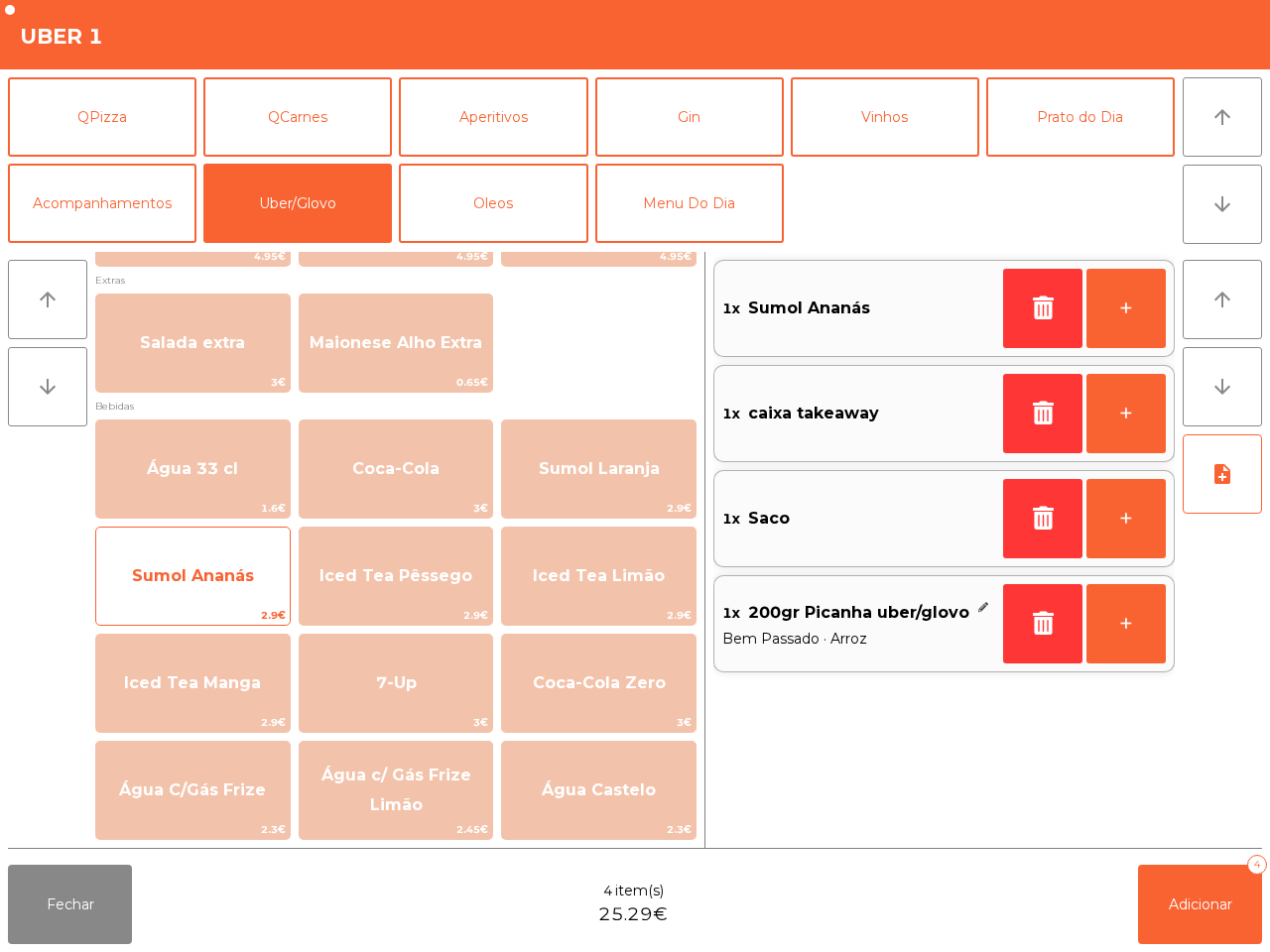 click on "Sumol Ananás" 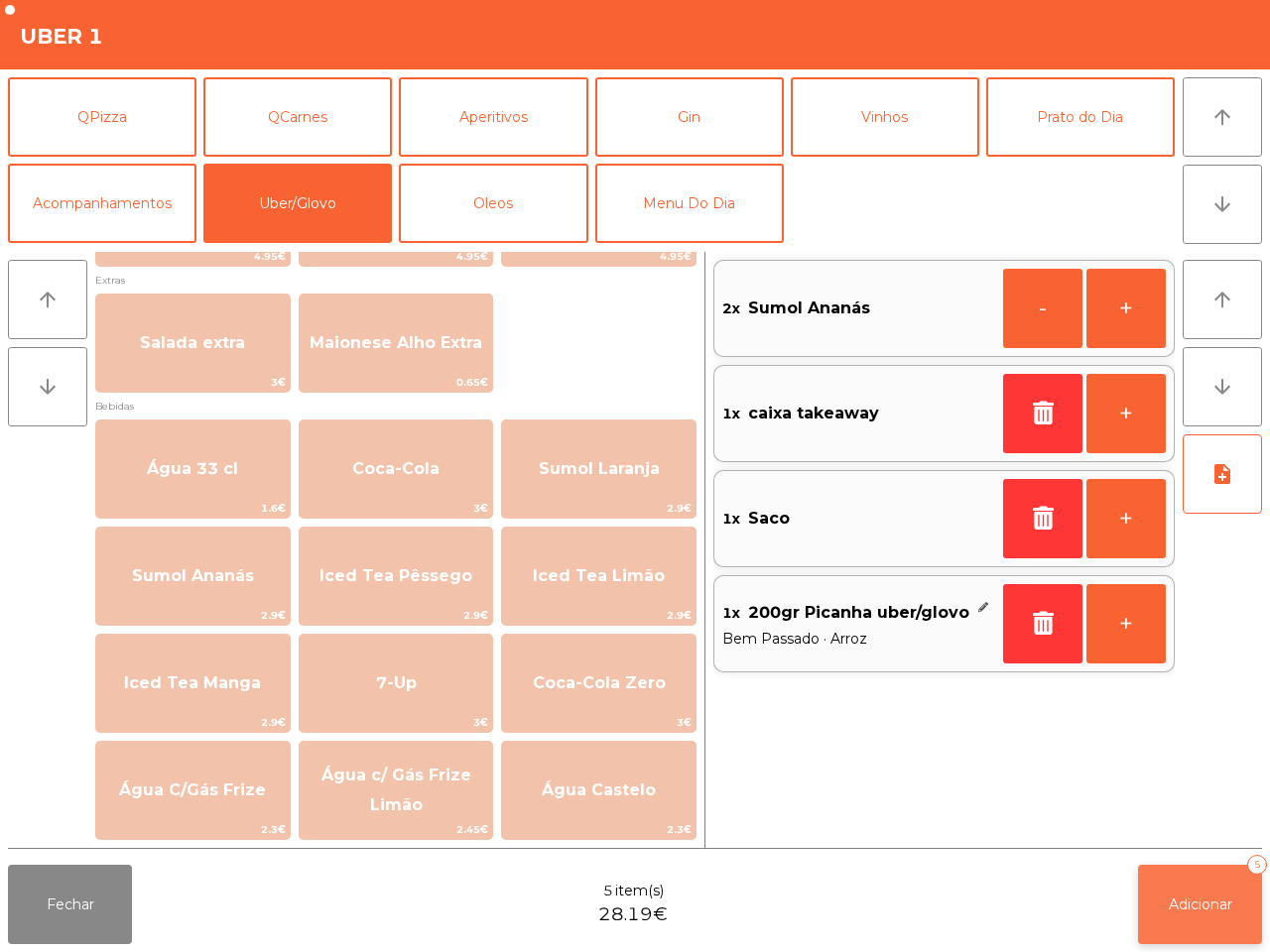 click on "Adicionar" 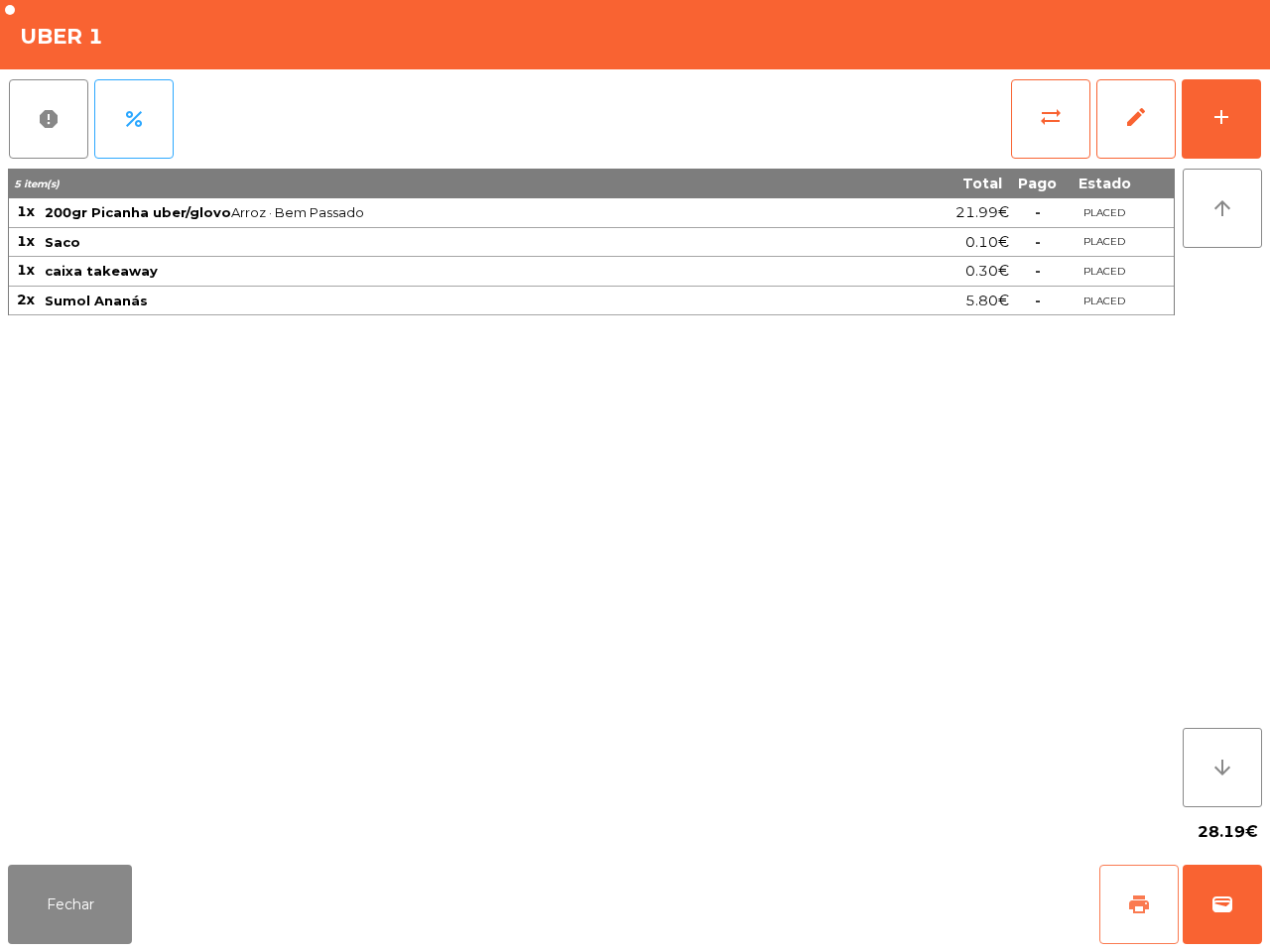 click on "print" 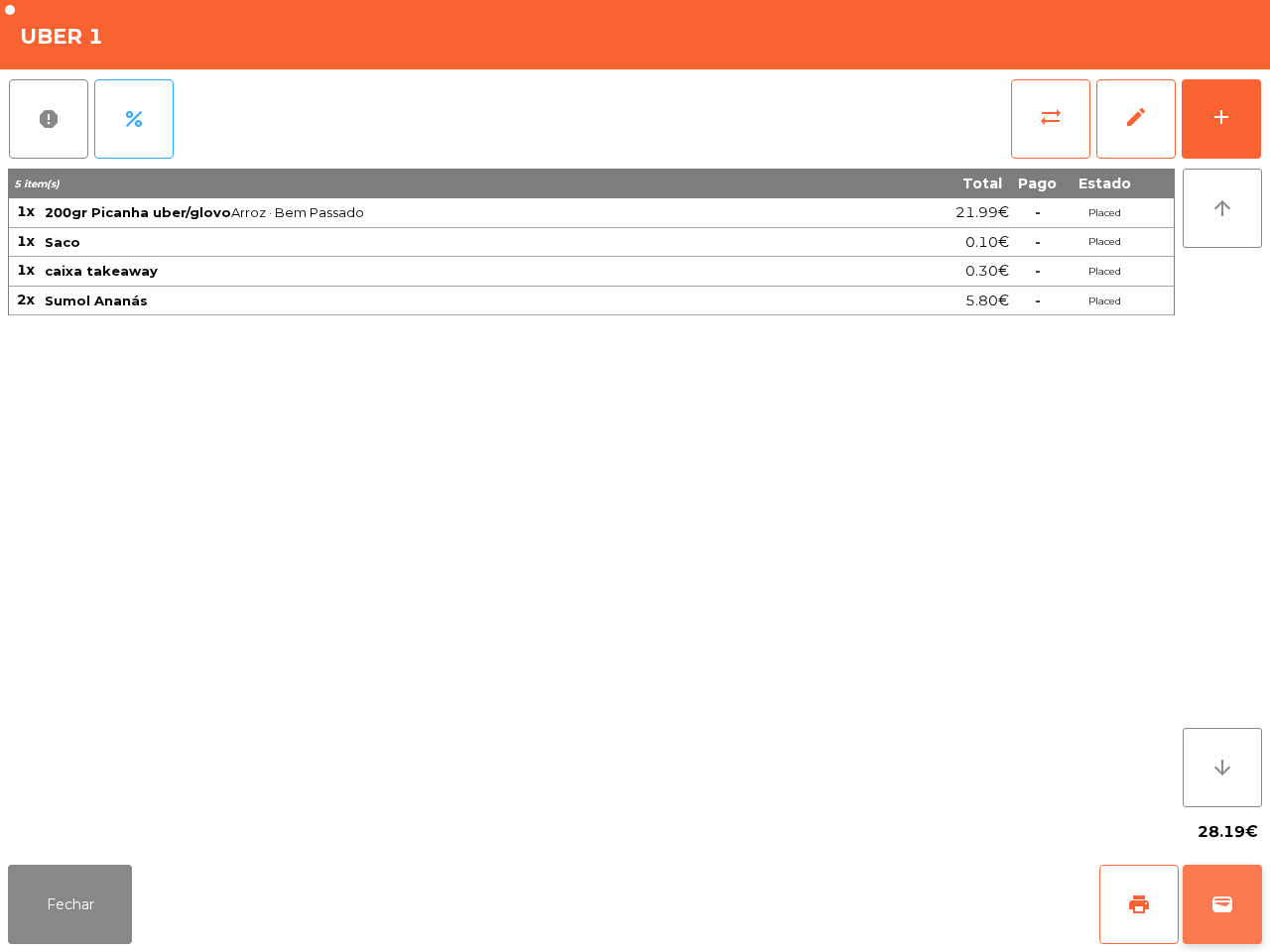 click on "wallet" 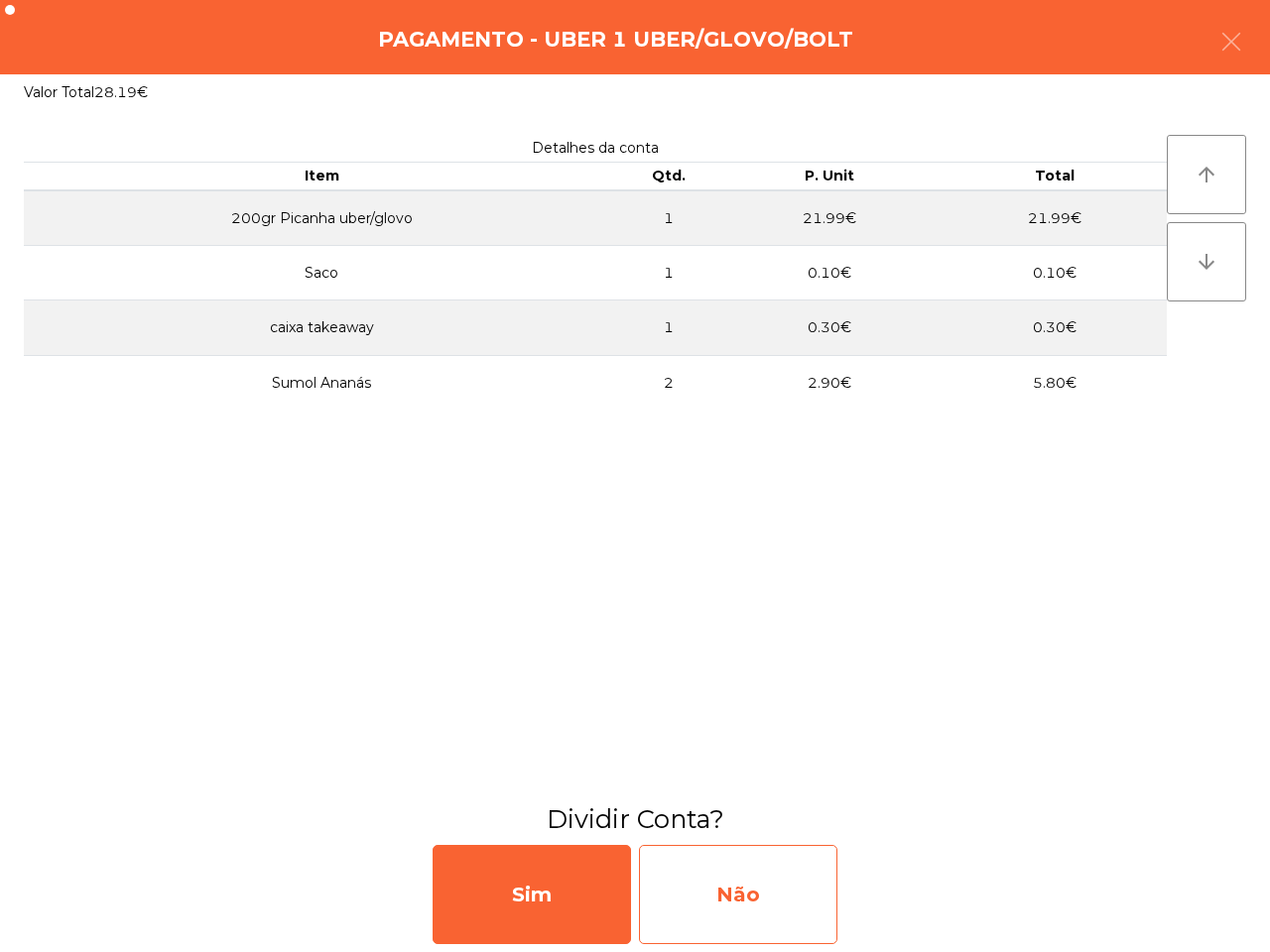 click on "Não" 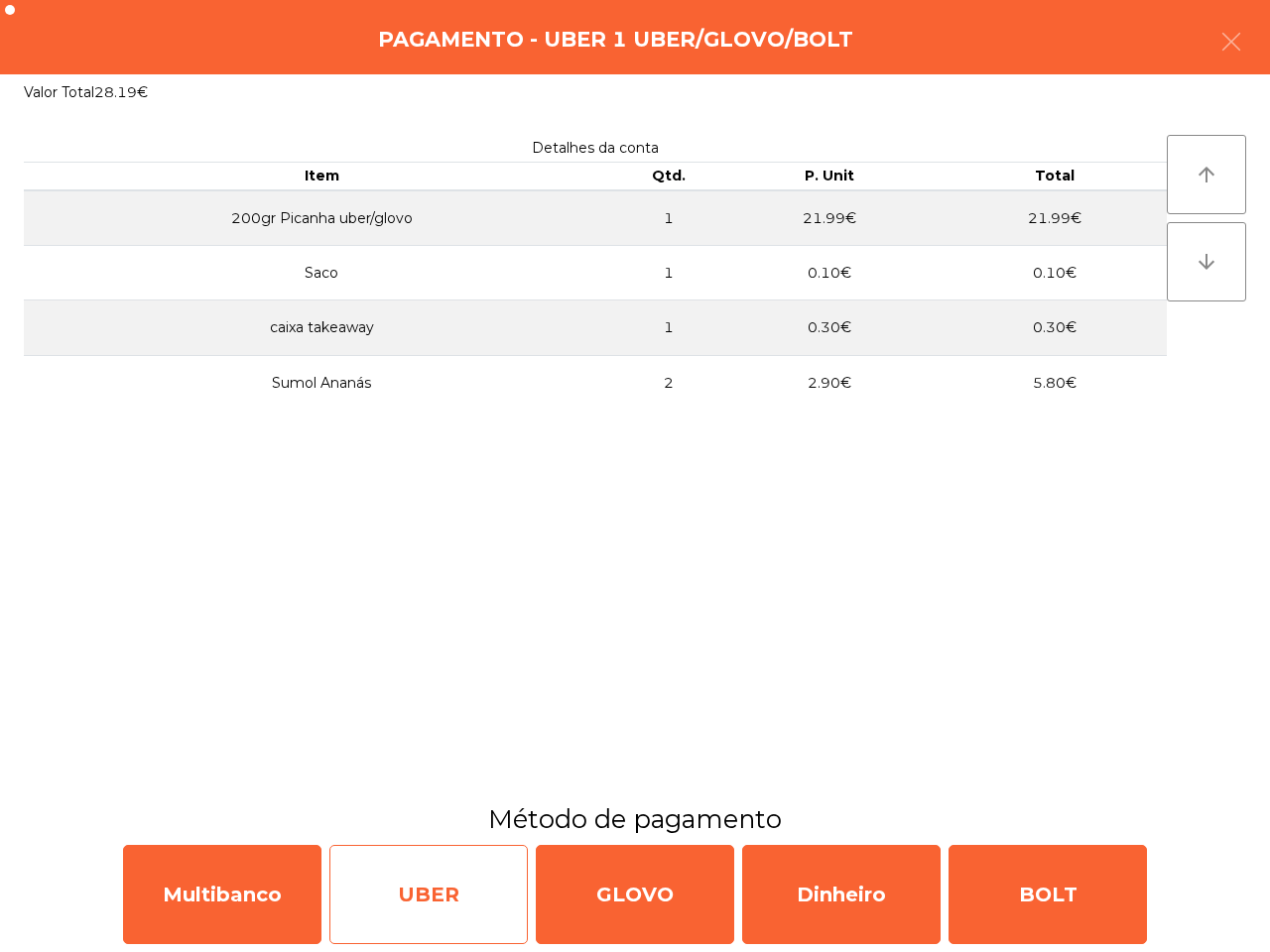 click on "UBER" 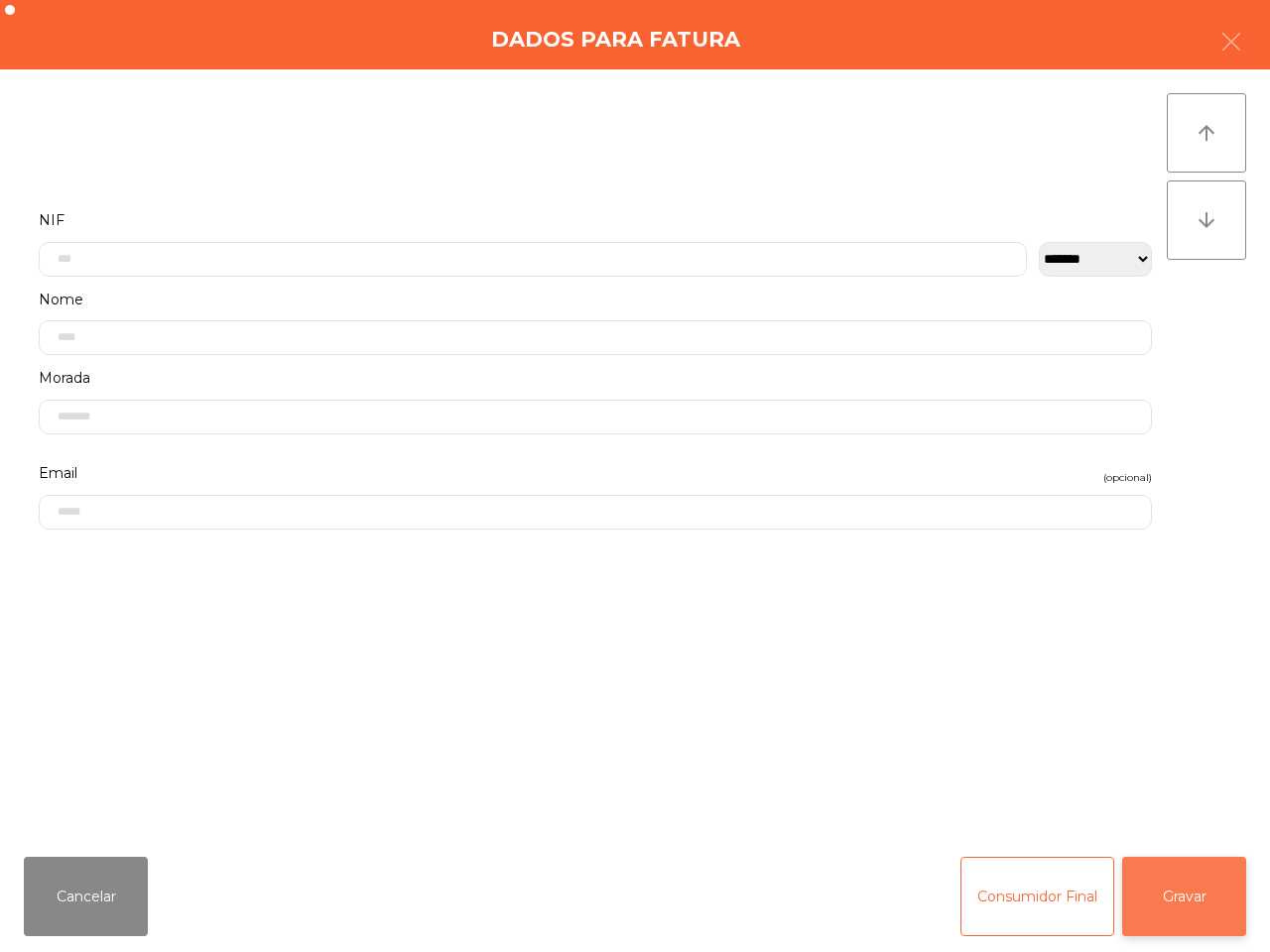 click on "Gravar" 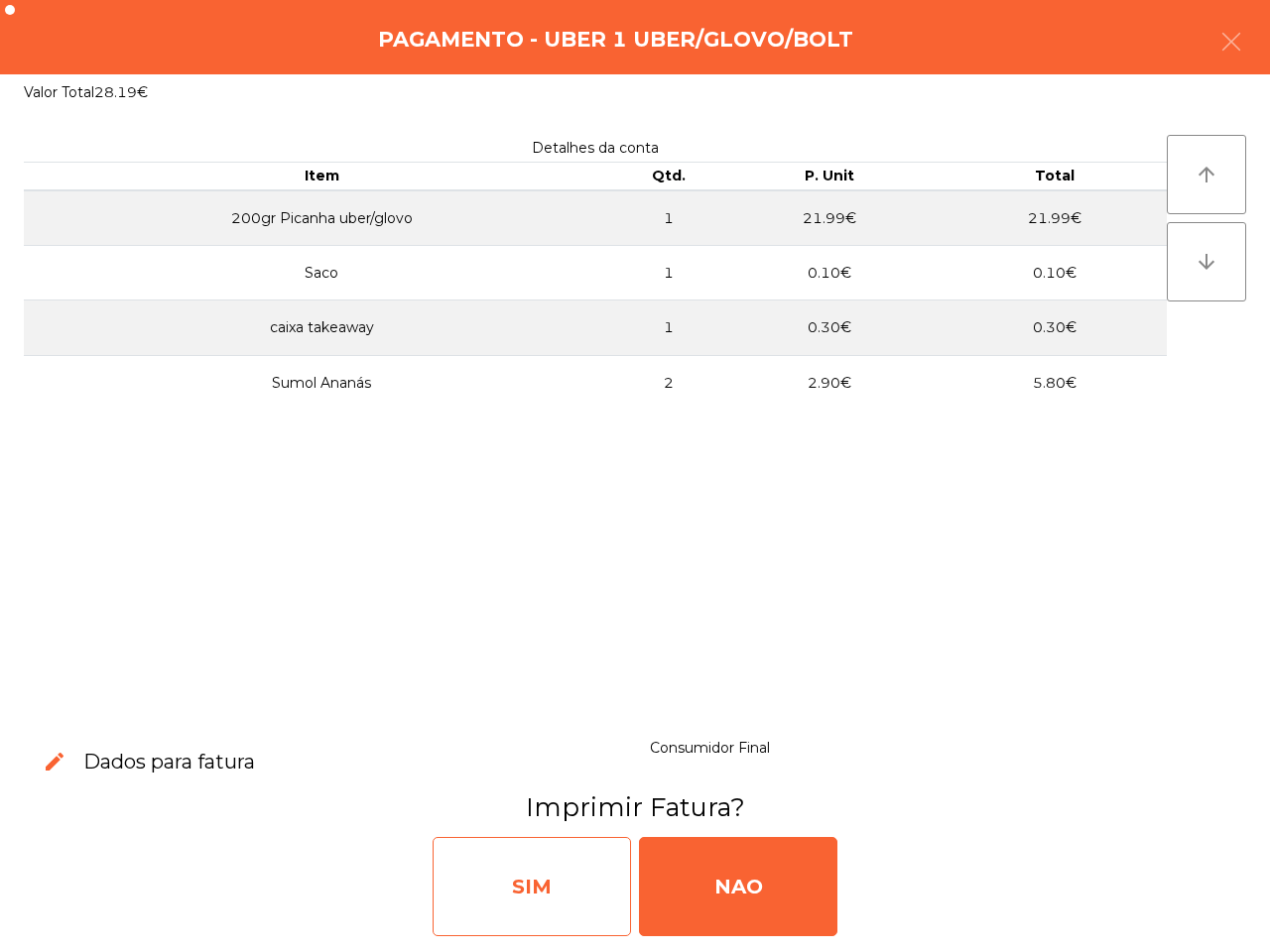 click on "SIM" 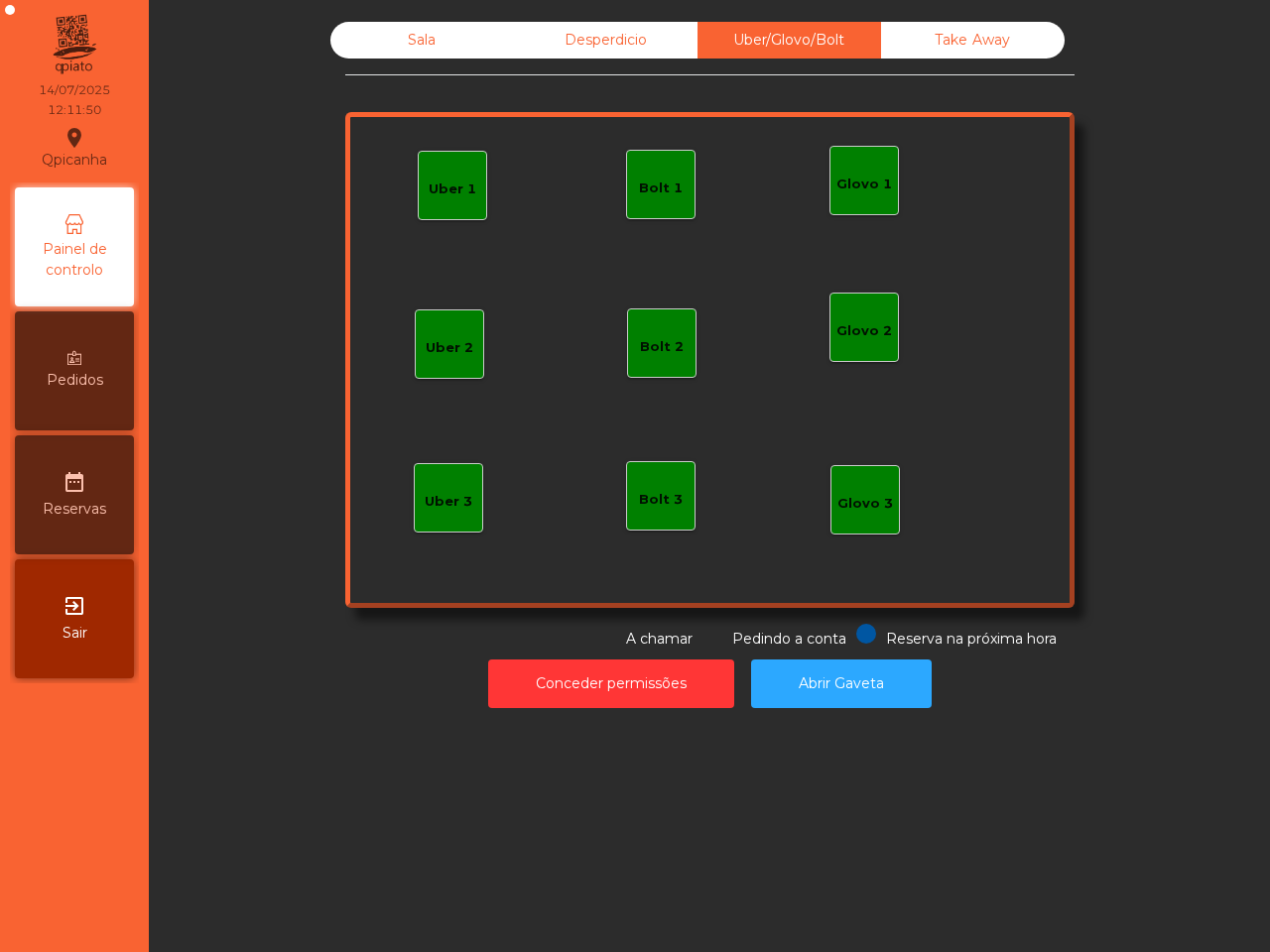 click on "Sala   Desperdicio   Uber/Glovo/Bolt   Take Away   Uber 1   Glovo 1   Uber 2   Uber 3   Glovo 2   Glovo 3   Bolt 1   Bolt 2   Bolt 3  Reserva na próxima hora Pedindo a conta A chamar  Conceder permissões   Abrir Gaveta" 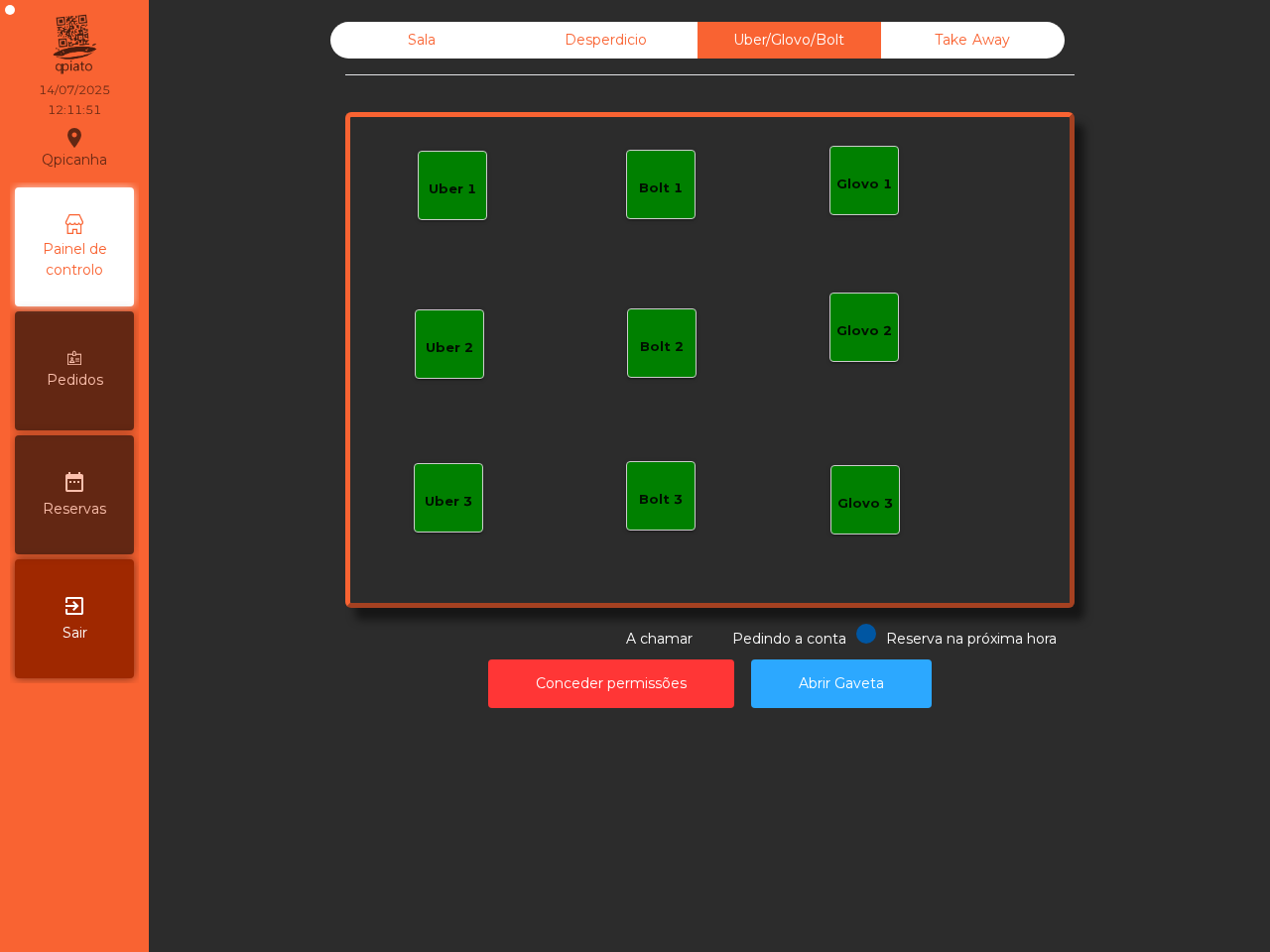 click on "Sala" 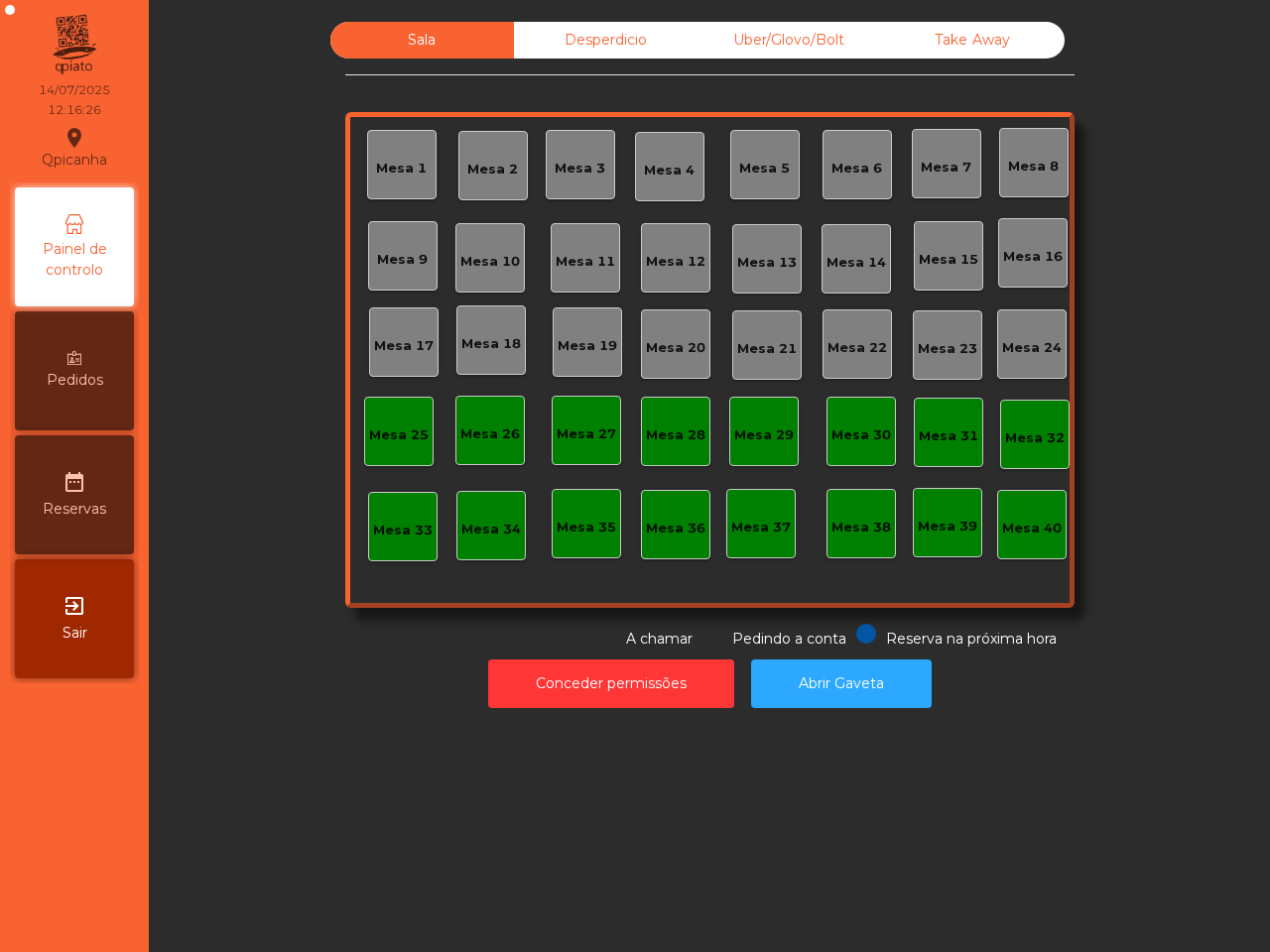 click on "Uber/Glovo/Bolt" 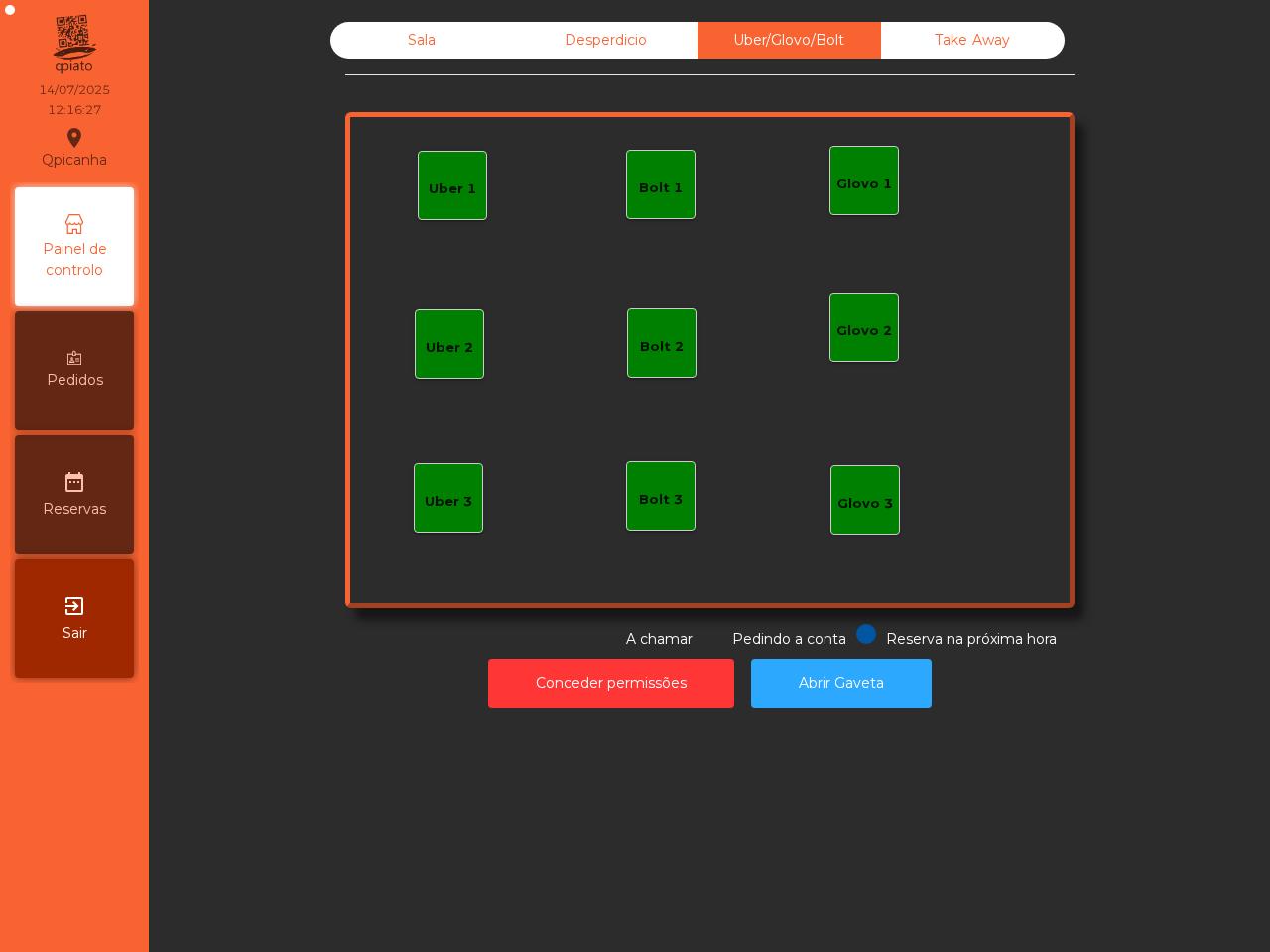 click on "Uber 1" 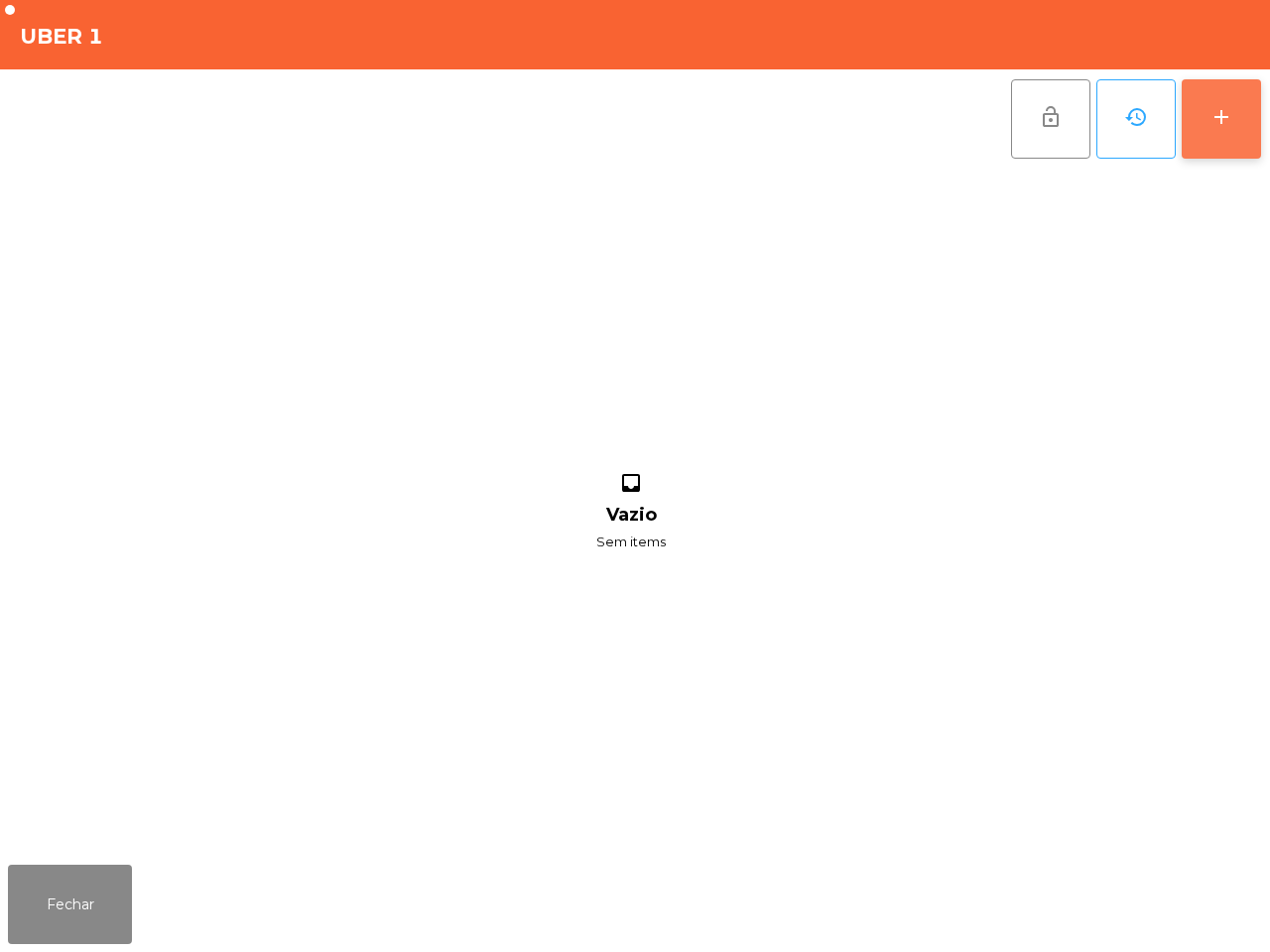 click on "add" 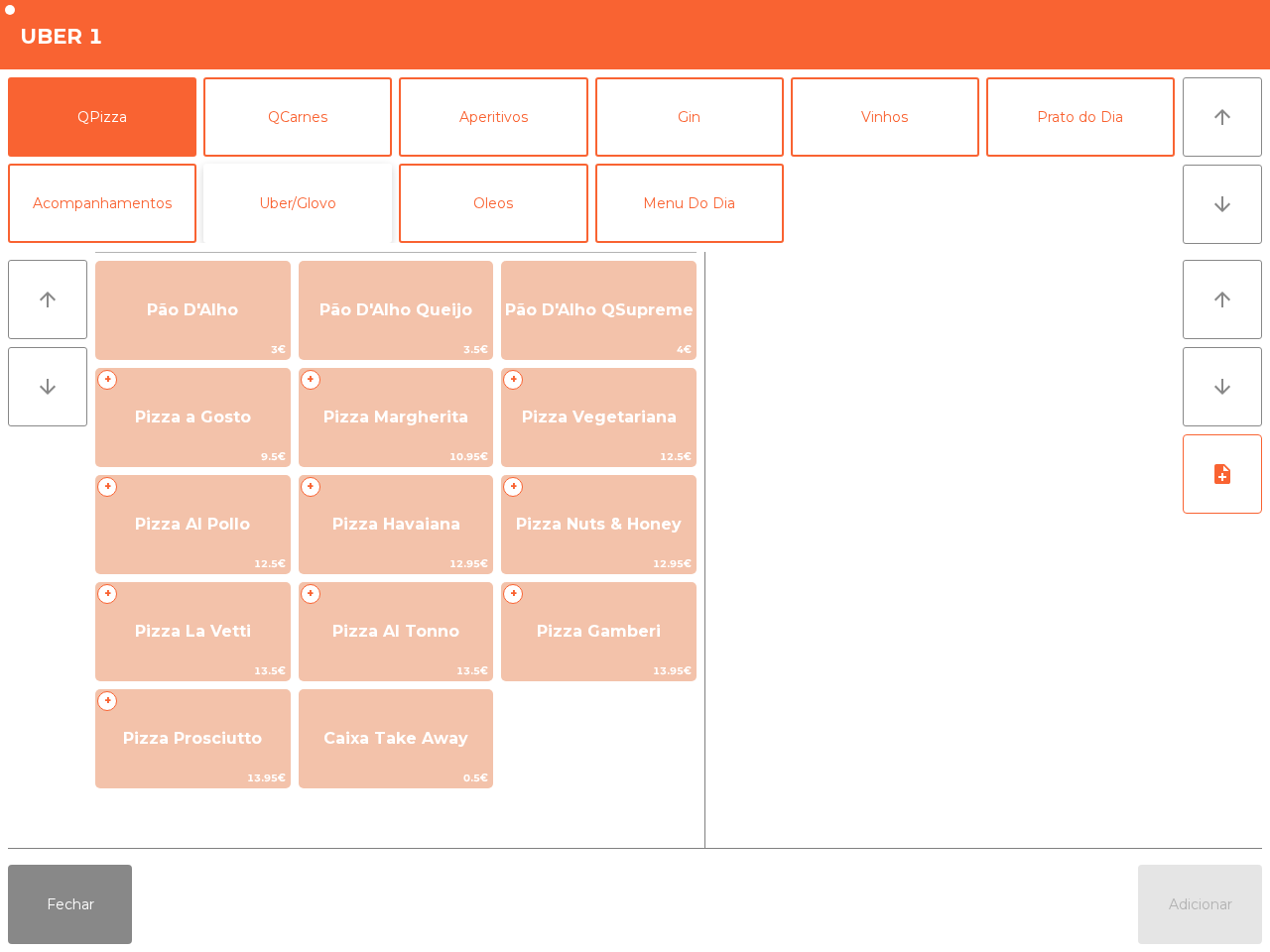 click on "Uber/Glovo" 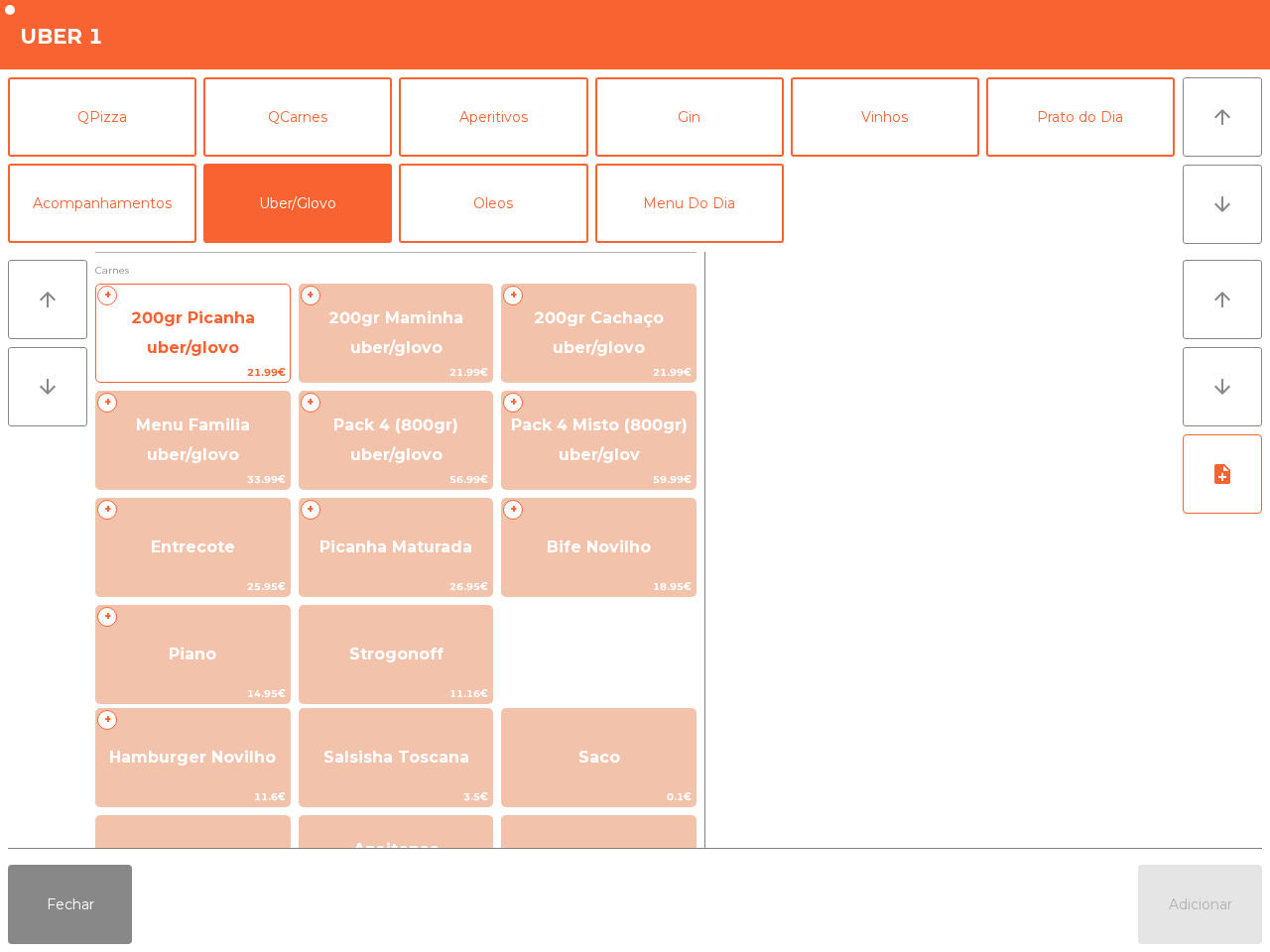 click on "200gr Picanha uber/glovo" 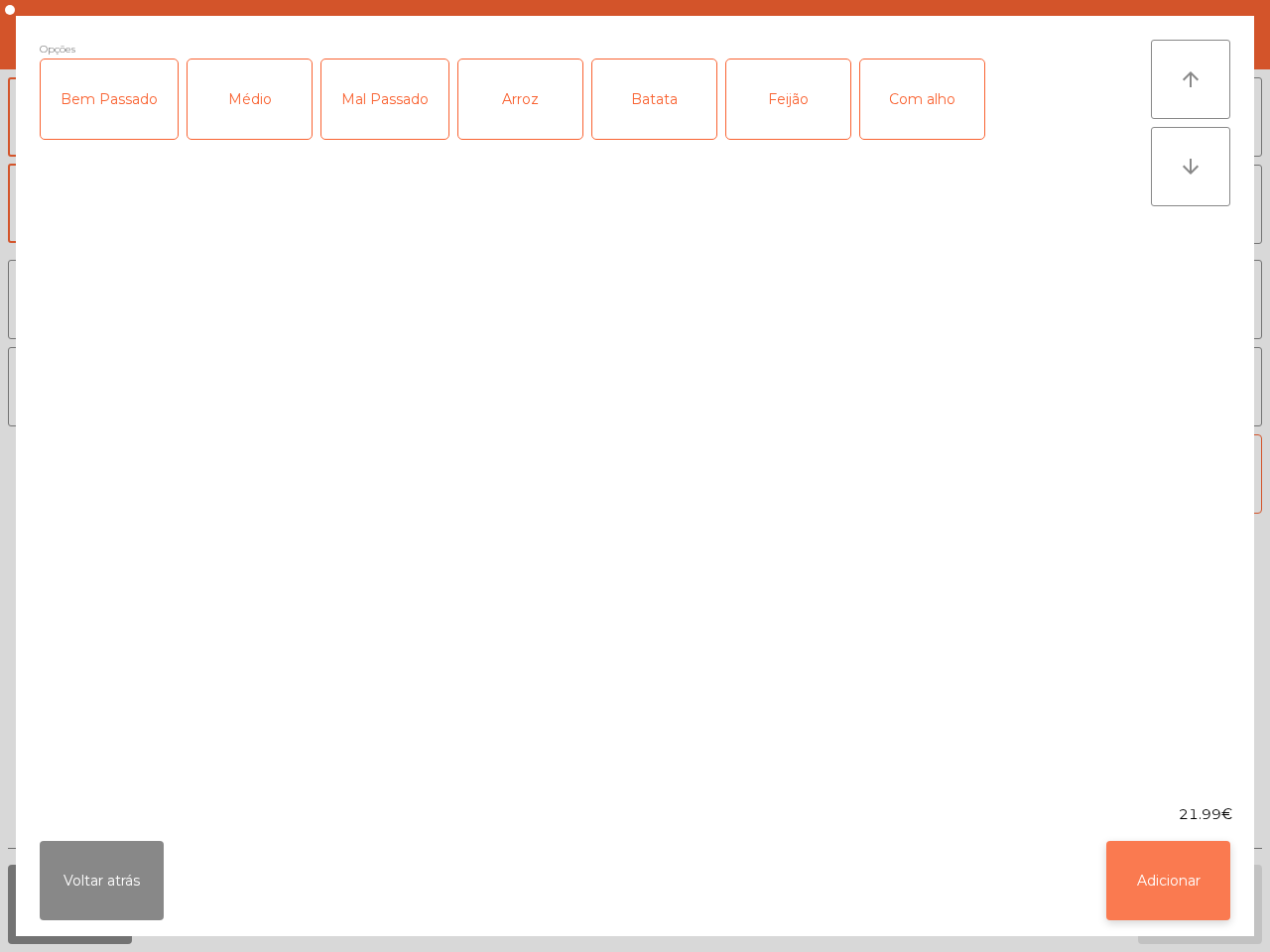 click on "Adicionar" 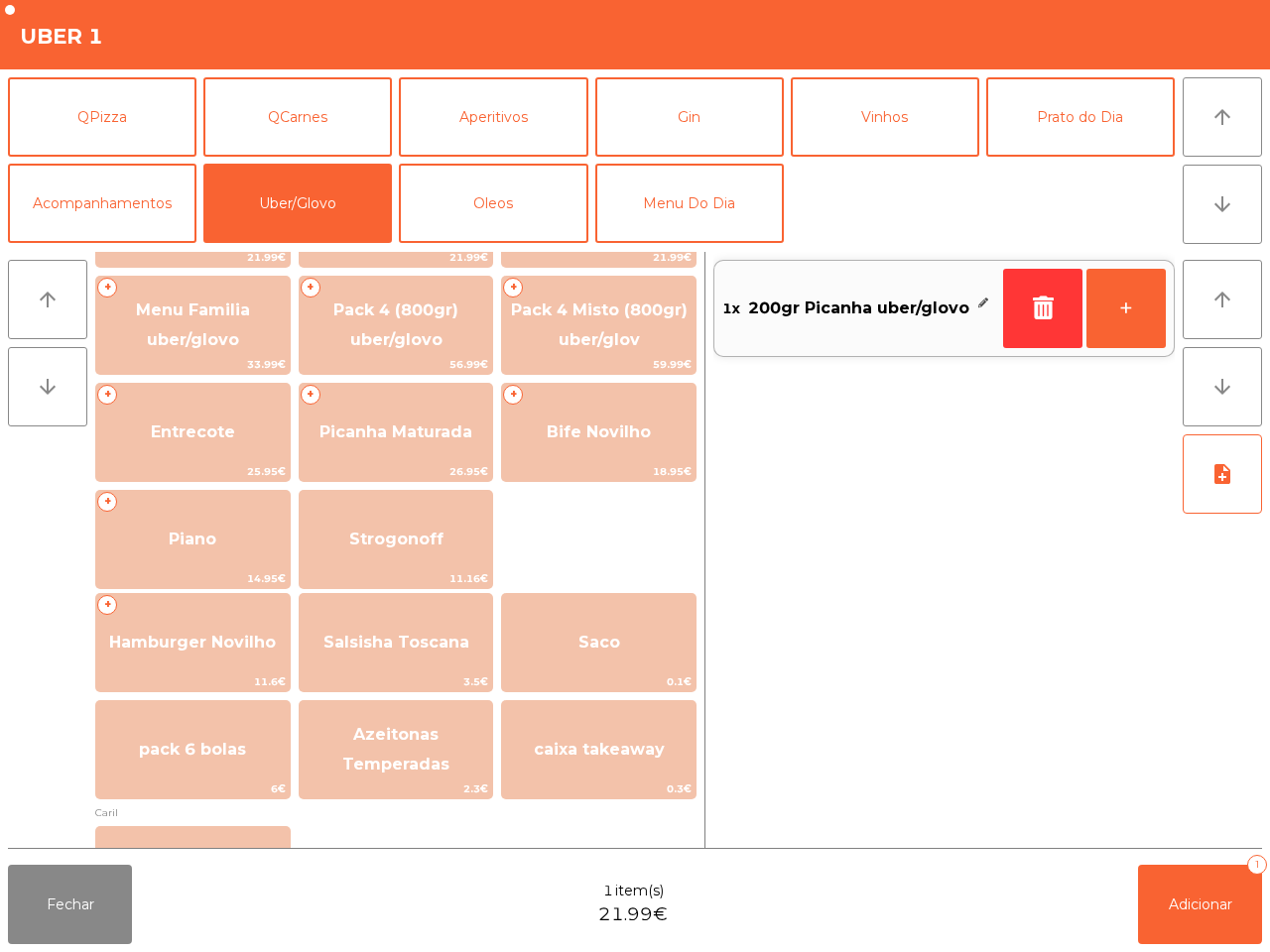 scroll, scrollTop: 248, scrollLeft: 0, axis: vertical 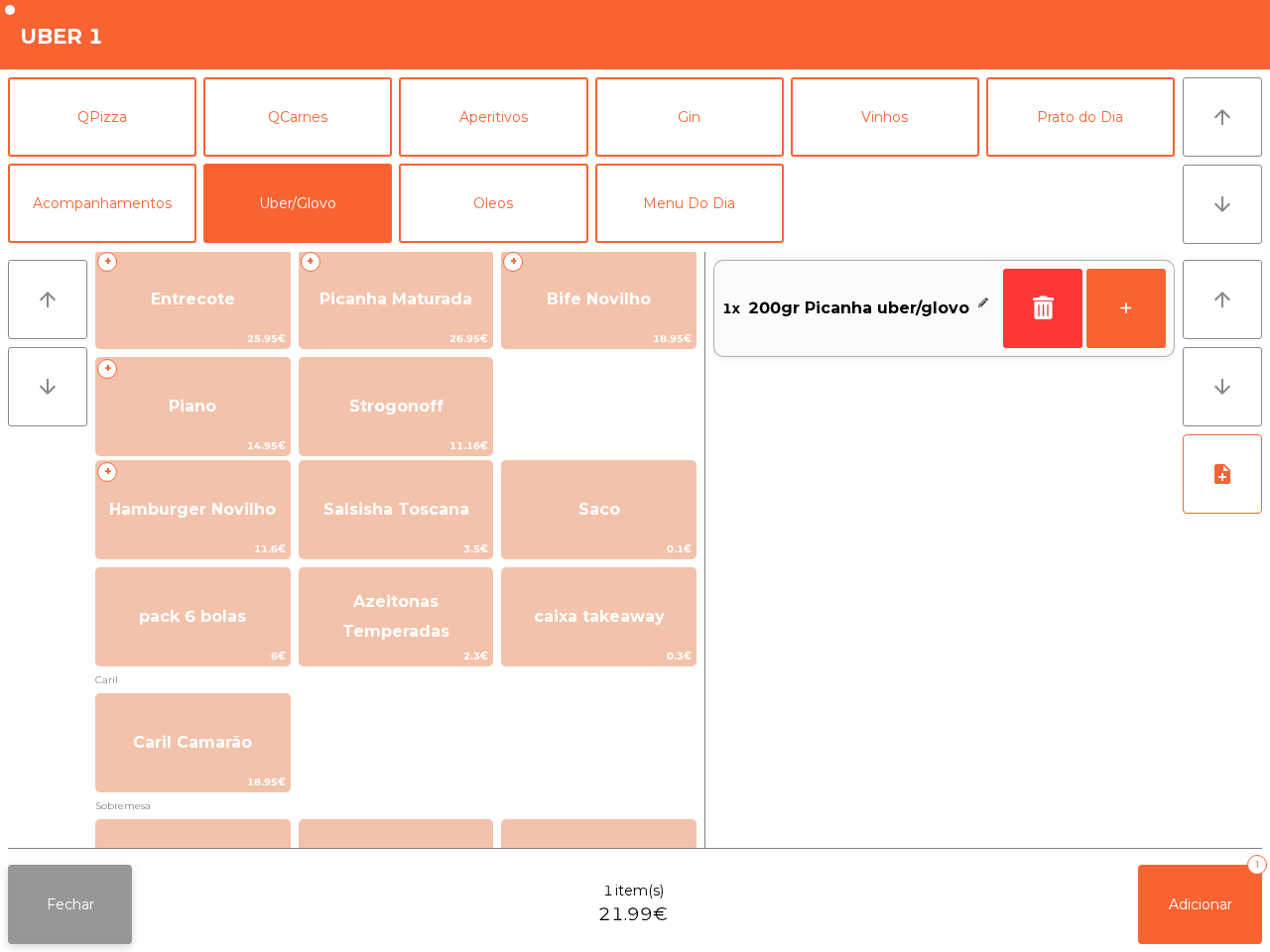 click on "Fechar" 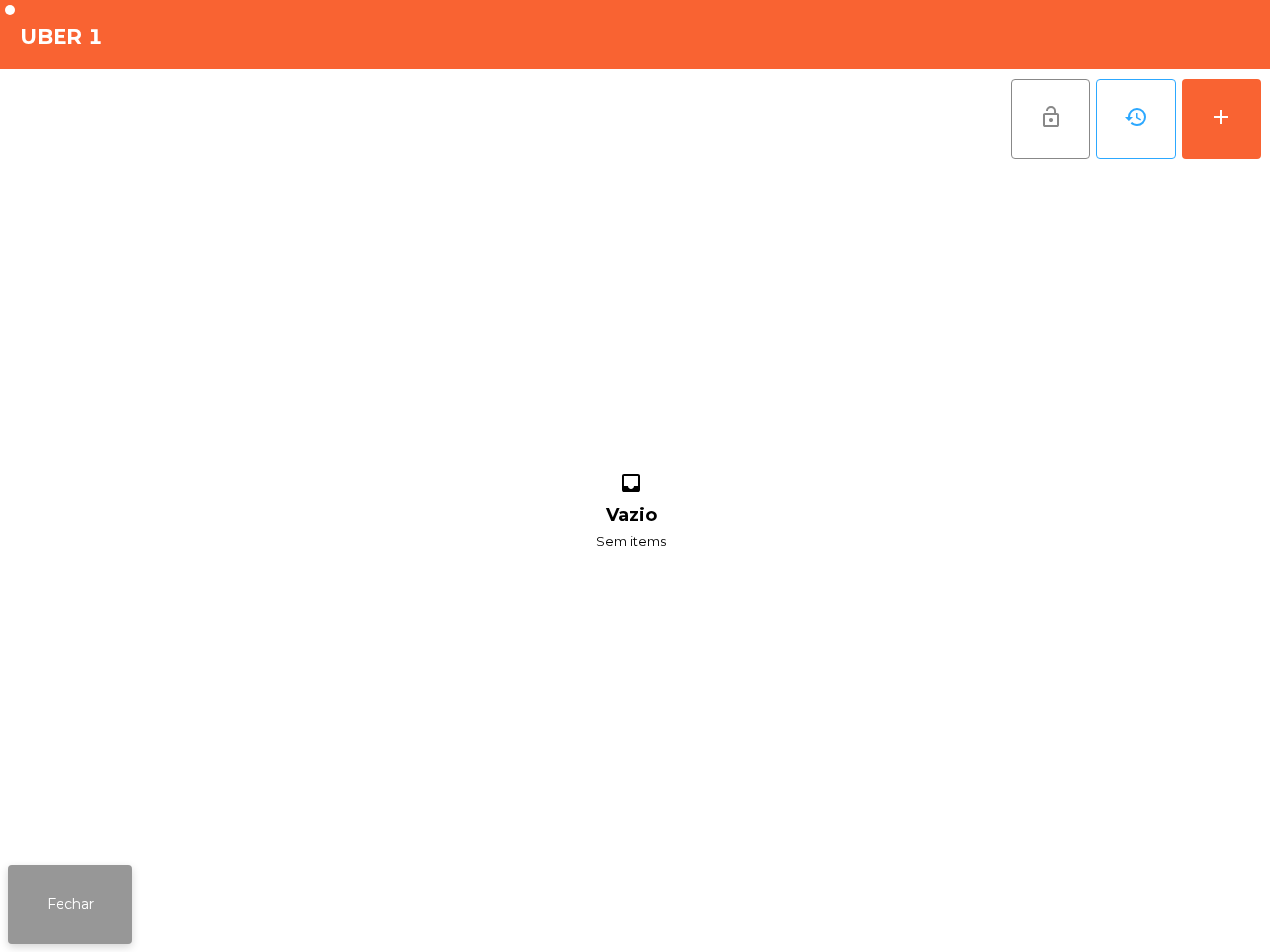 click on "Fechar" 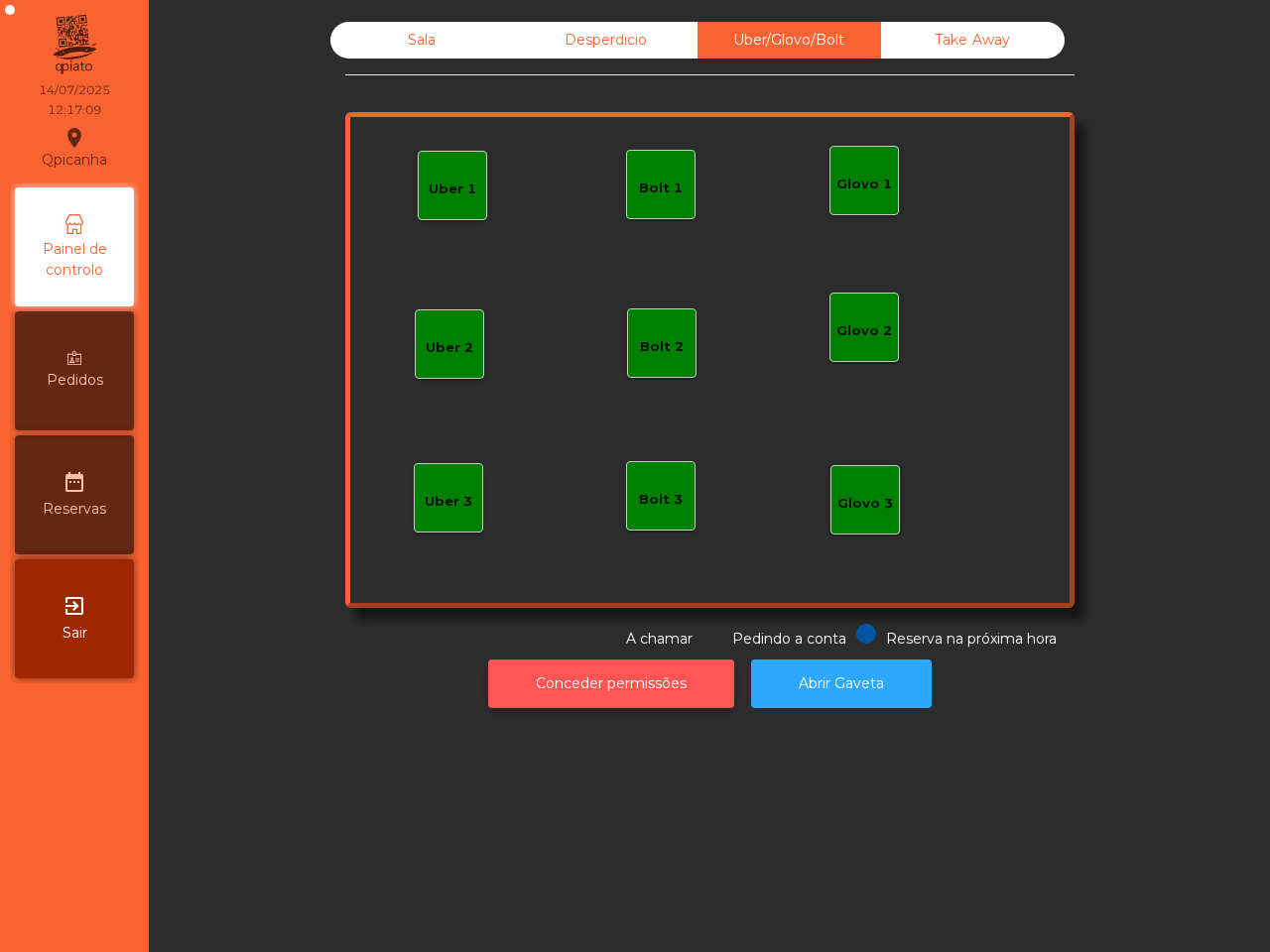 click on "Conceder permissões" 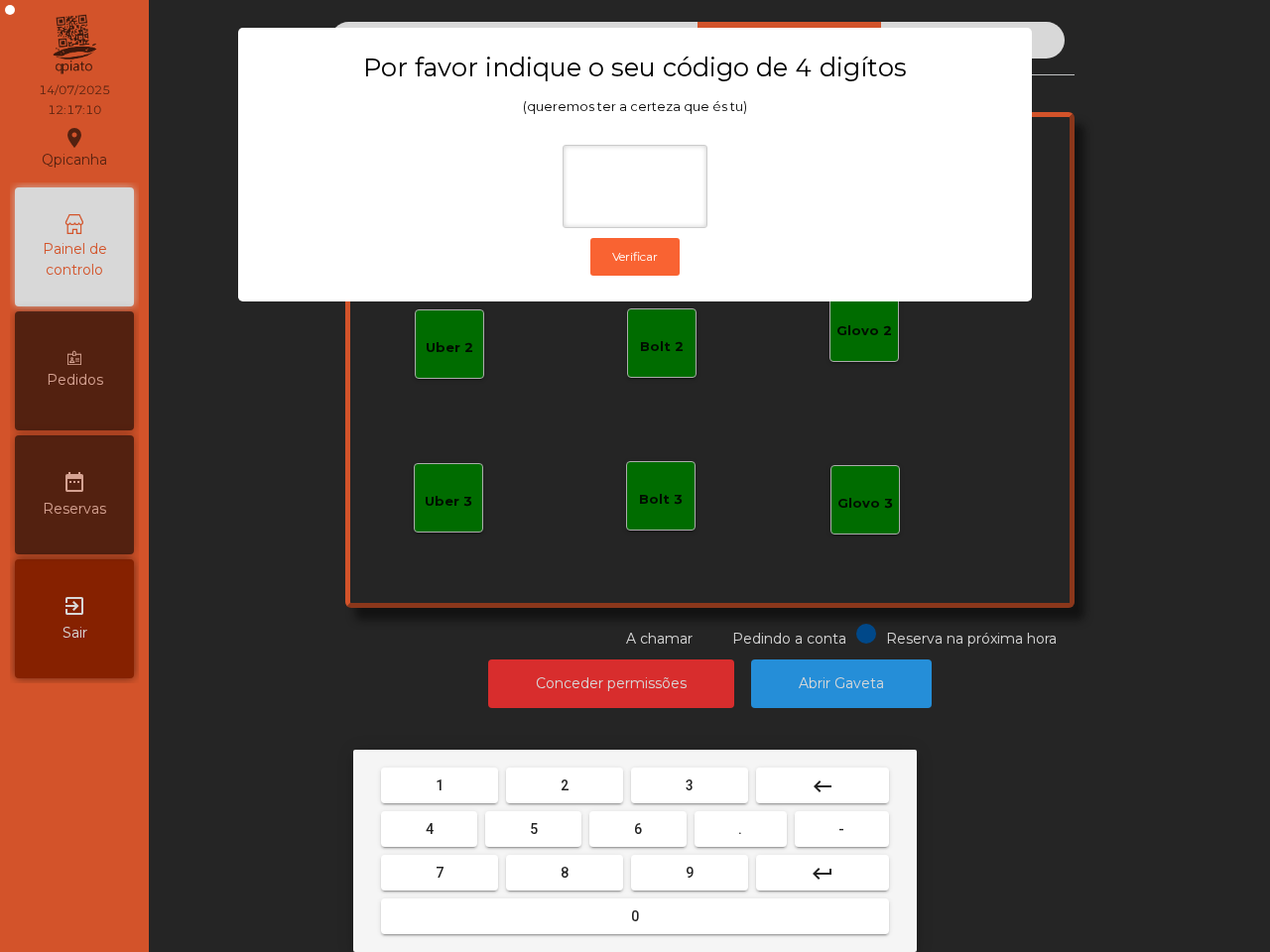 click on "6" at bounding box center [638, 829] 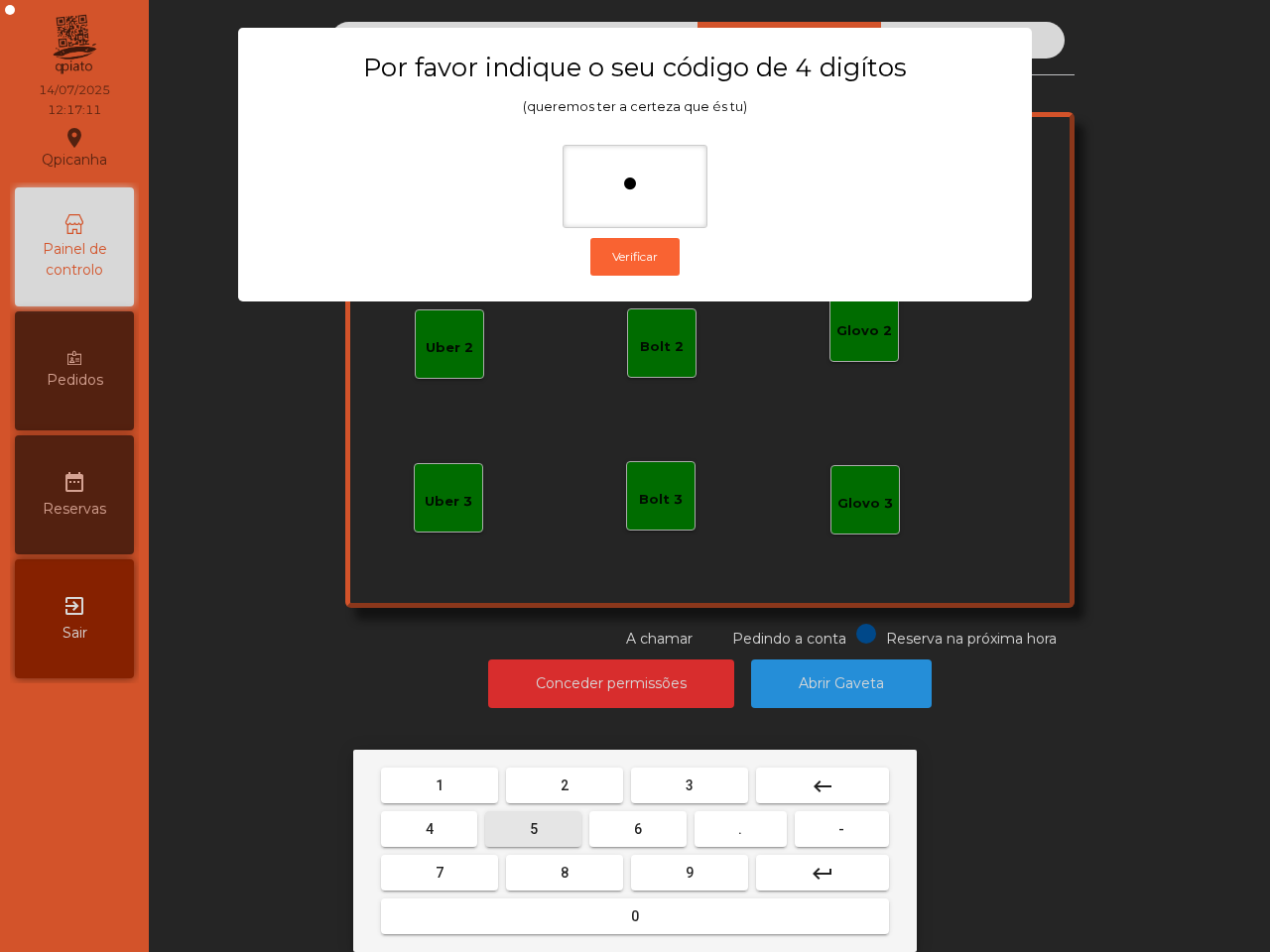 click on "5" at bounding box center [533, 829] 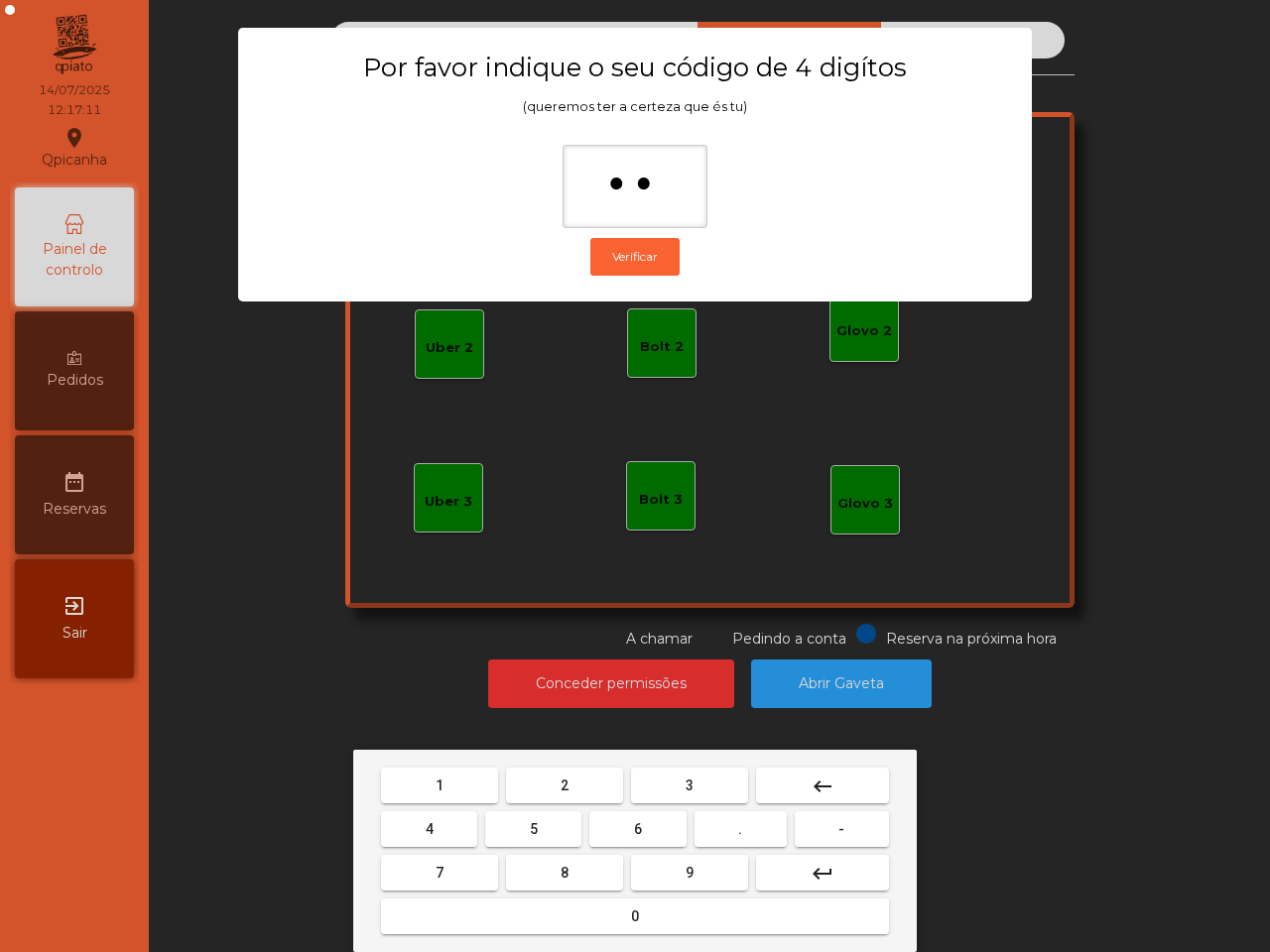 click on "1" at bounding box center [440, 785] 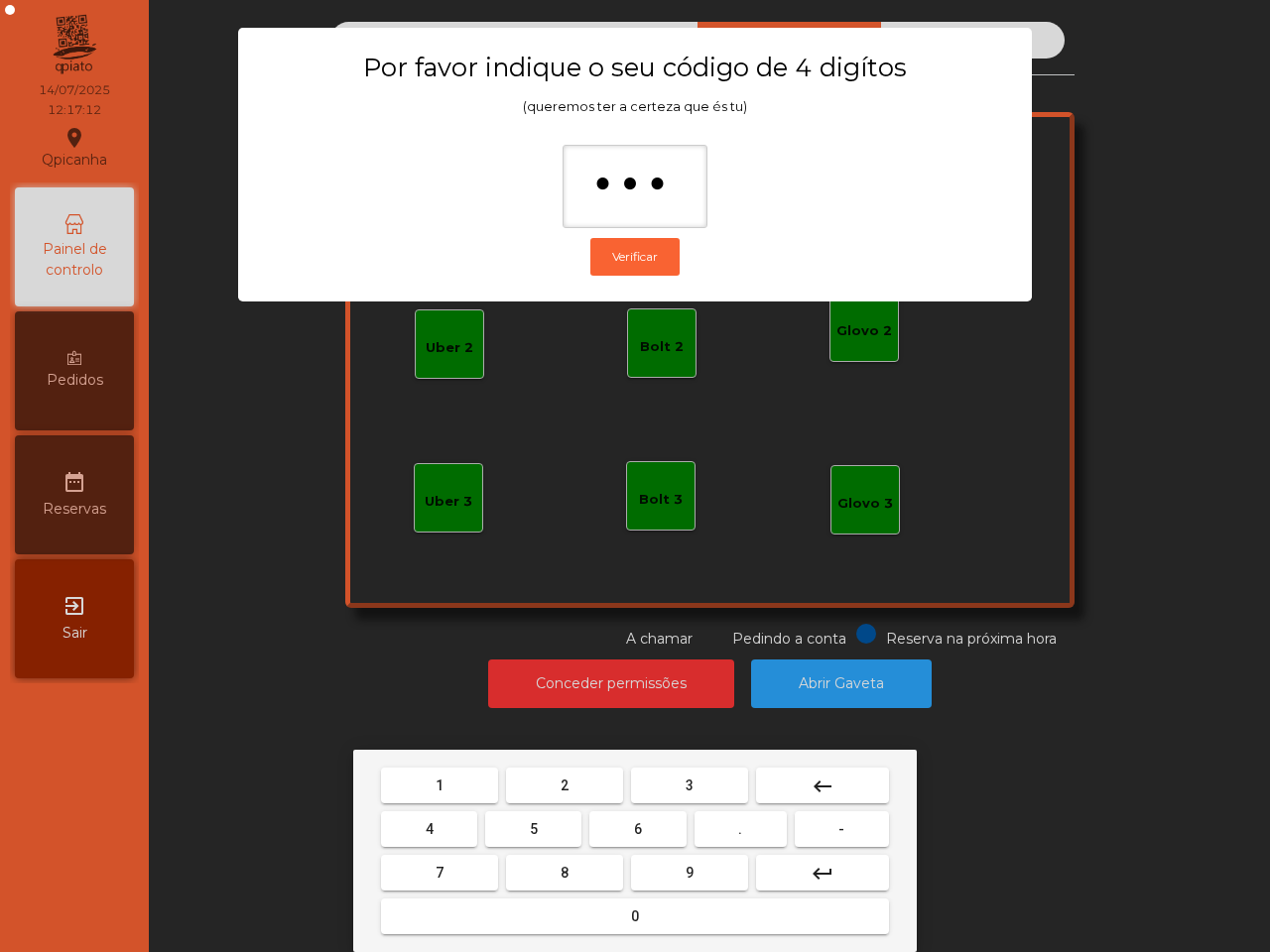 click on "2" at bounding box center (565, 785) 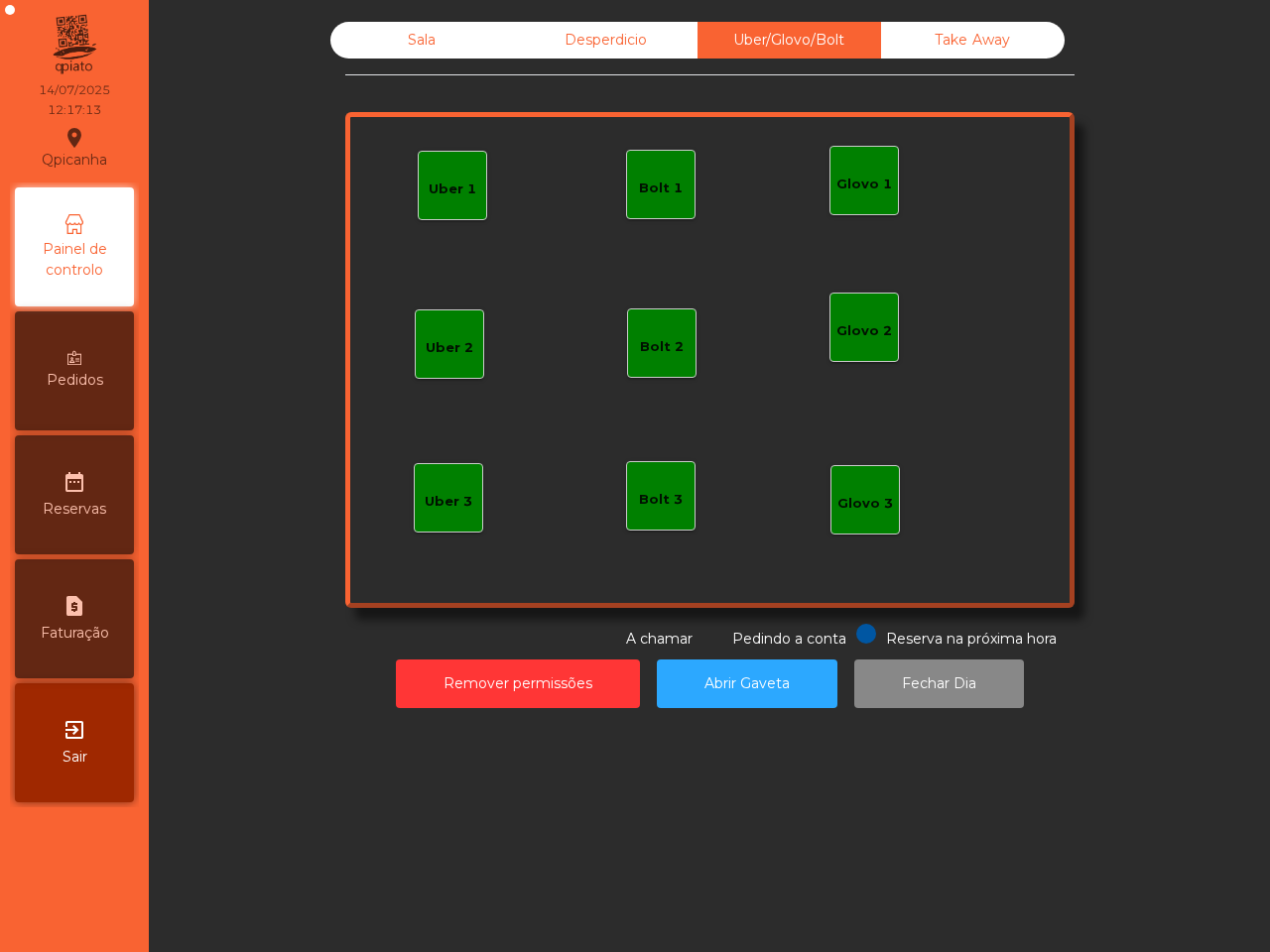 click on "Uber 1" 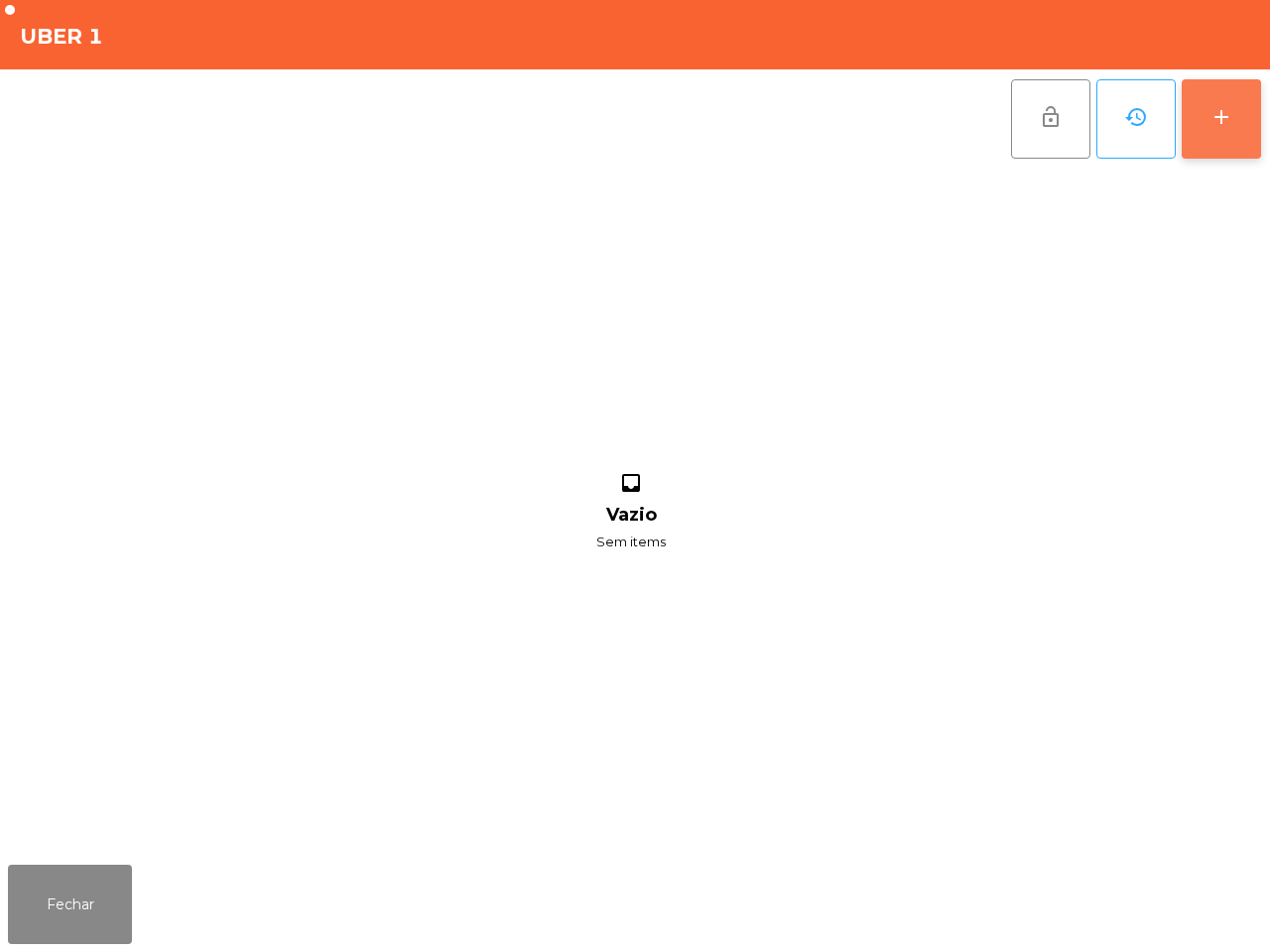 click on "add" 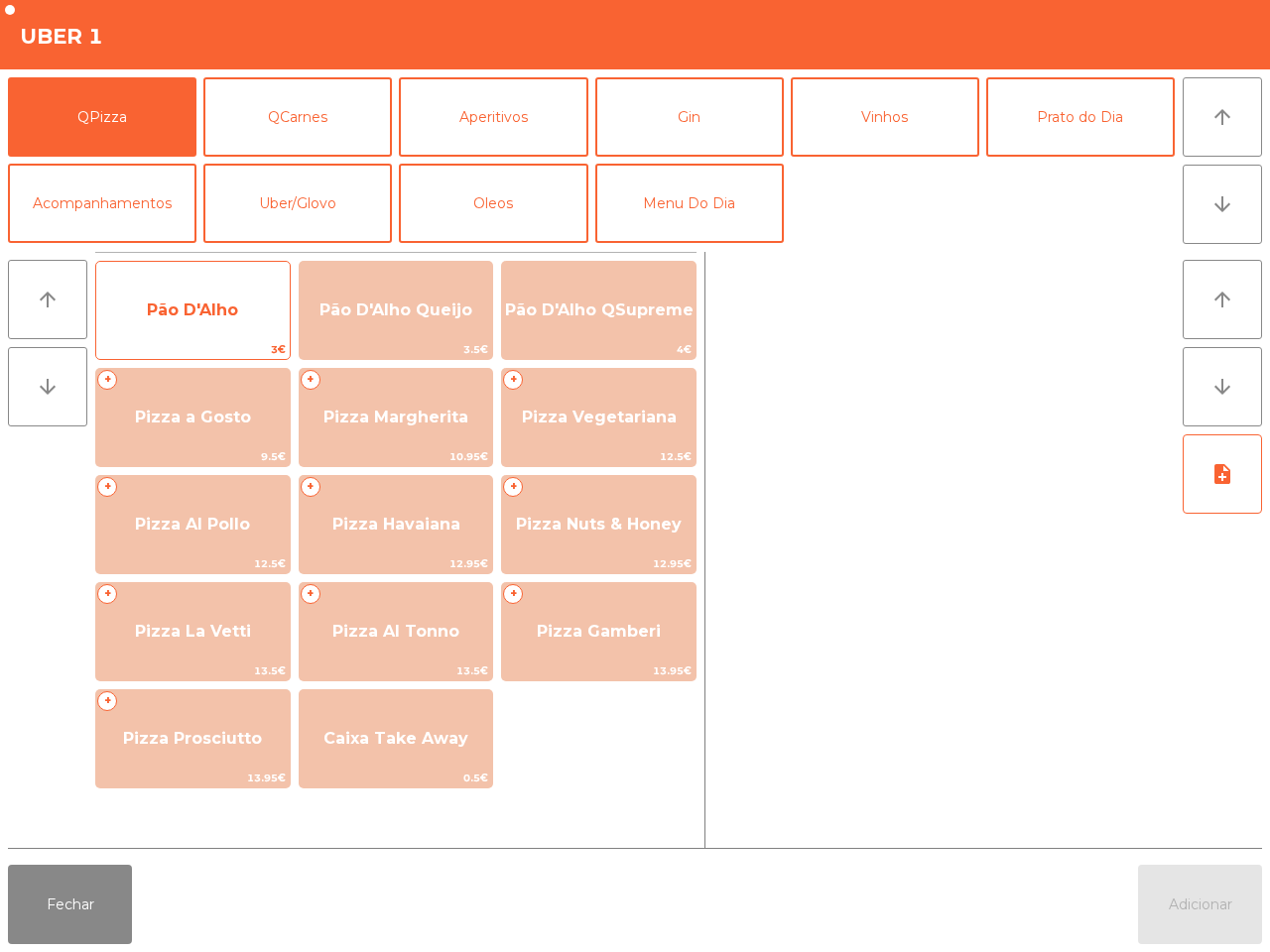click on "Pão D'Alho" 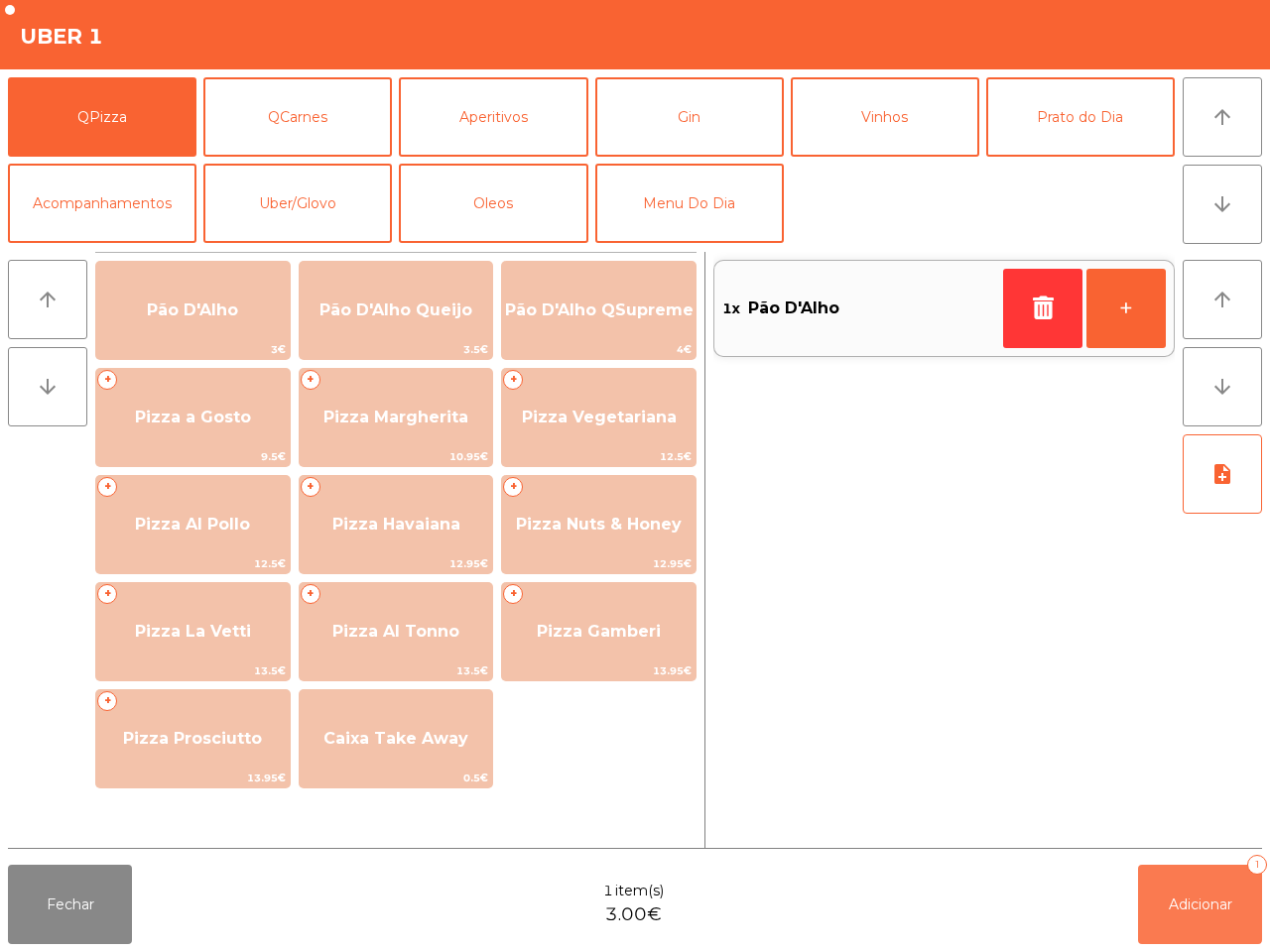 click on "Adicionar   1" 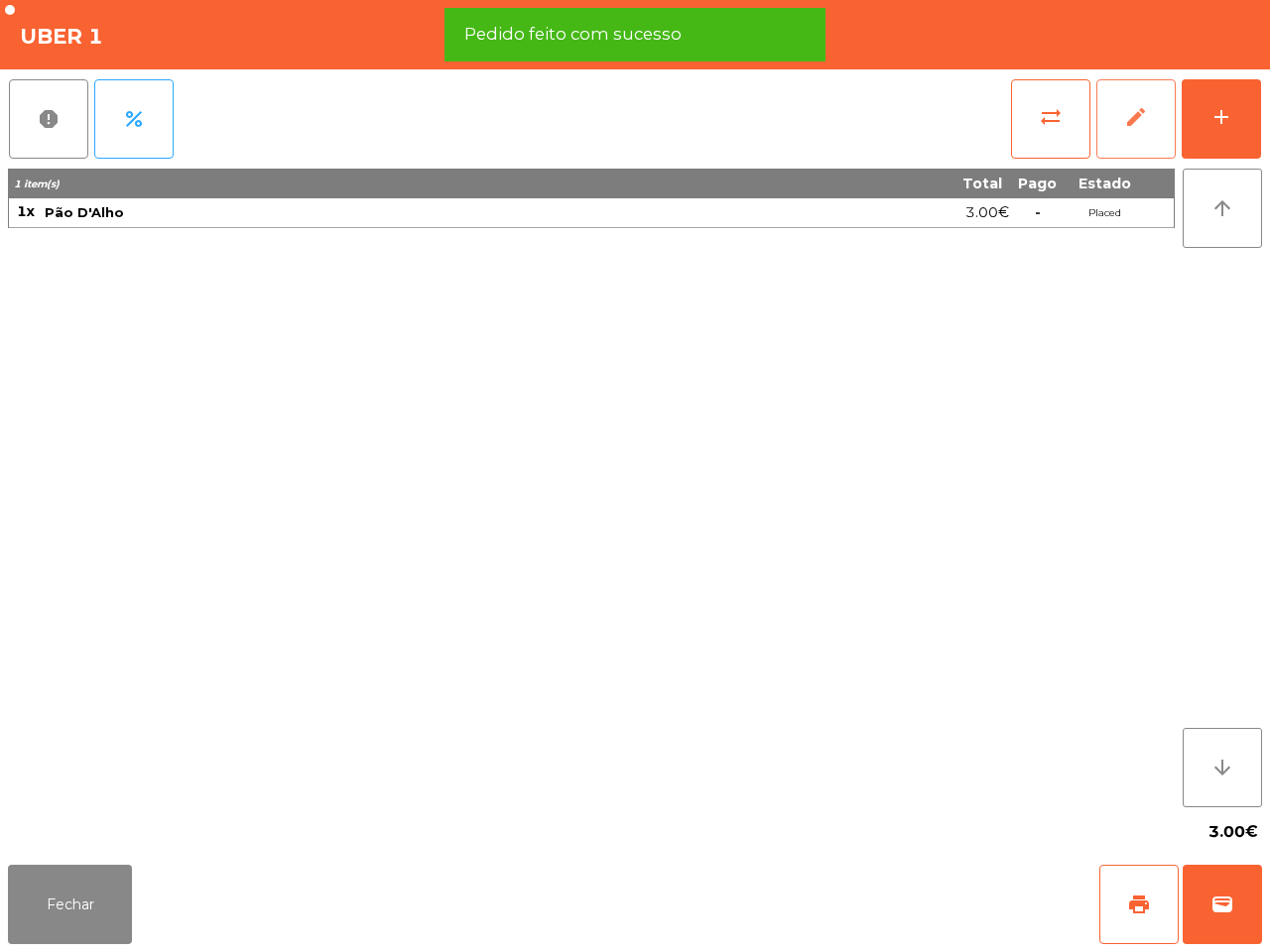 click on "edit" 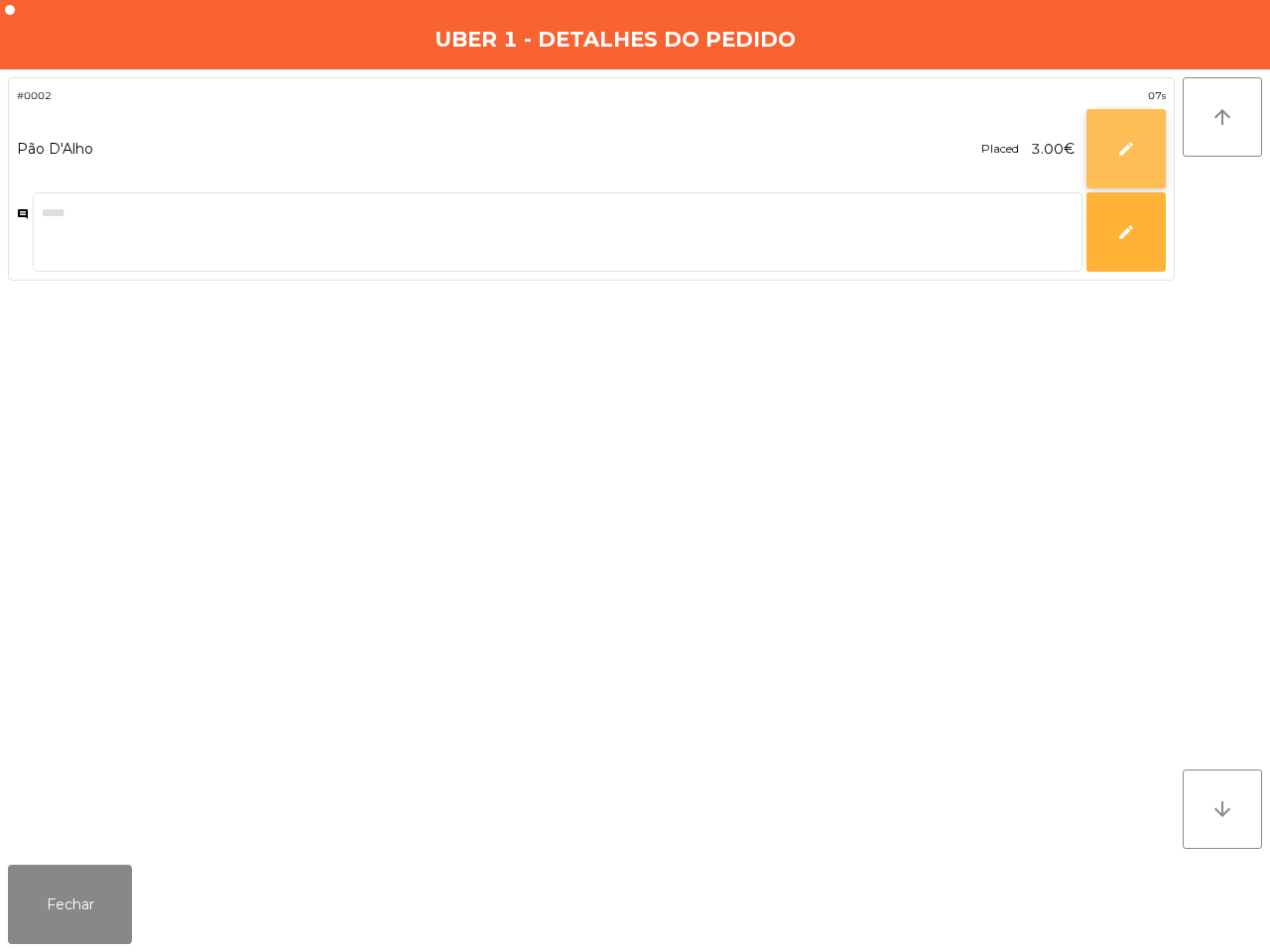 click on "edit" 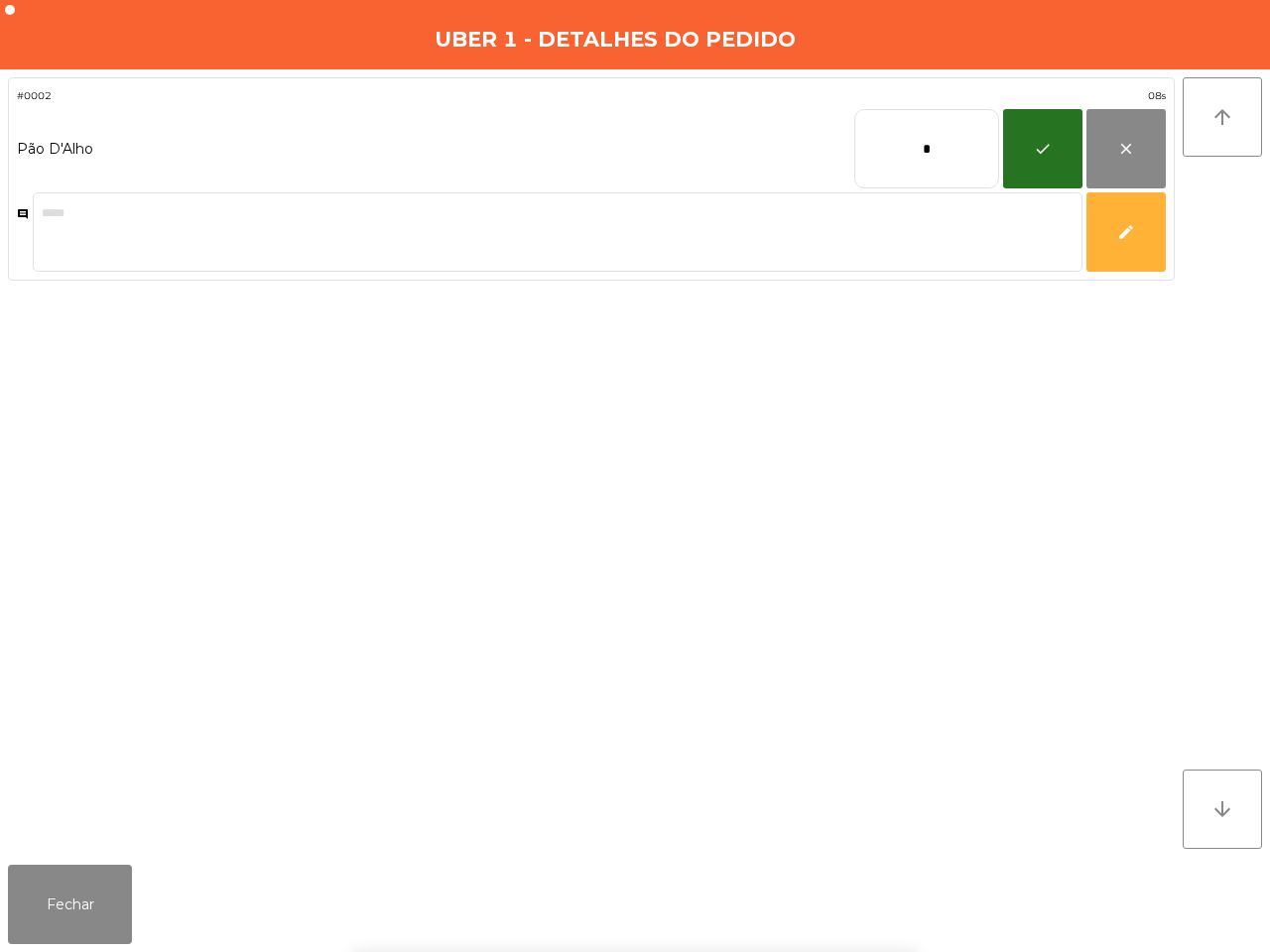 click on "1 2 3 keyboard_backspace 4 5 6 . - 7 8 9 keyboard_return 0" at bounding box center [635, 851] 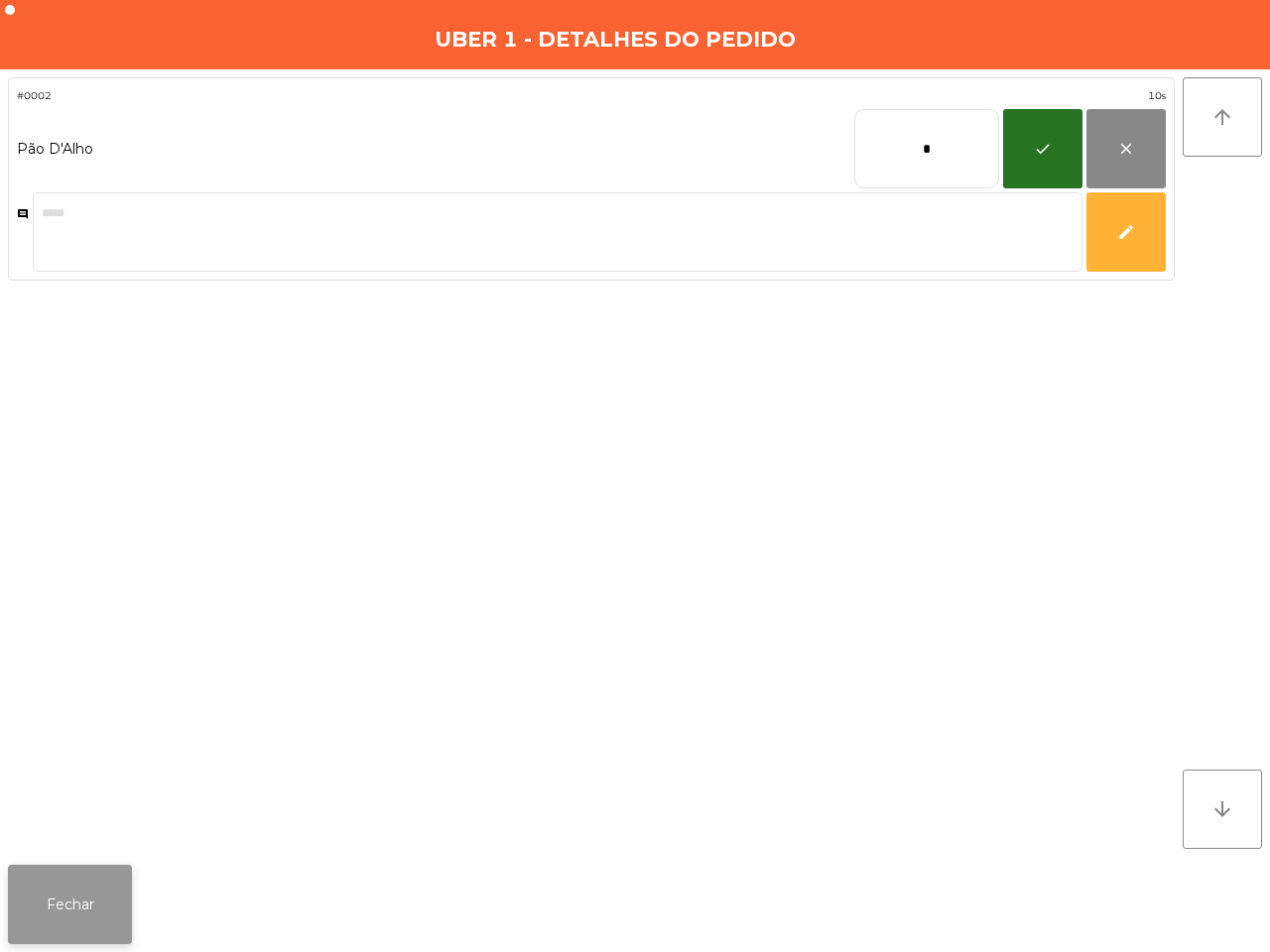 click on "Fechar" 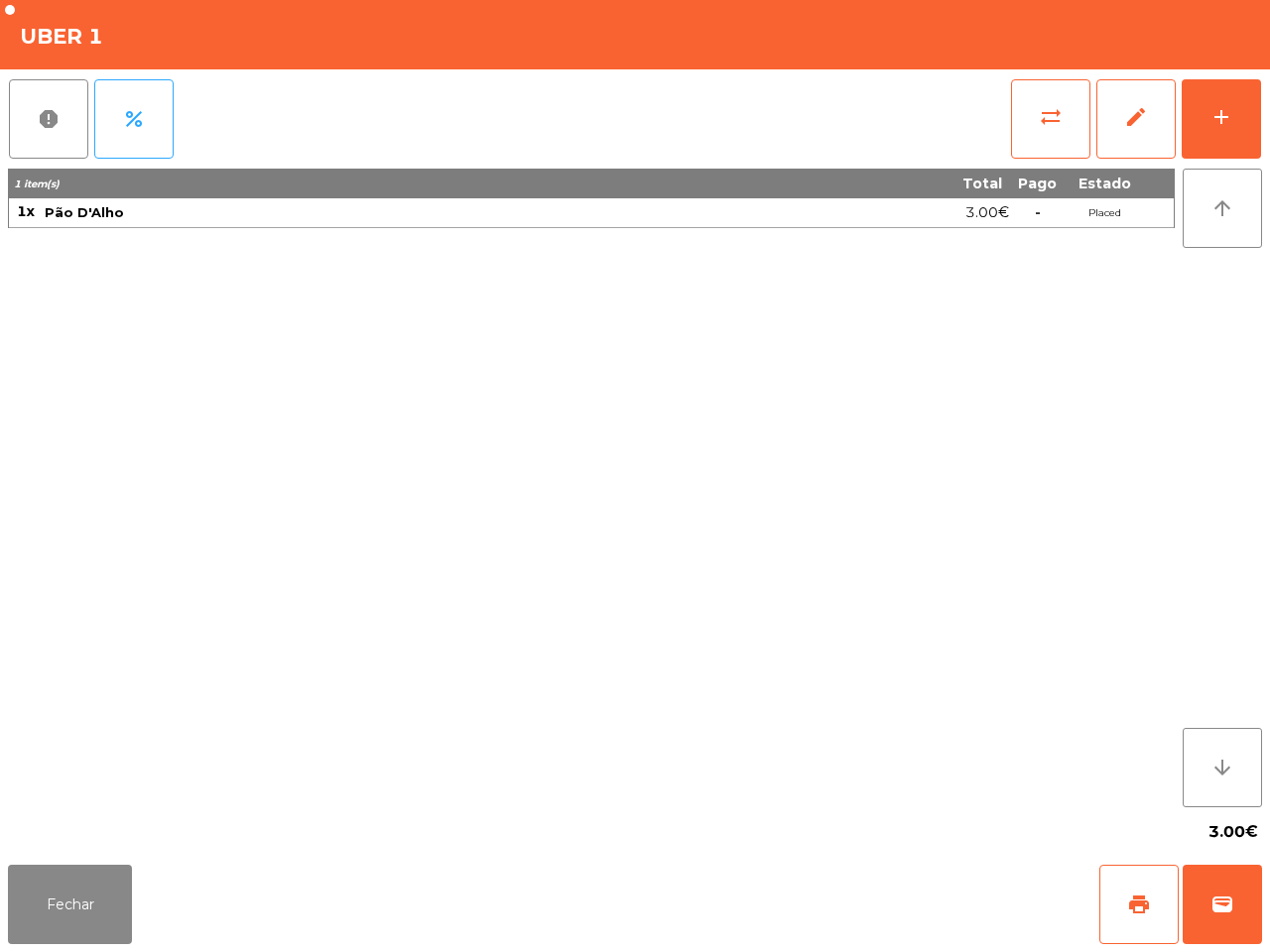 click on "report   percent   sync_alt   edit   add" 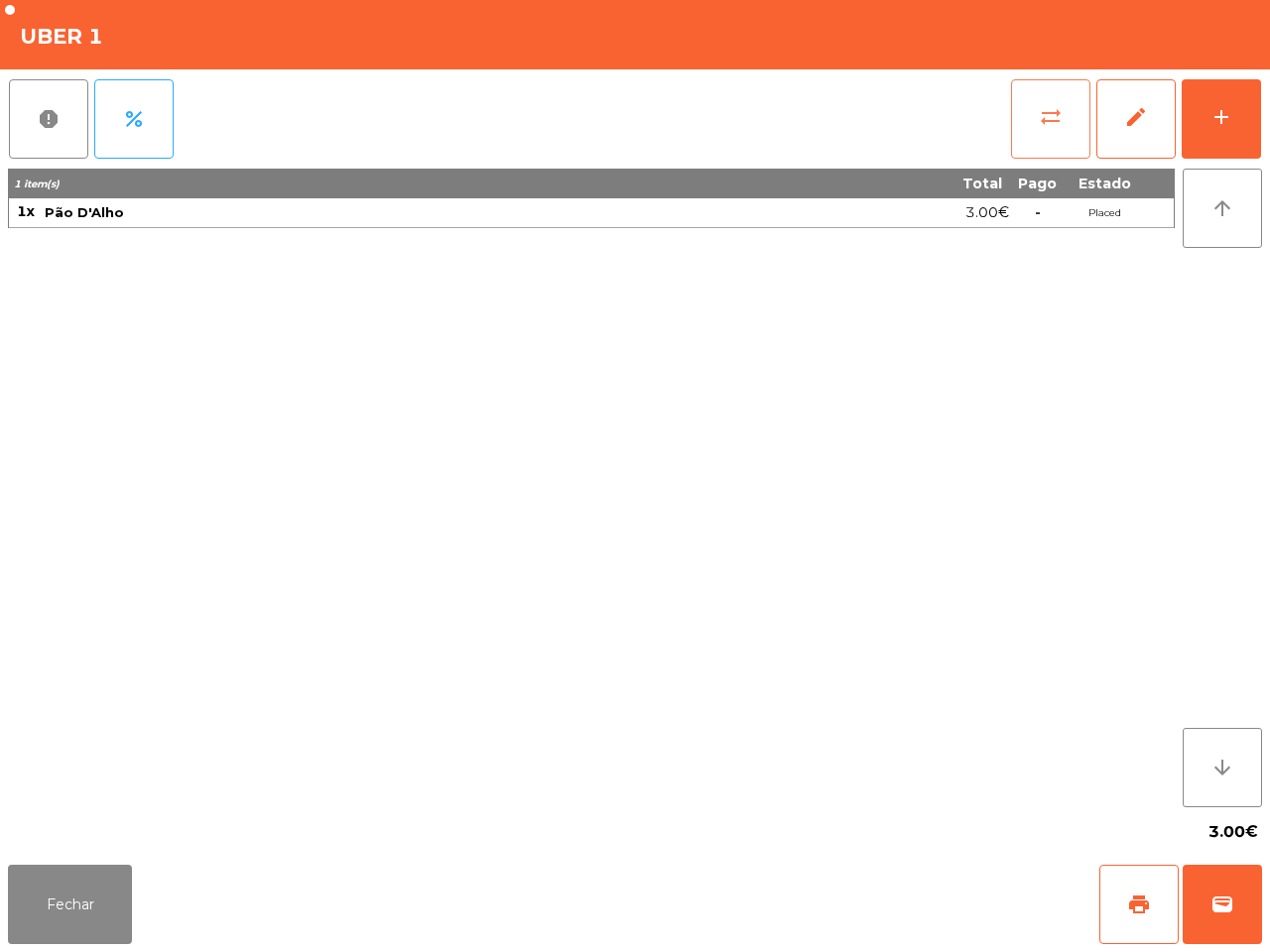 click on "sync_alt" 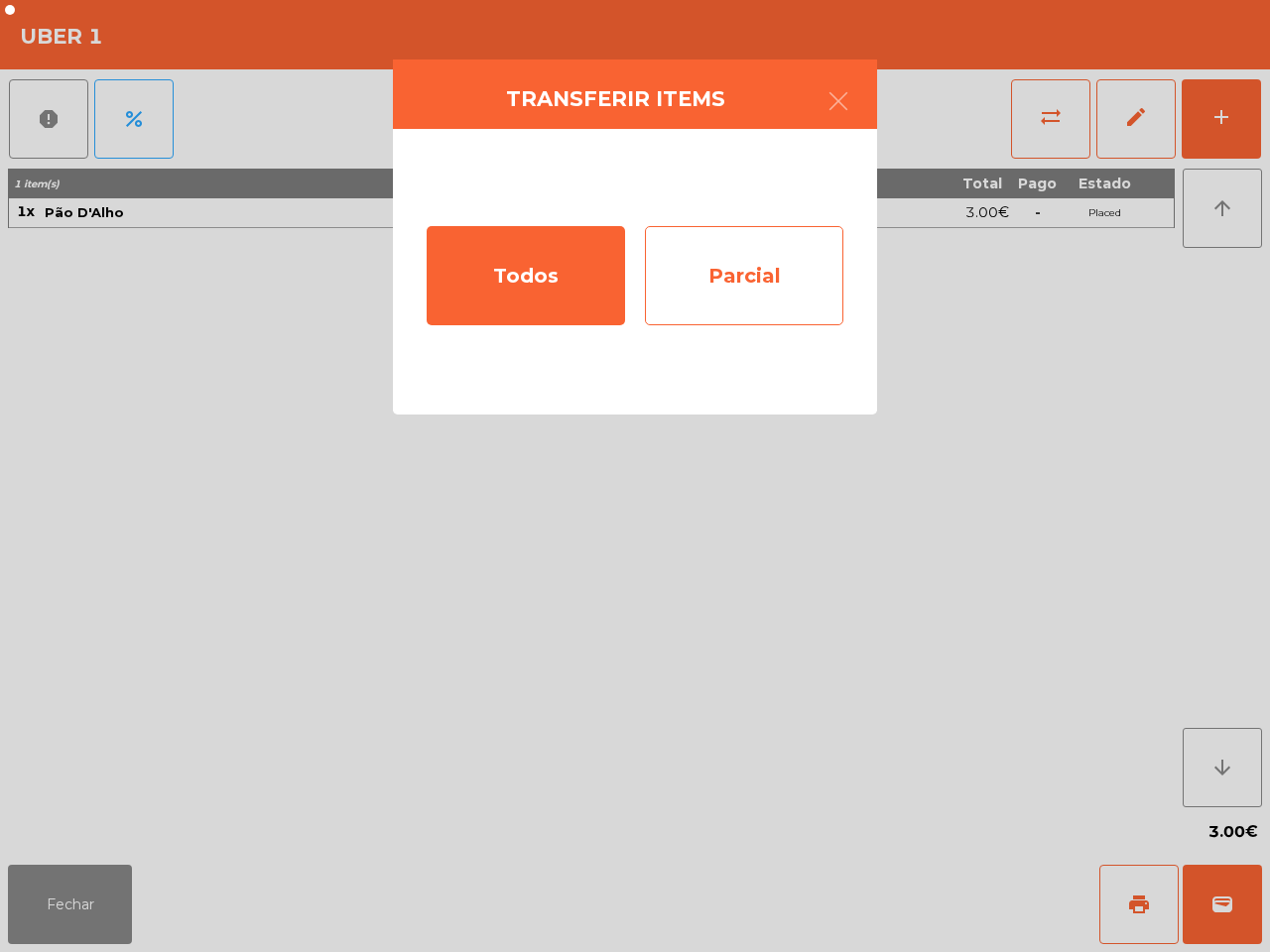 click on "Parcial" 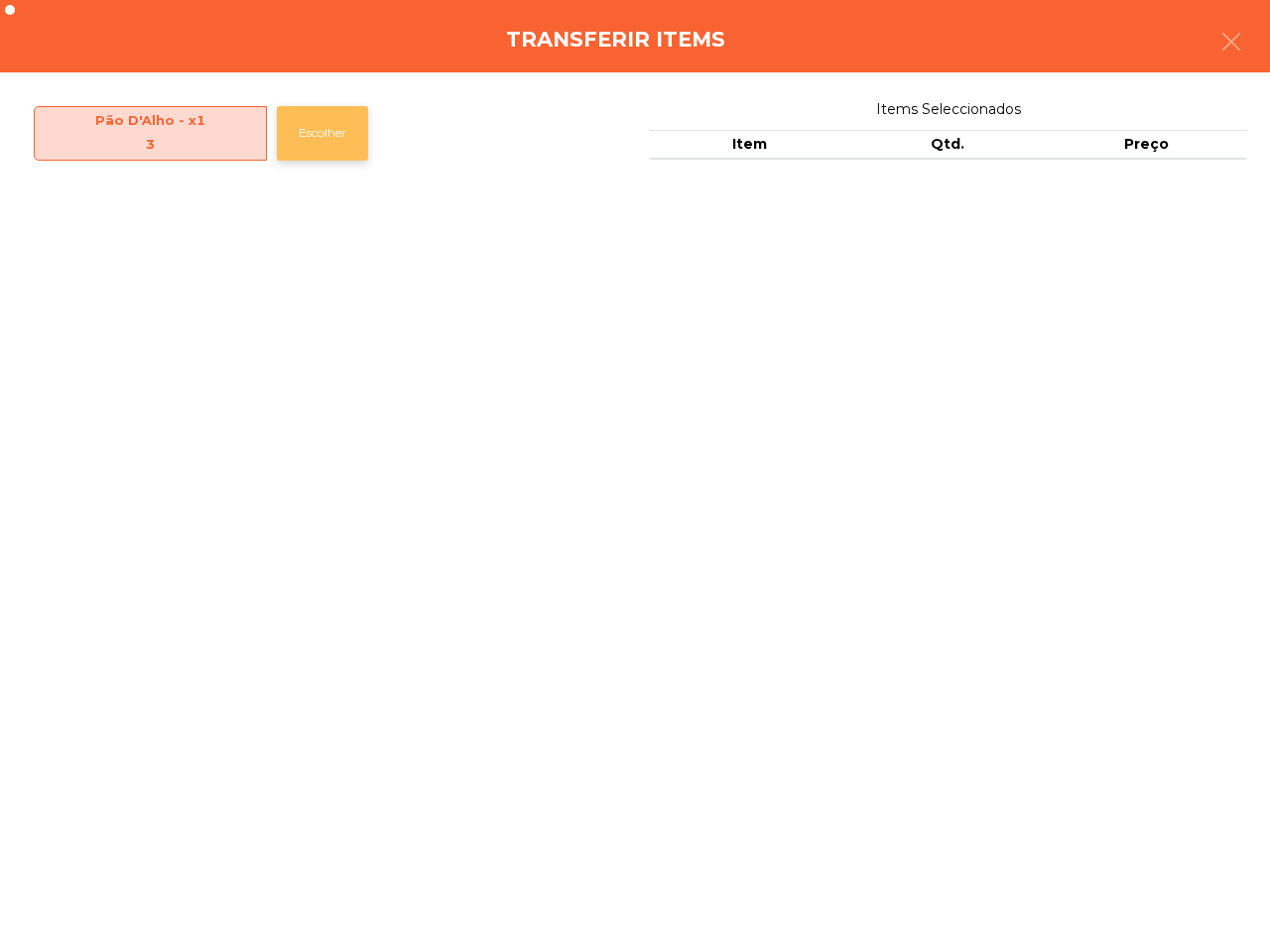 click on "Escolher" 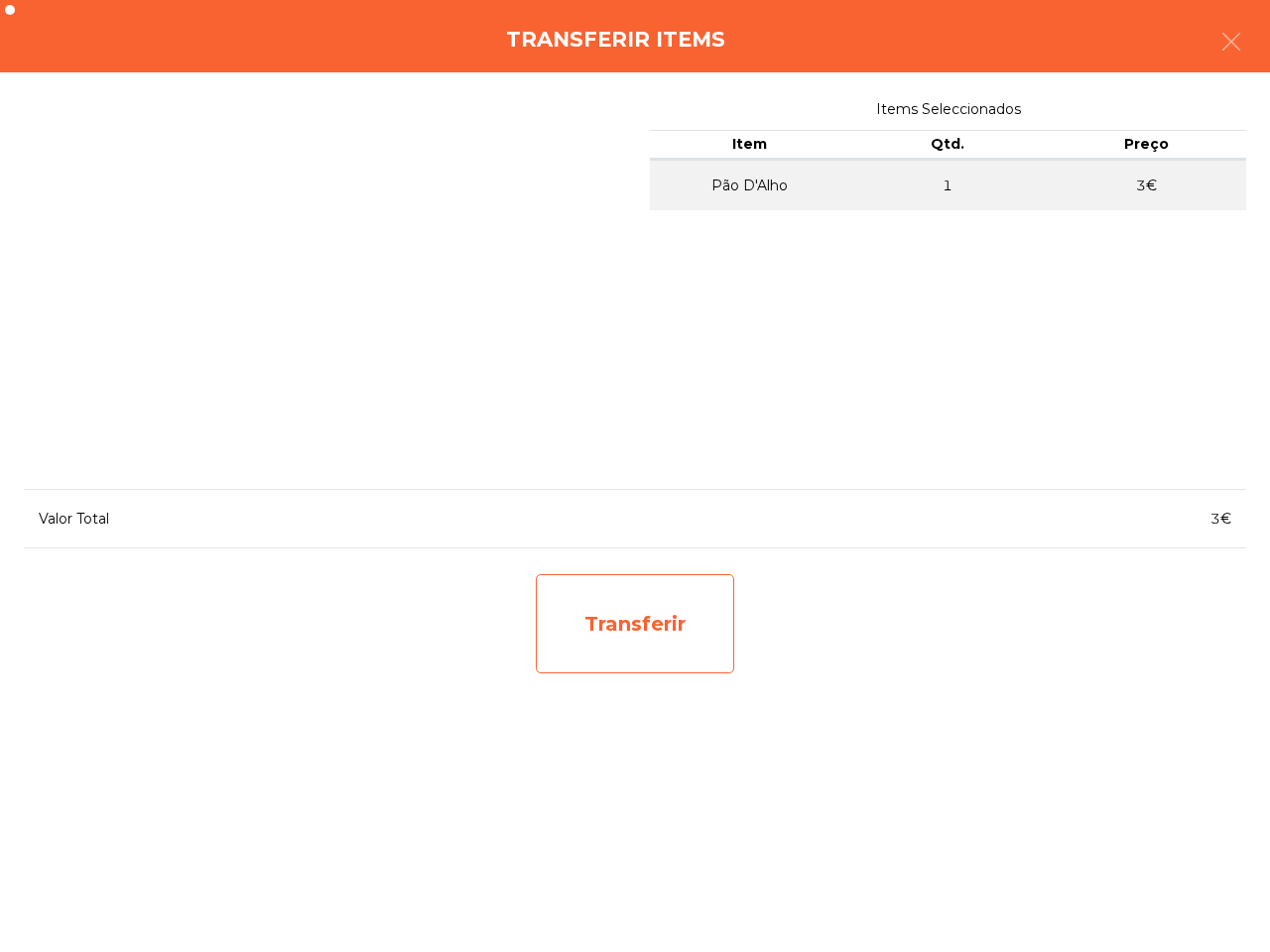 click on "Transferir" 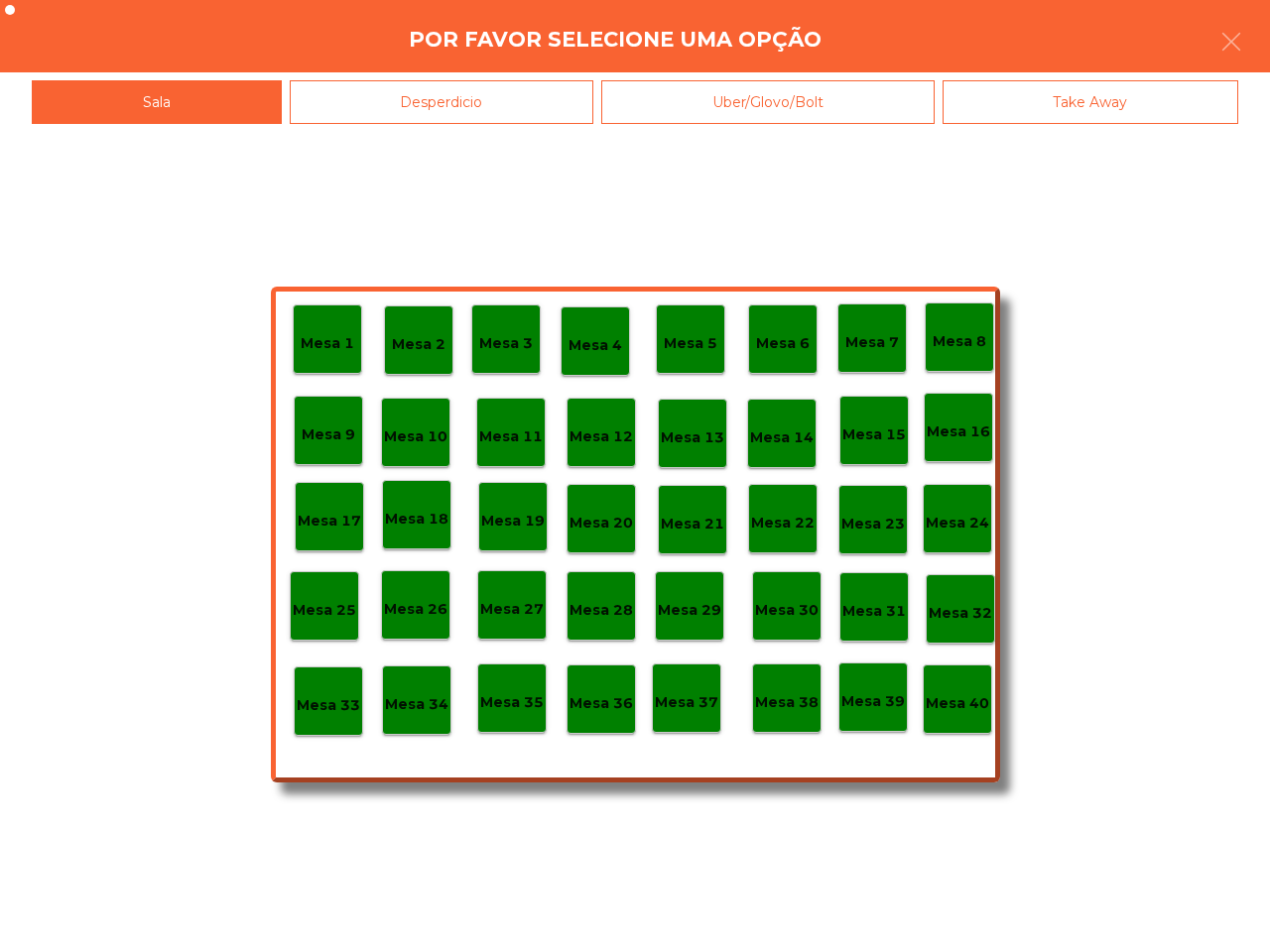 click on "Desperdicio" 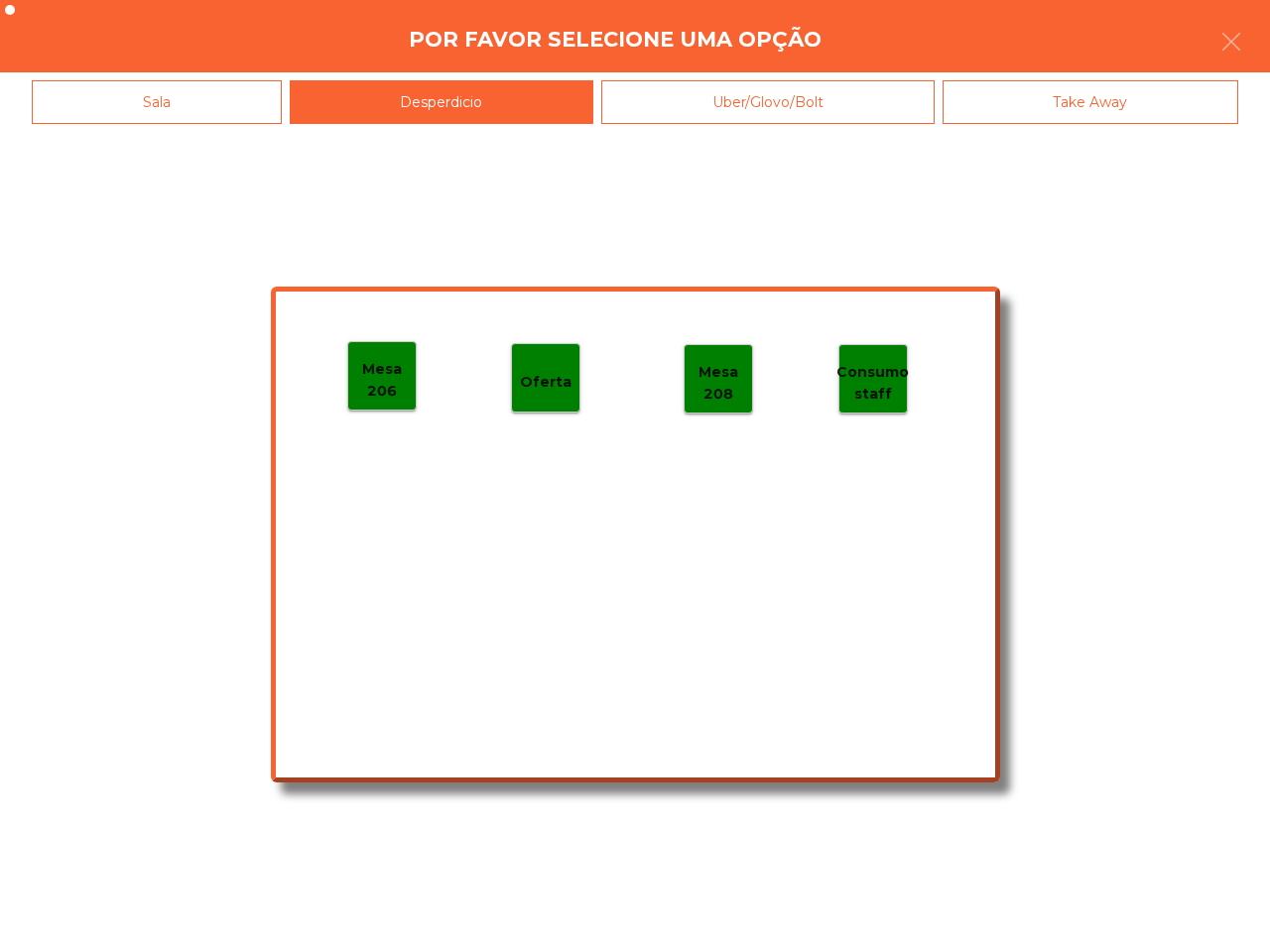 click on "Mesa 206" 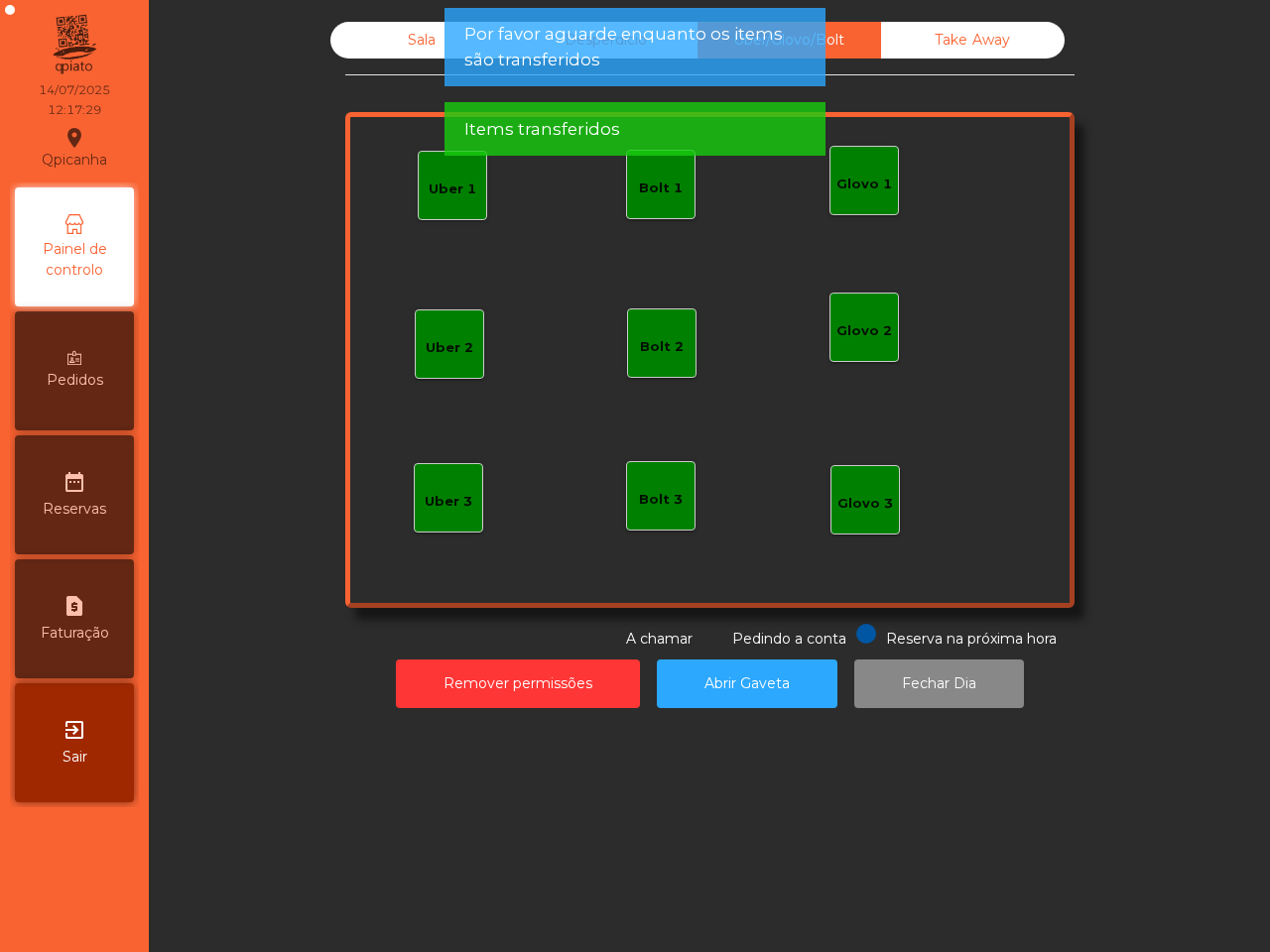 click on "Sala" 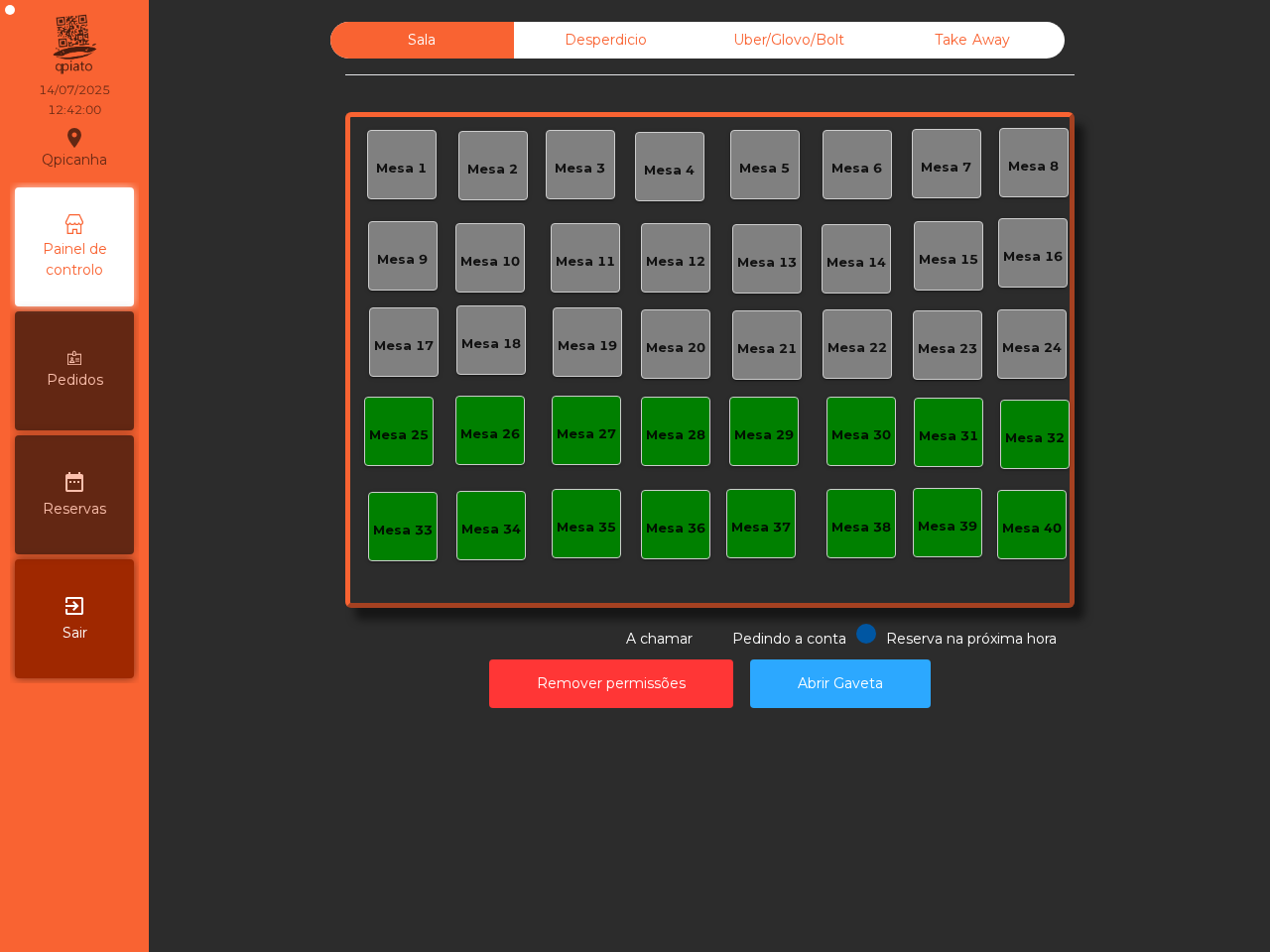 click on "Uber/Glovo/Bolt" 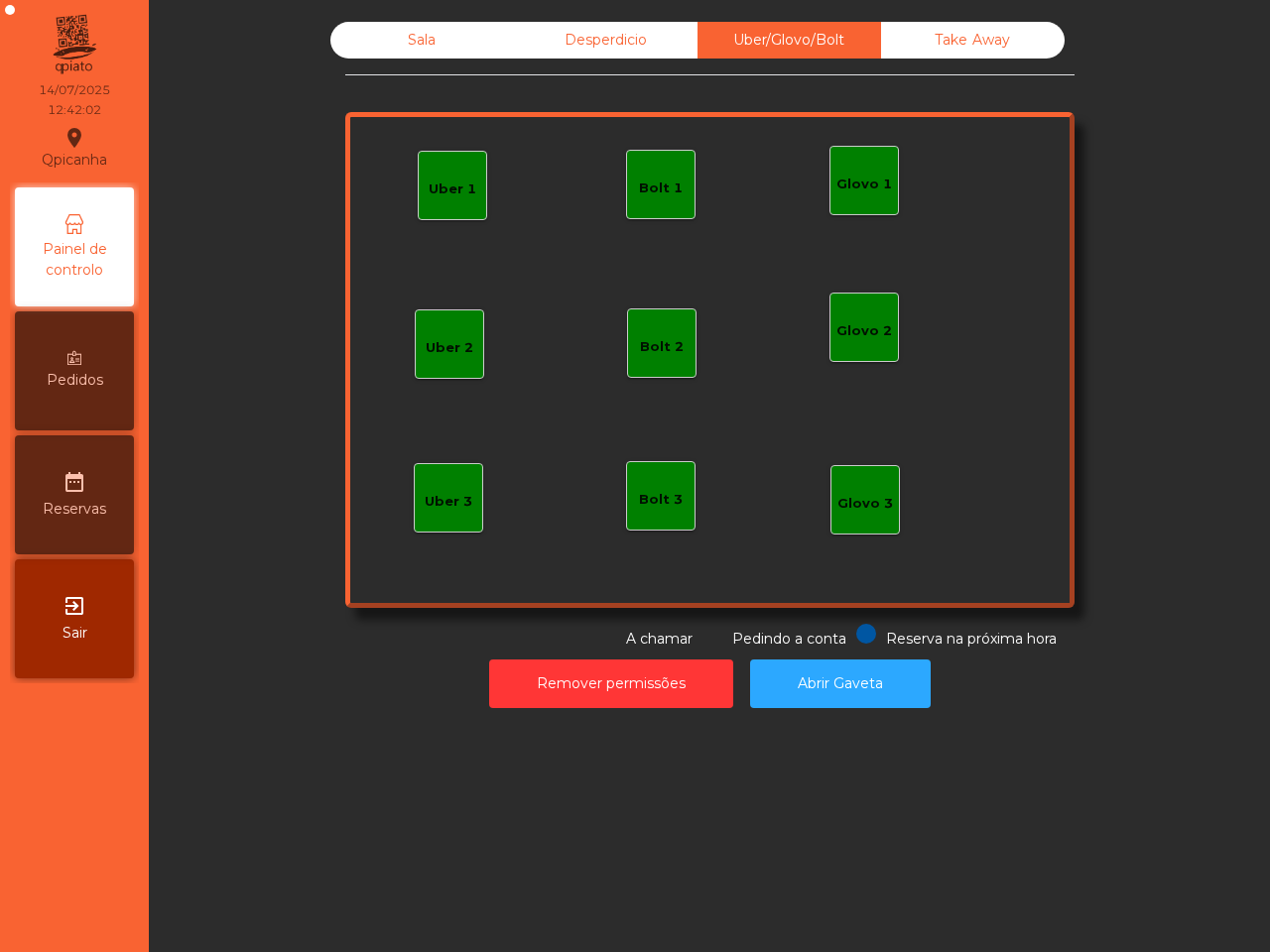 click on "Uber 1" 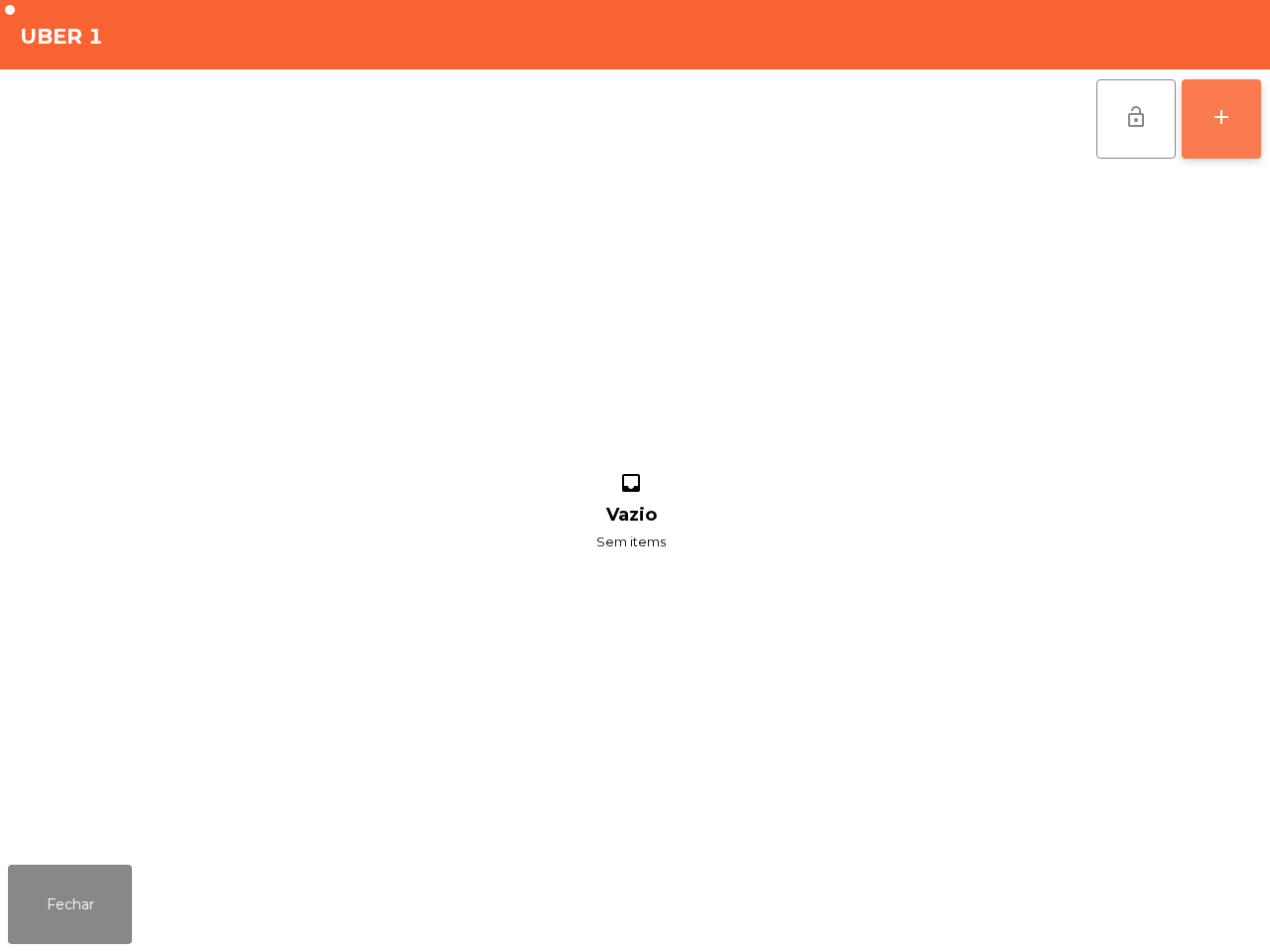 click on "add" 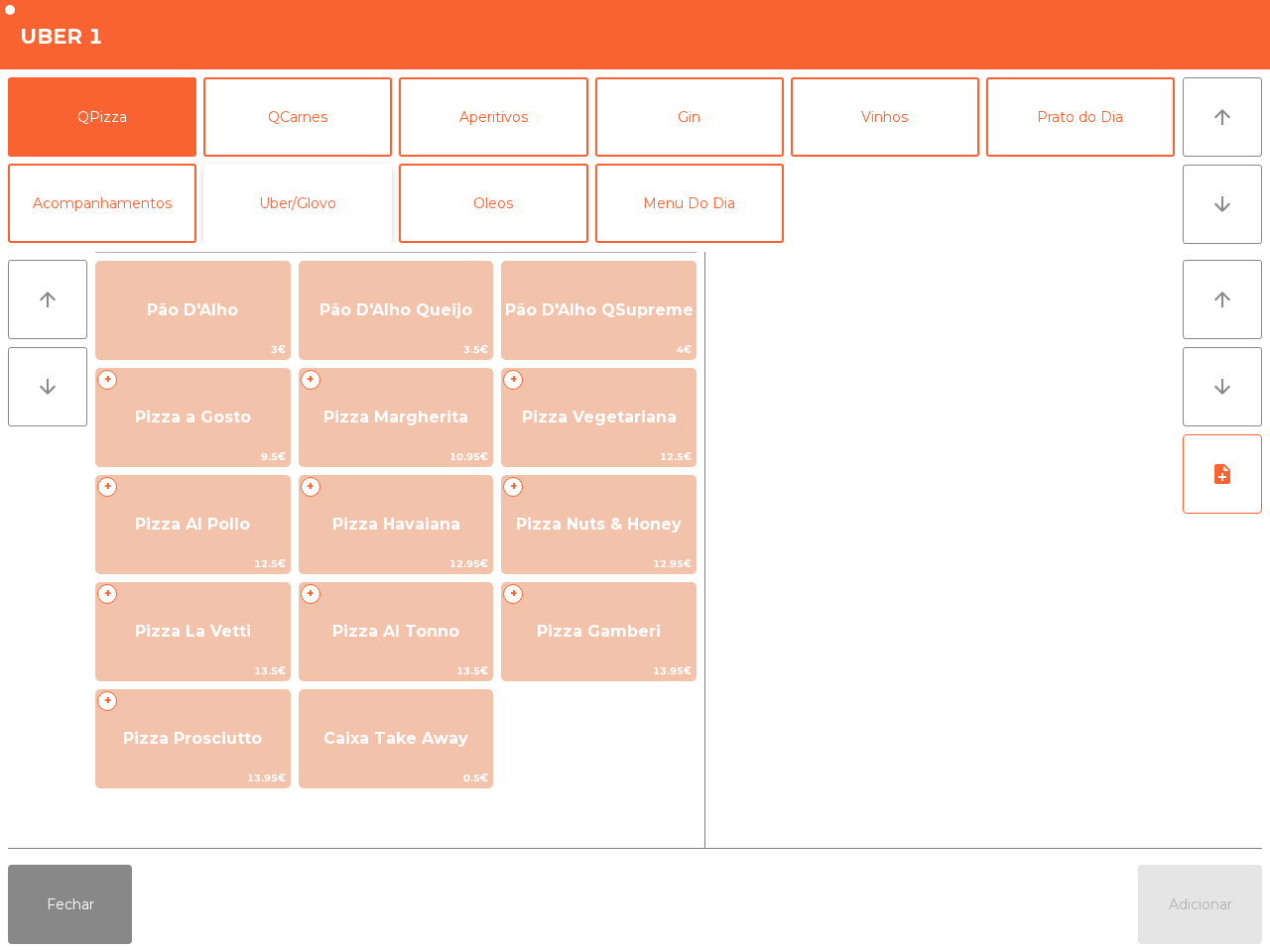 click on "Uber/Glovo" 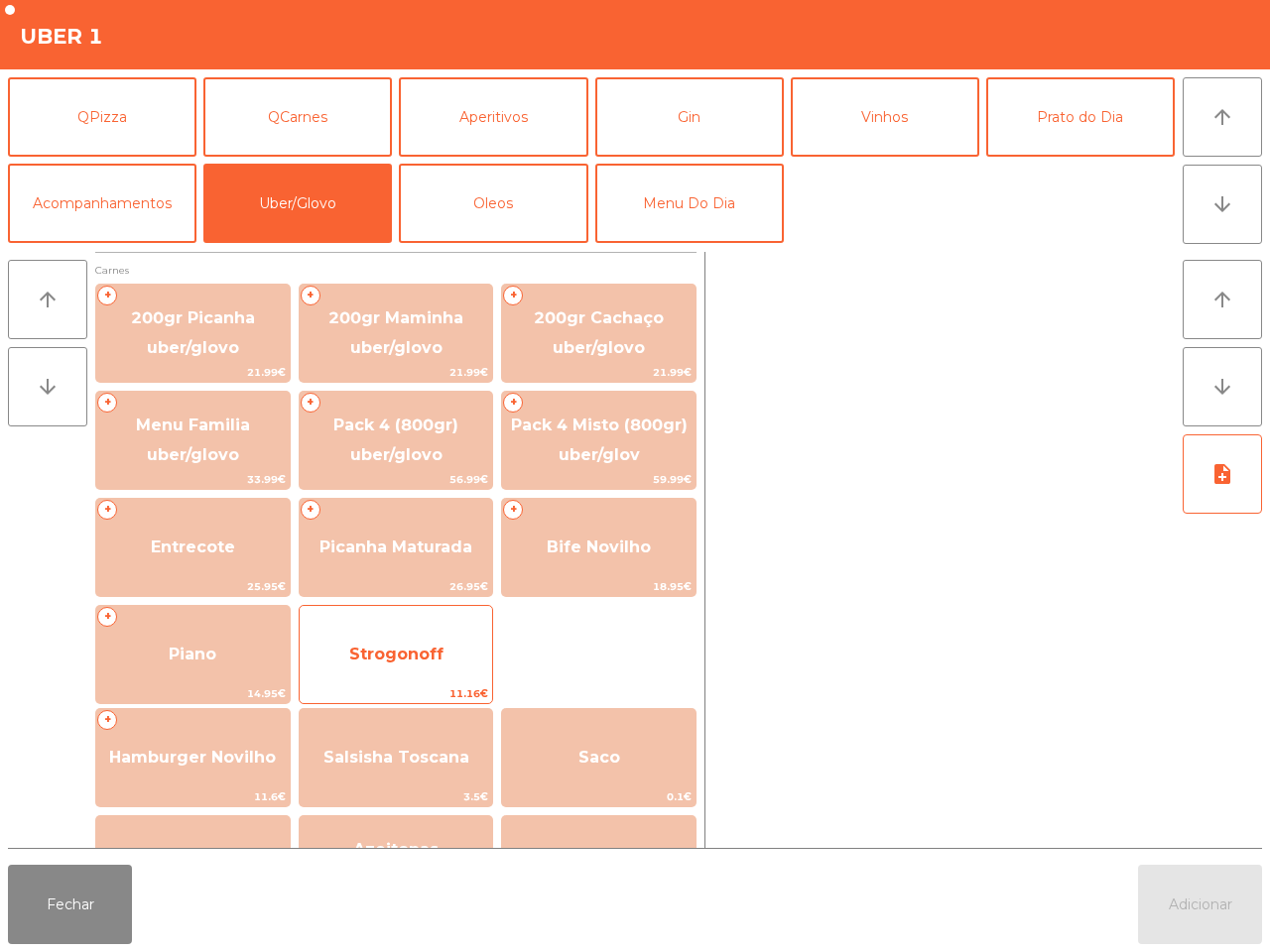click on "Strogonoff" 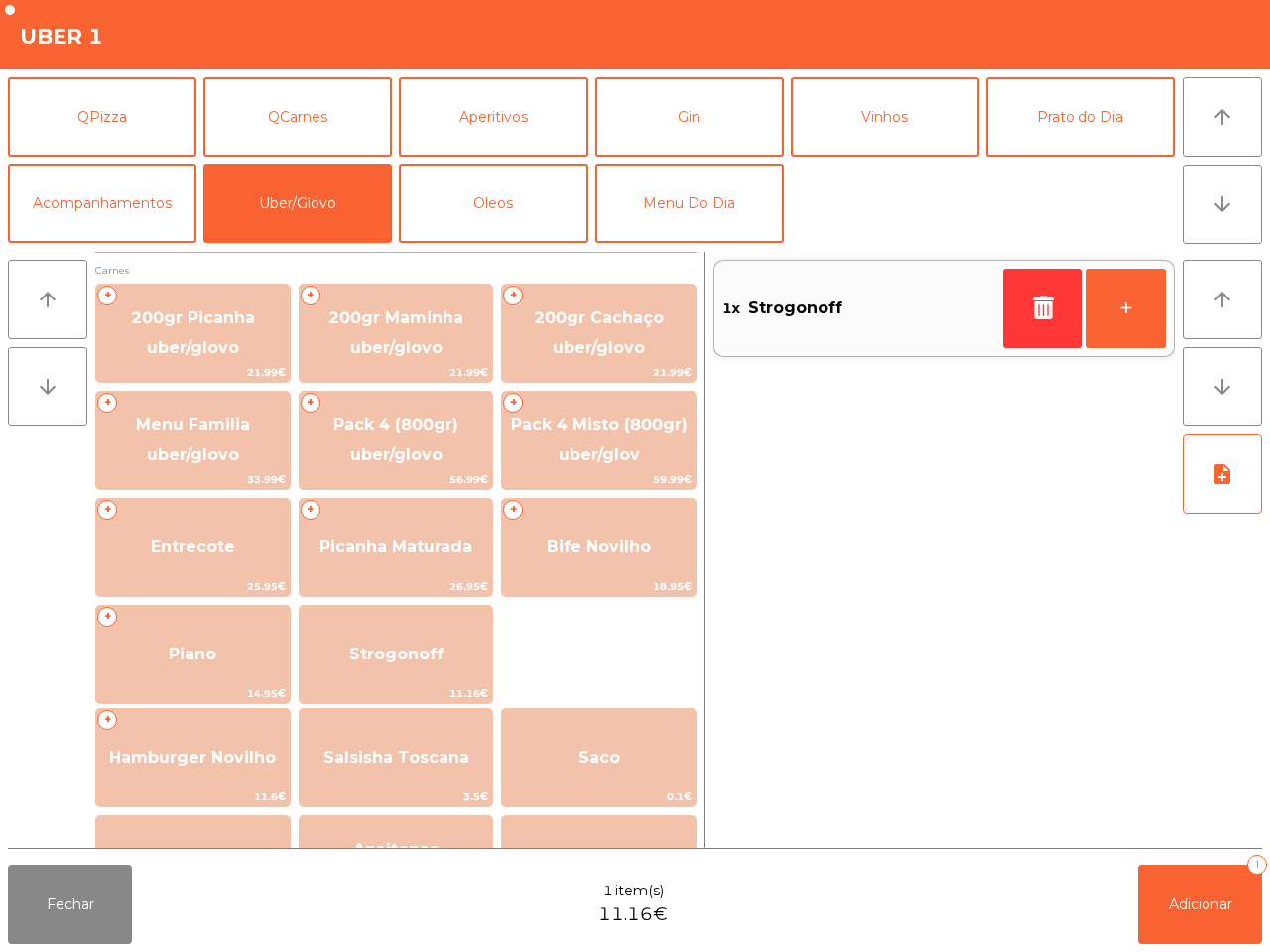 scroll, scrollTop: 248, scrollLeft: 0, axis: vertical 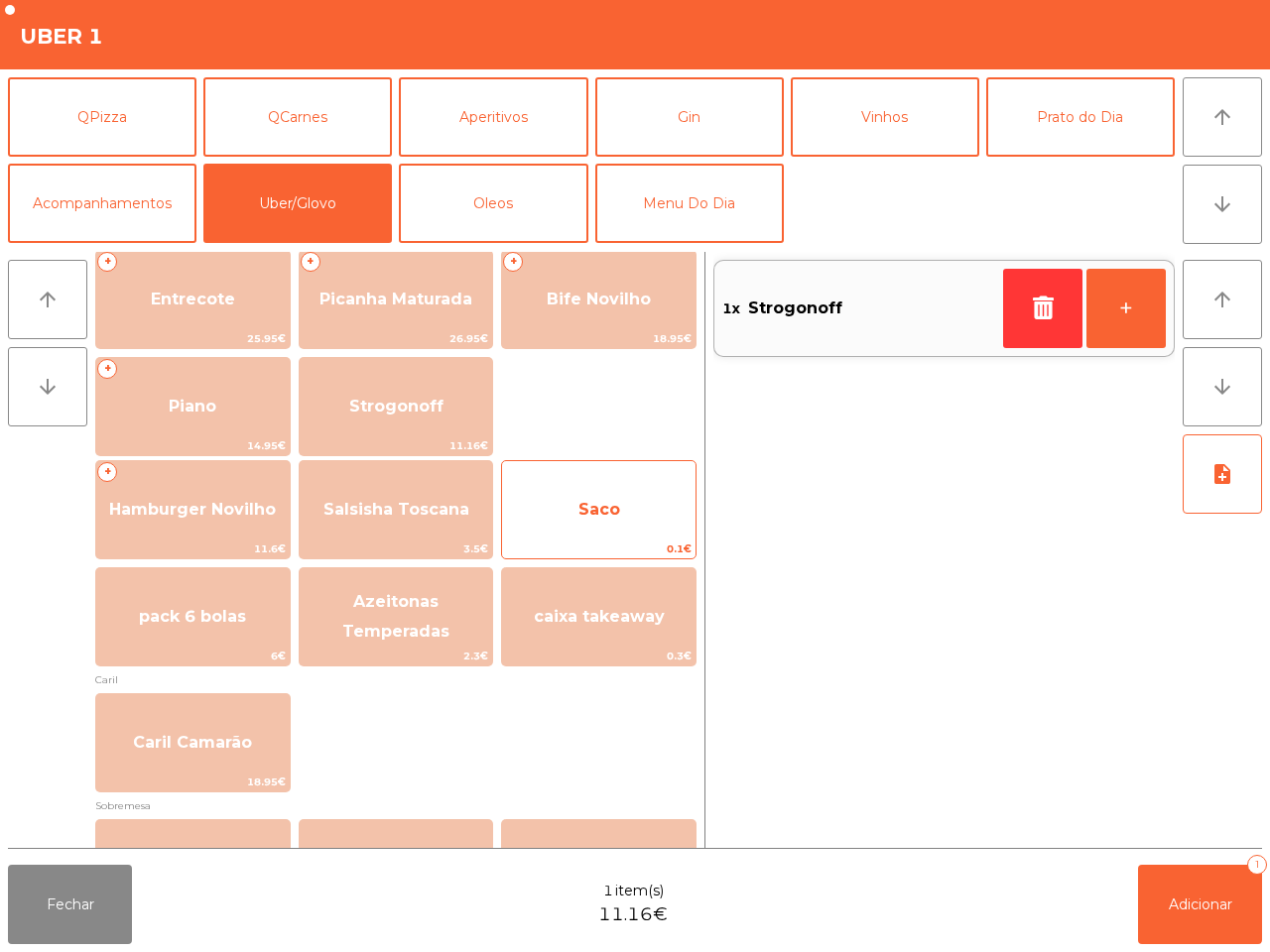 click on "Saco" 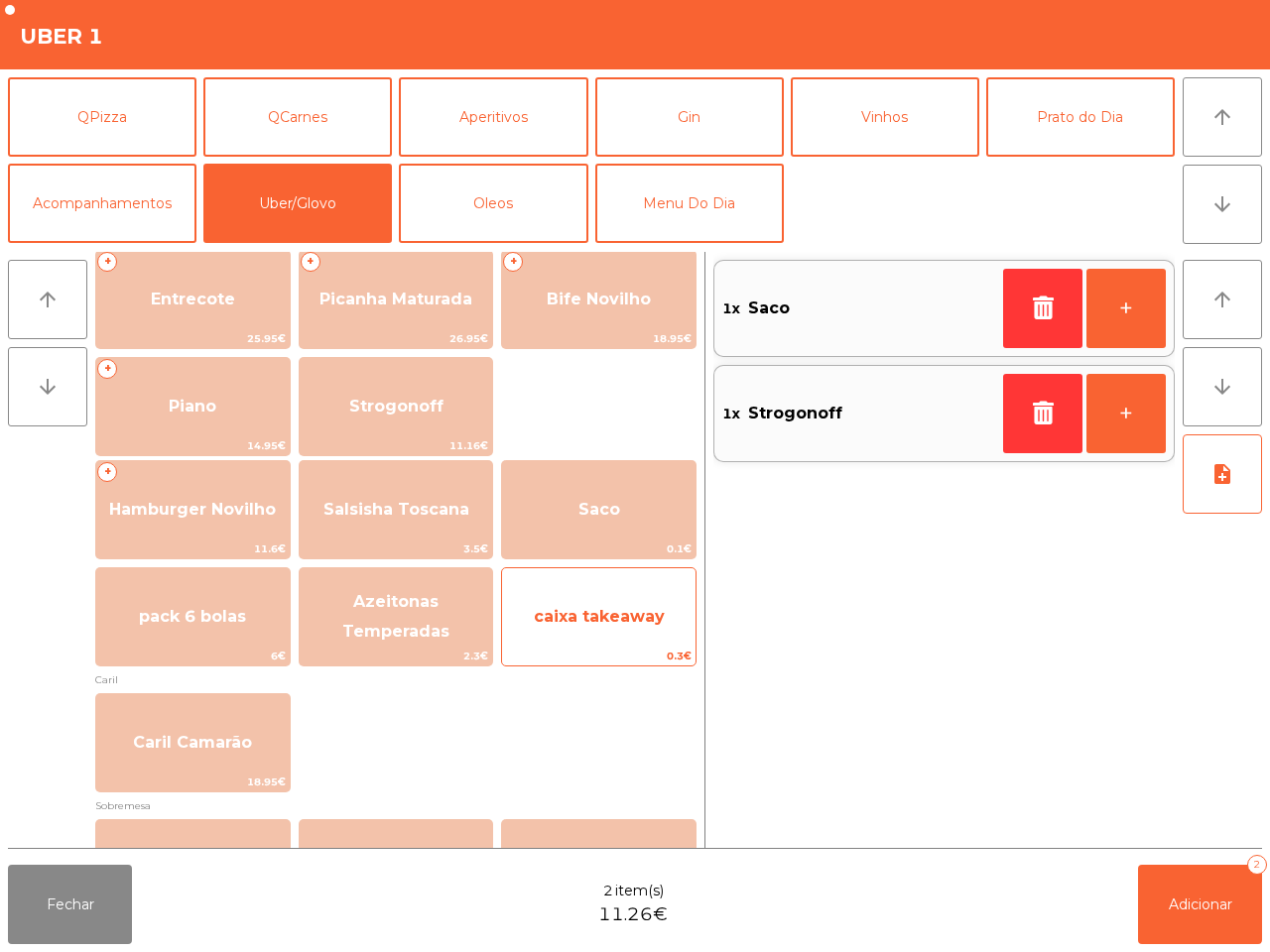 click on "caixa takeaway" 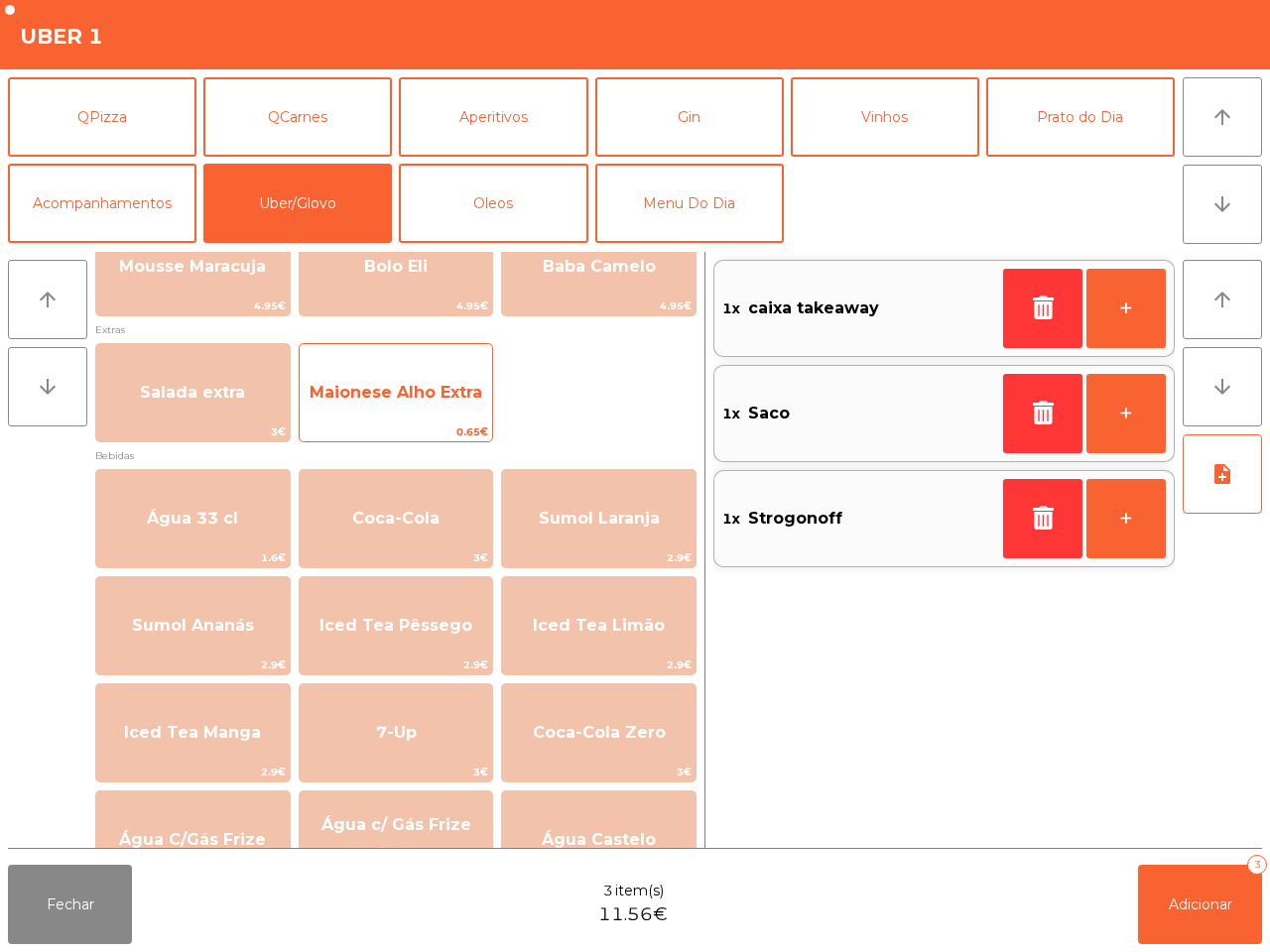 scroll, scrollTop: 1007, scrollLeft: 0, axis: vertical 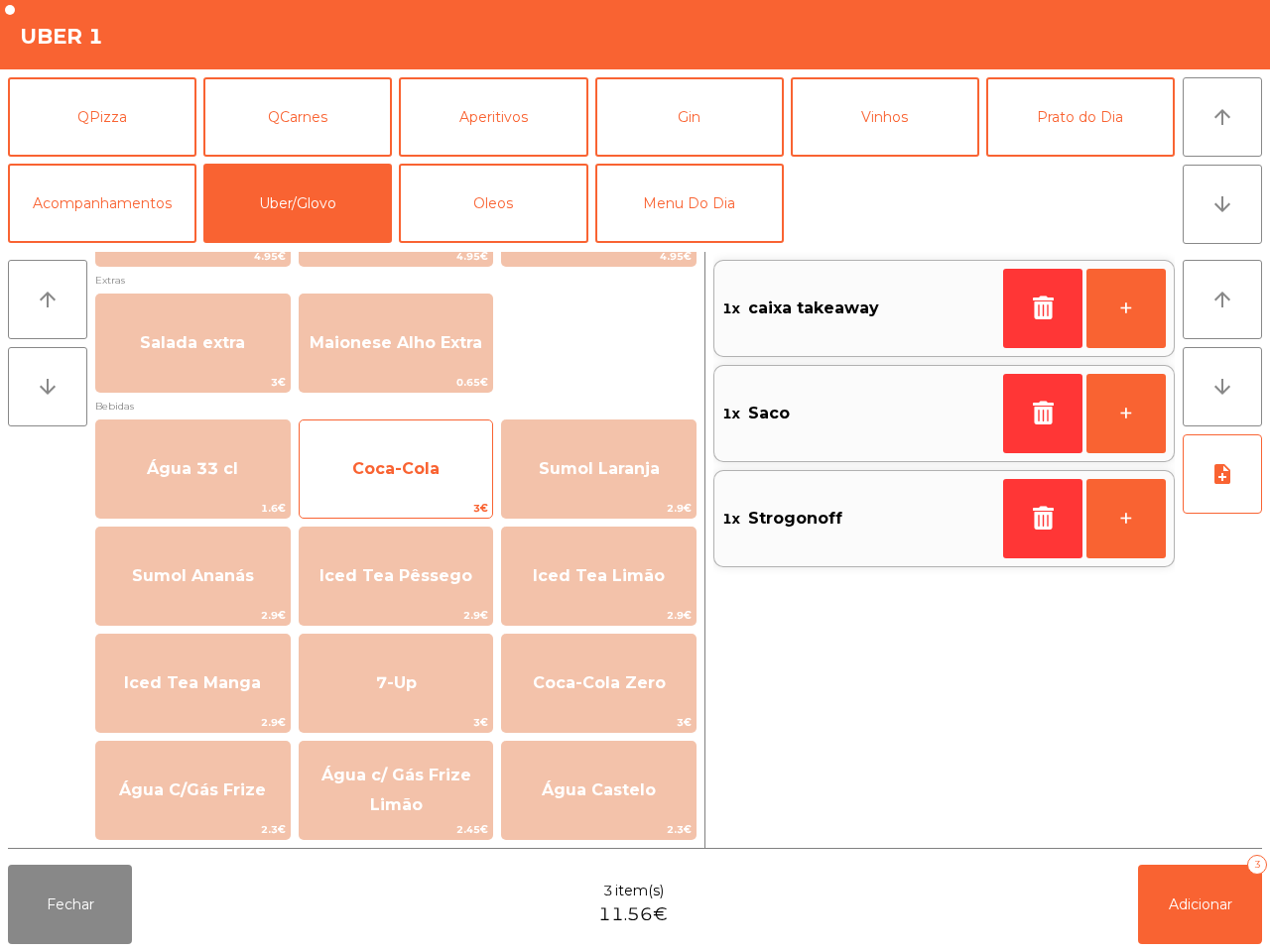 click on "Coca-Cola" 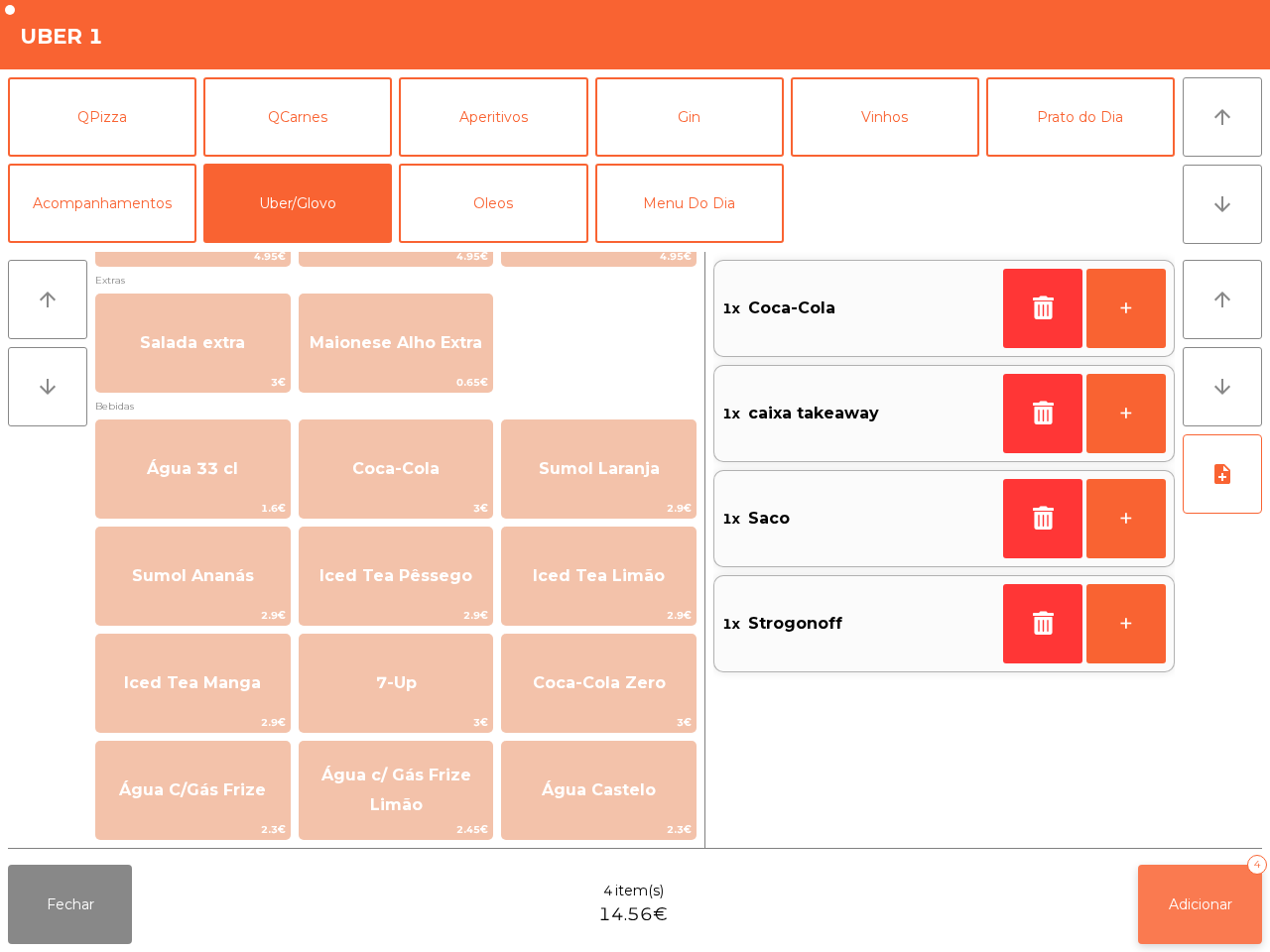 click on "Adicionar" 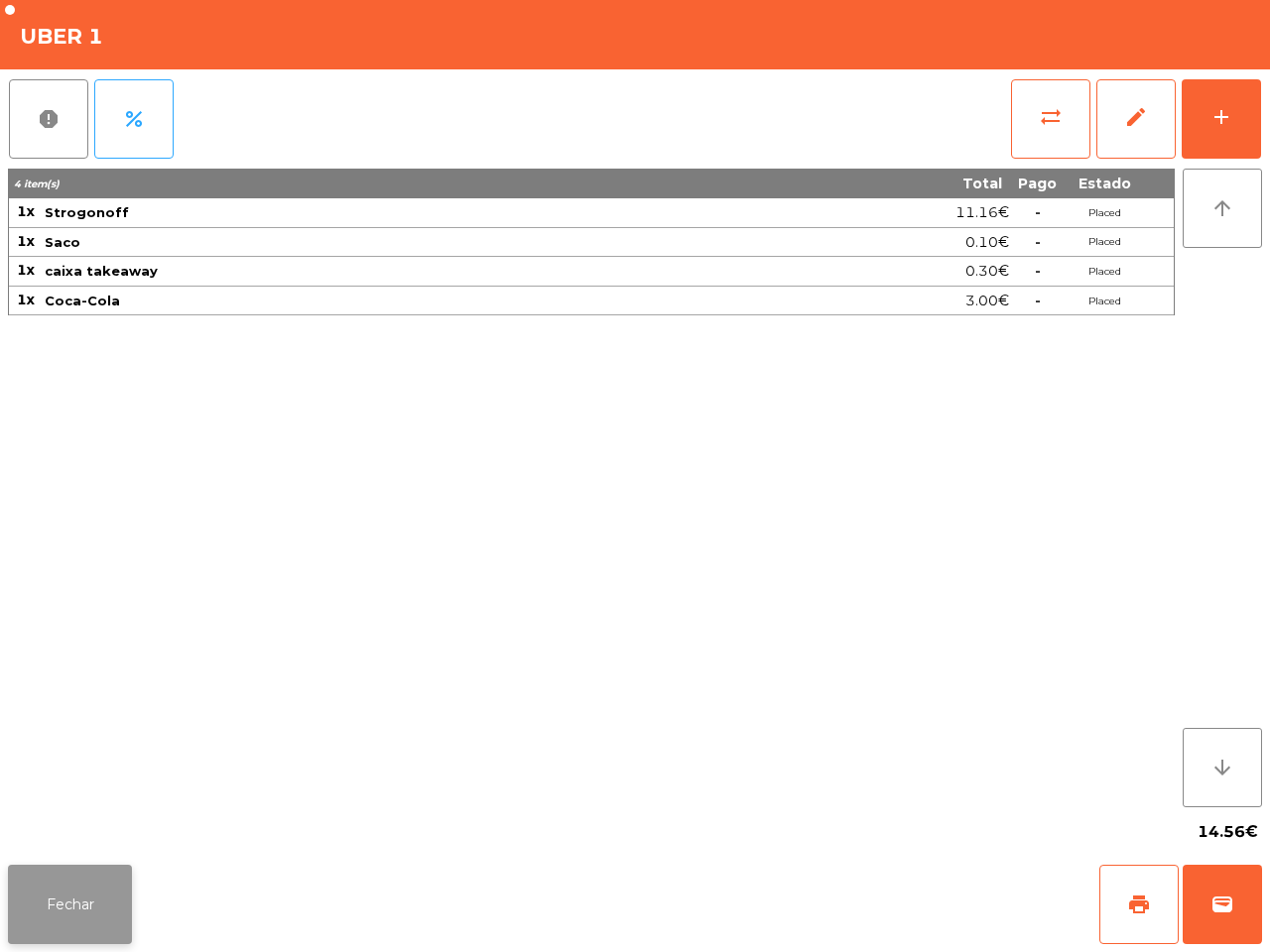 click on "Fechar" 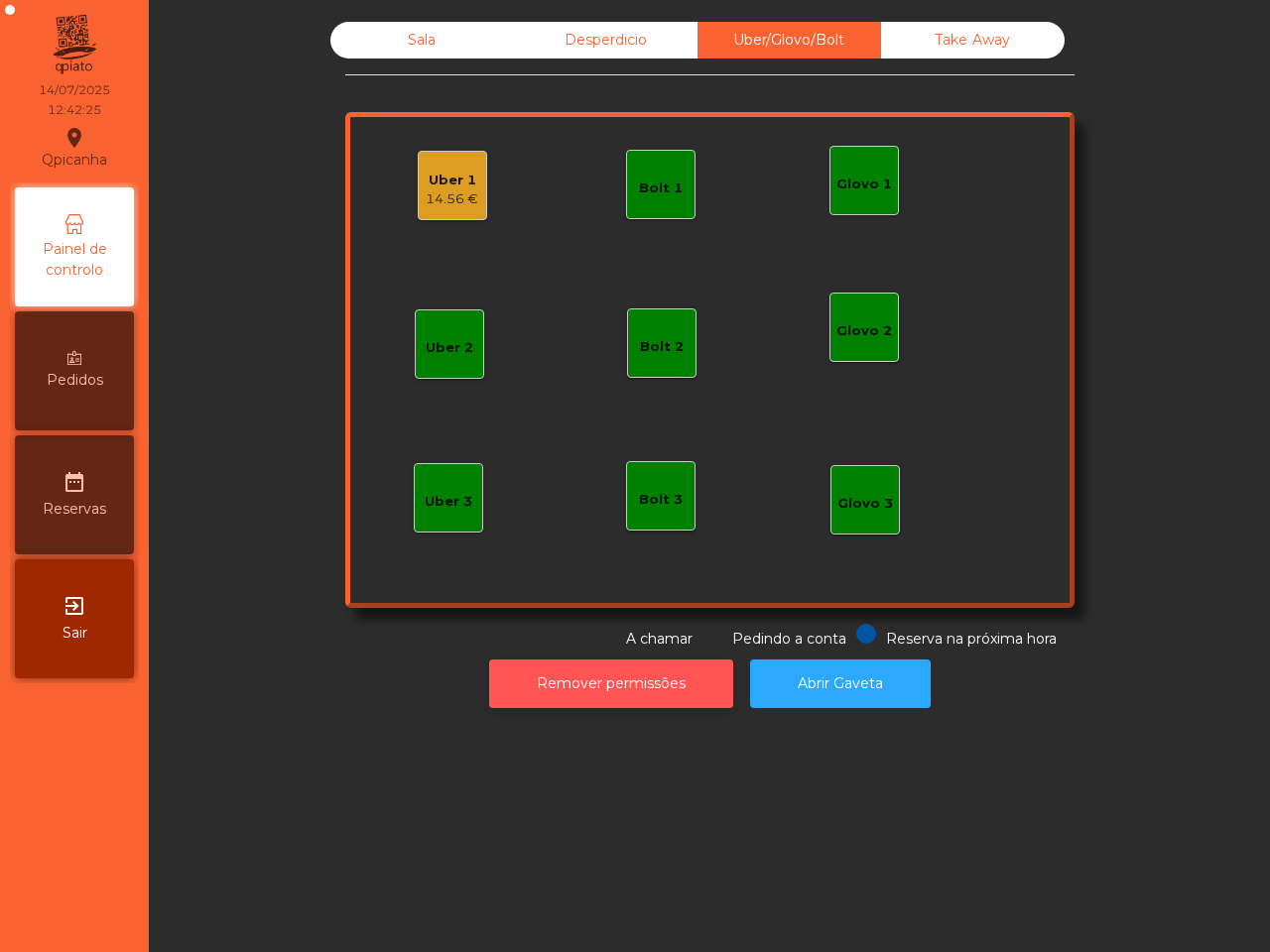 click on "Remover permissões" 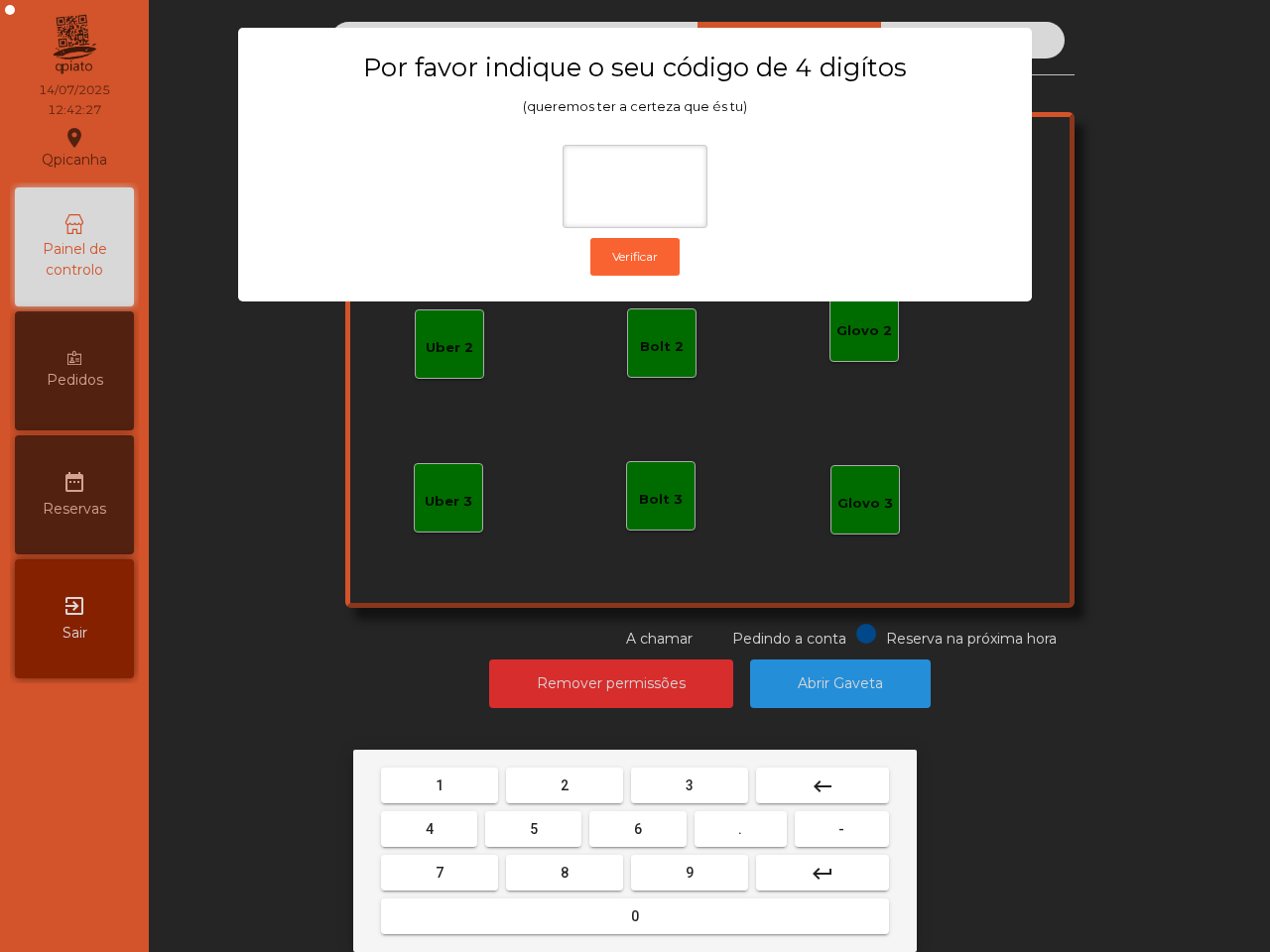 click on "6" at bounding box center (637, 829) 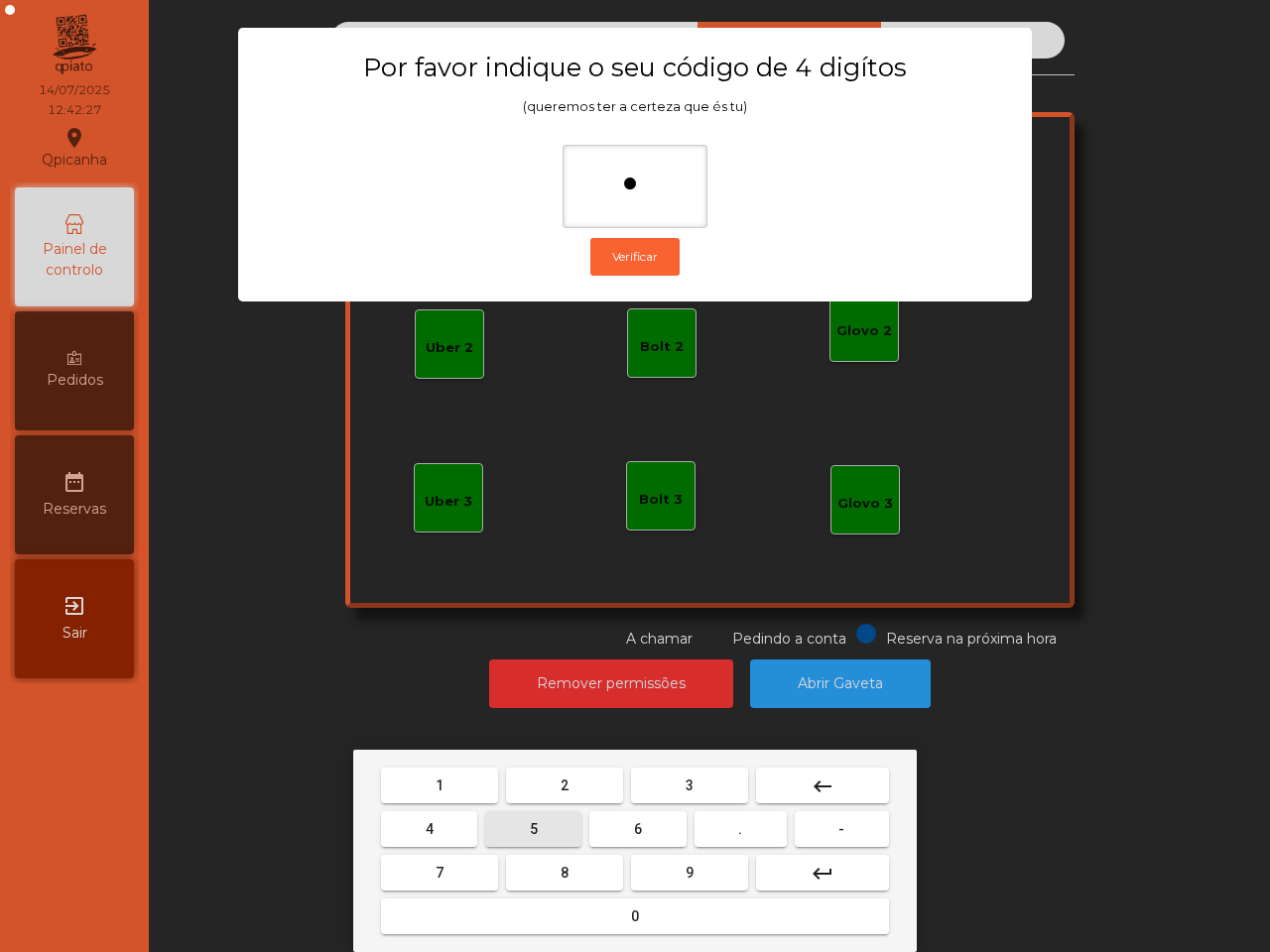 click on "5" at bounding box center [533, 829] 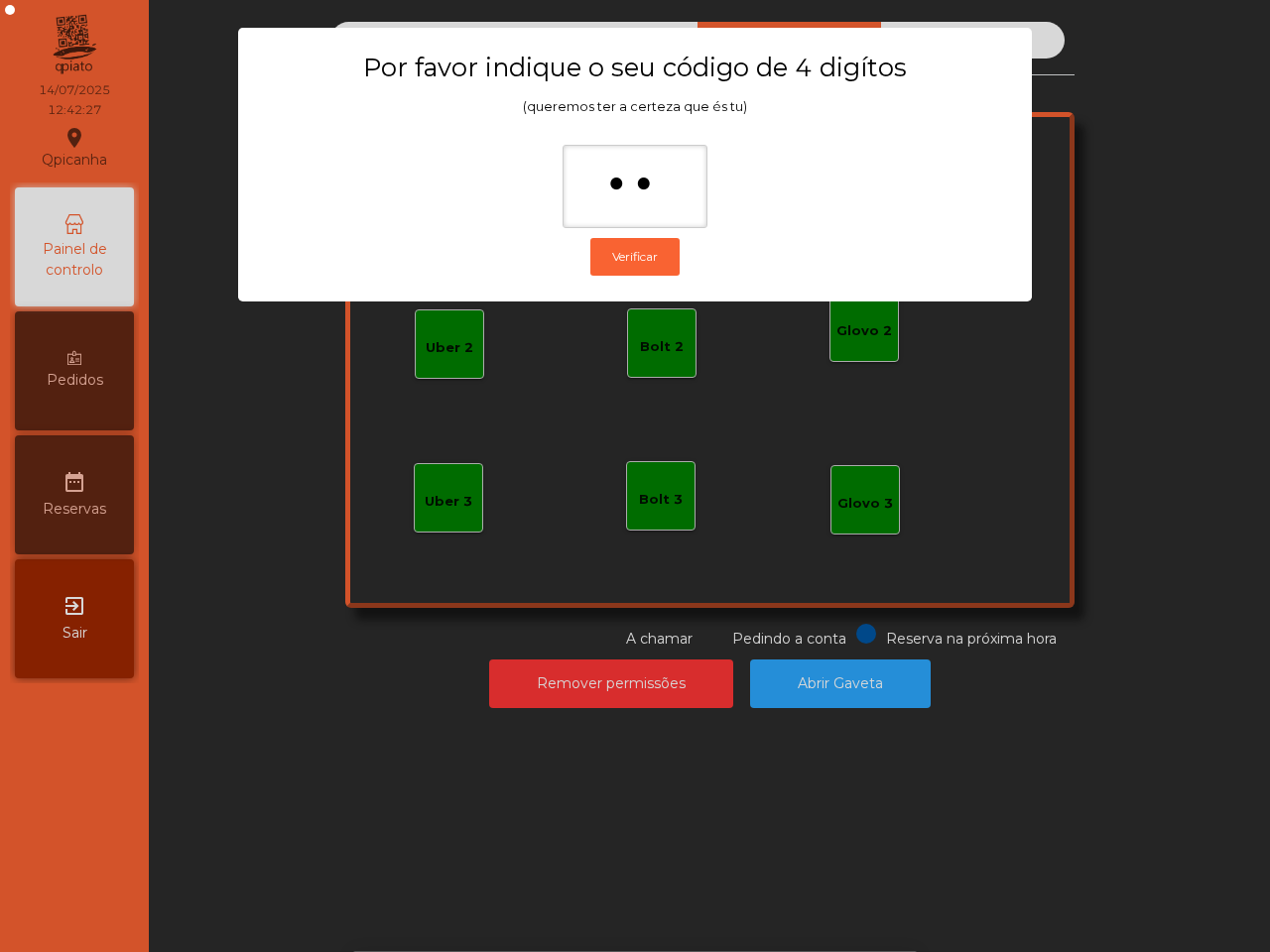 drag, startPoint x: 410, startPoint y: 739, endPoint x: 420, endPoint y: 751, distance: 15.6205 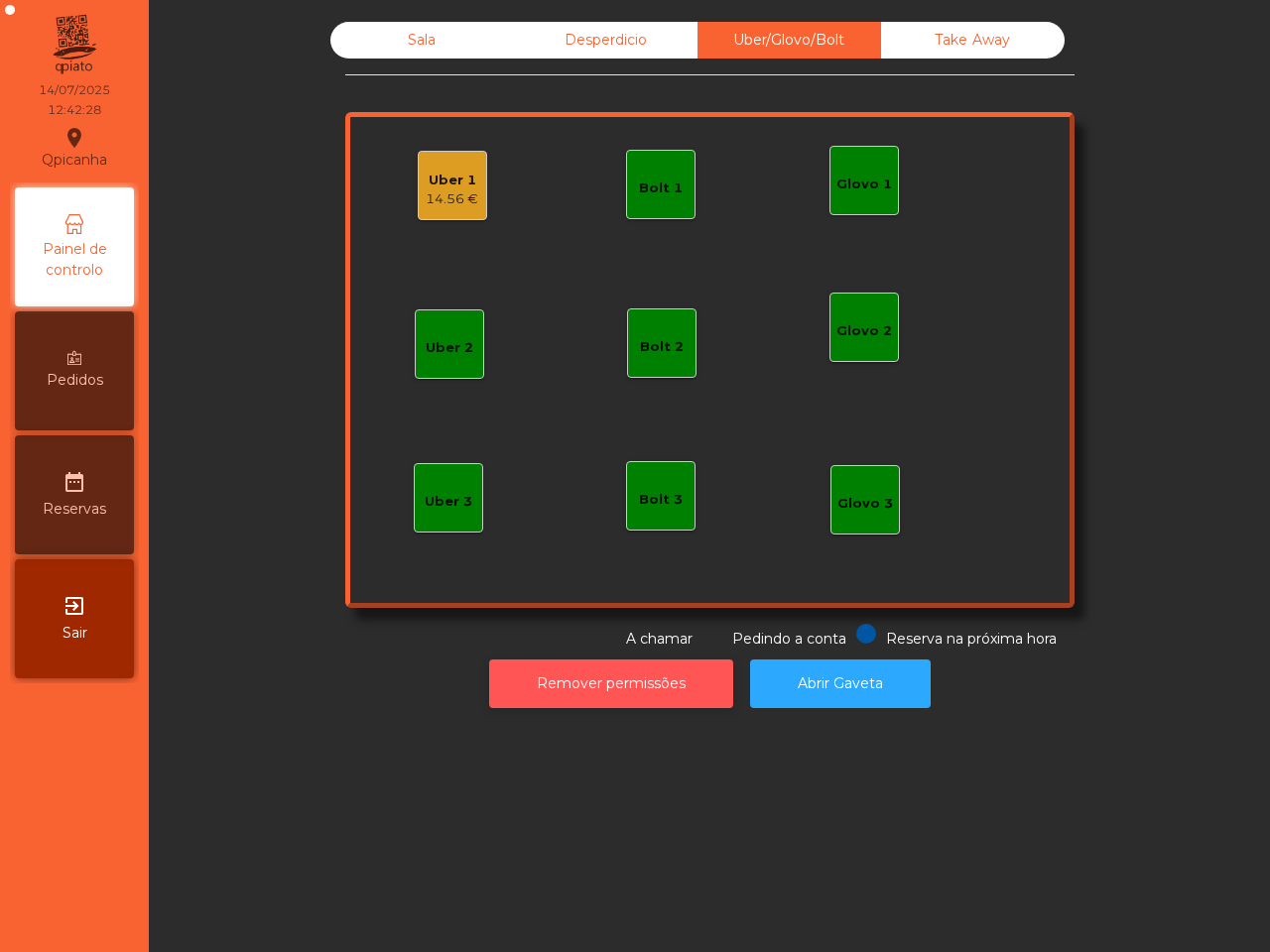 click on "Remover permissões" 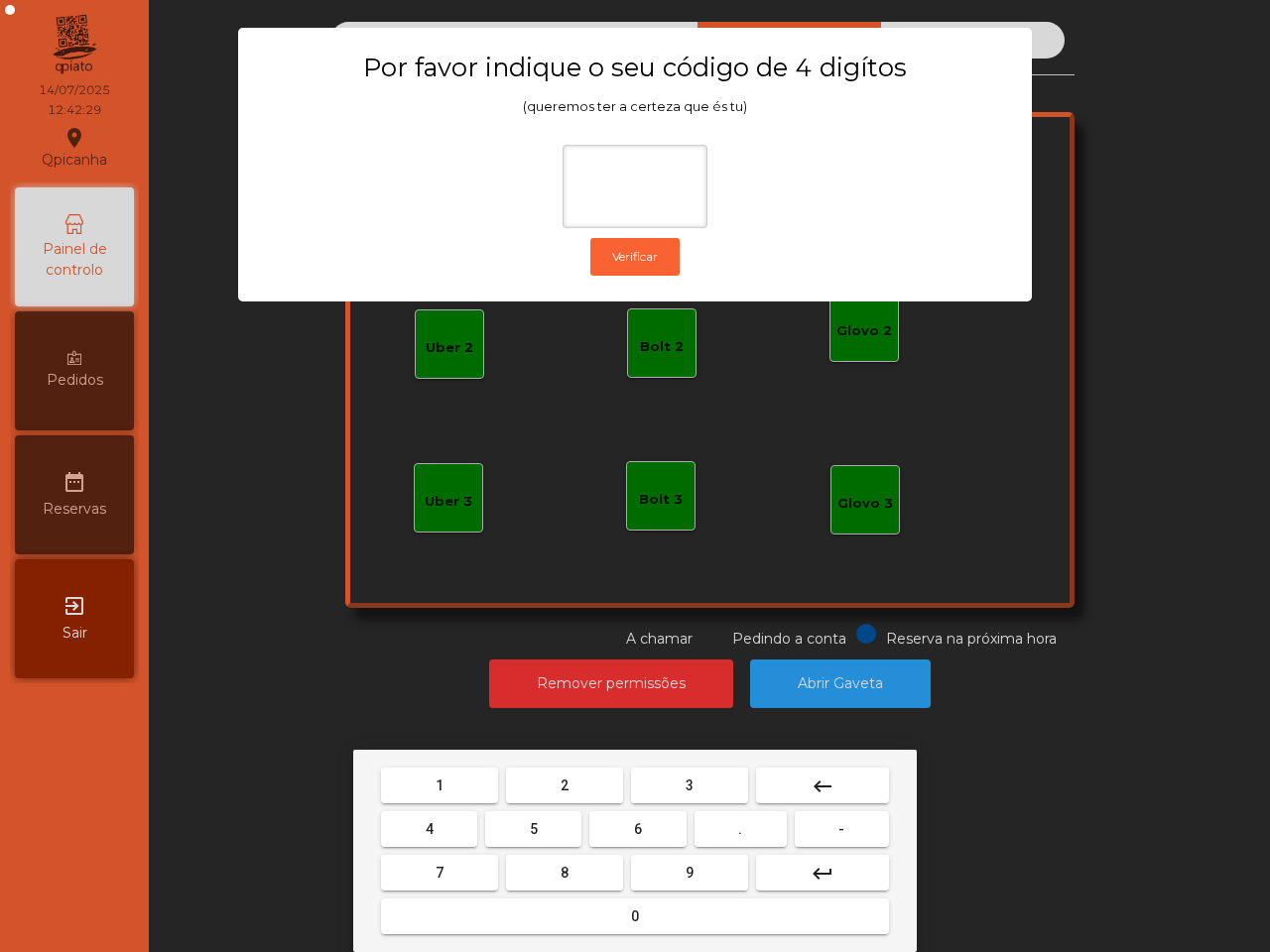 click on "6" at bounding box center (637, 829) 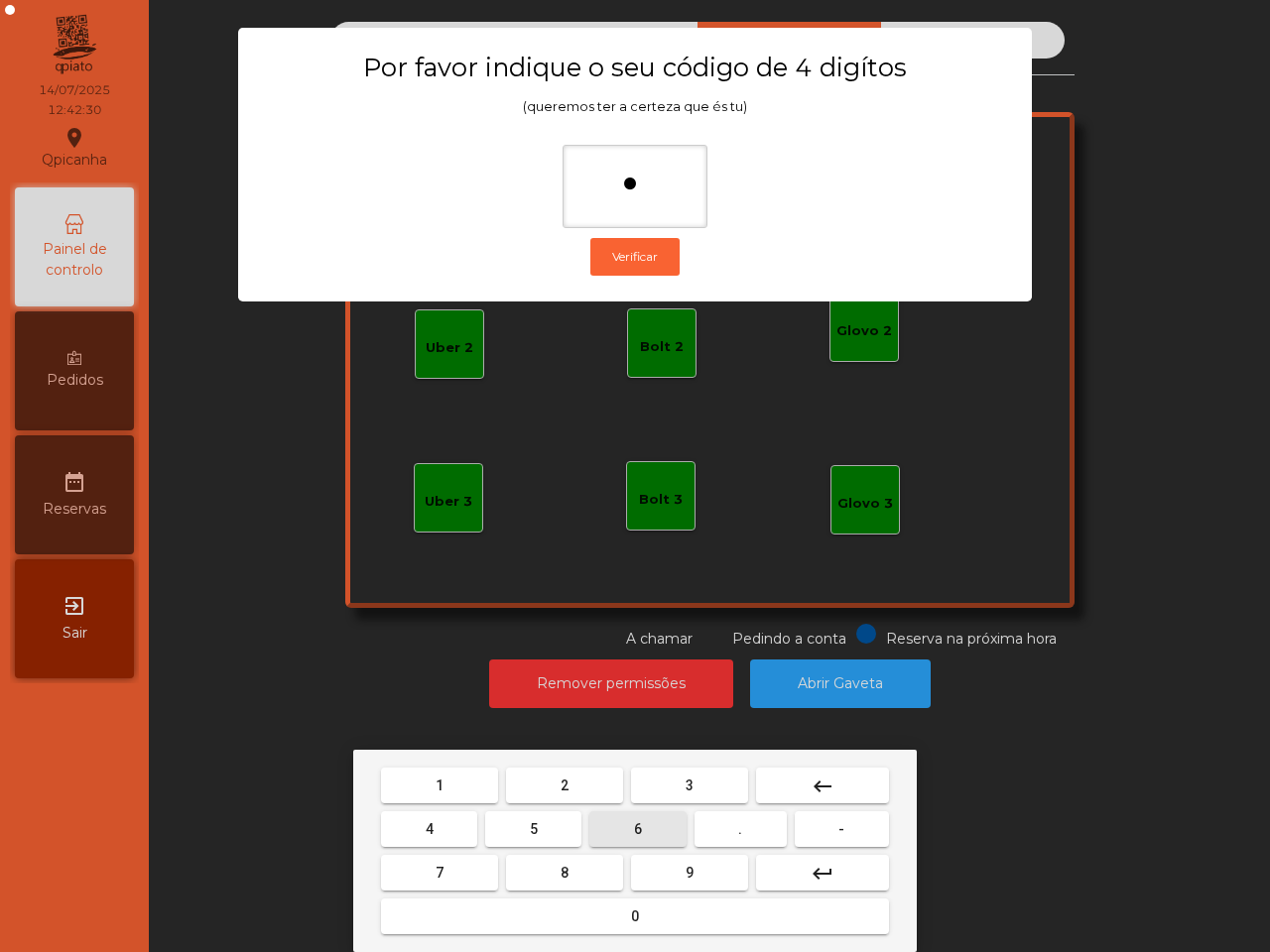click on "5" at bounding box center [533, 829] 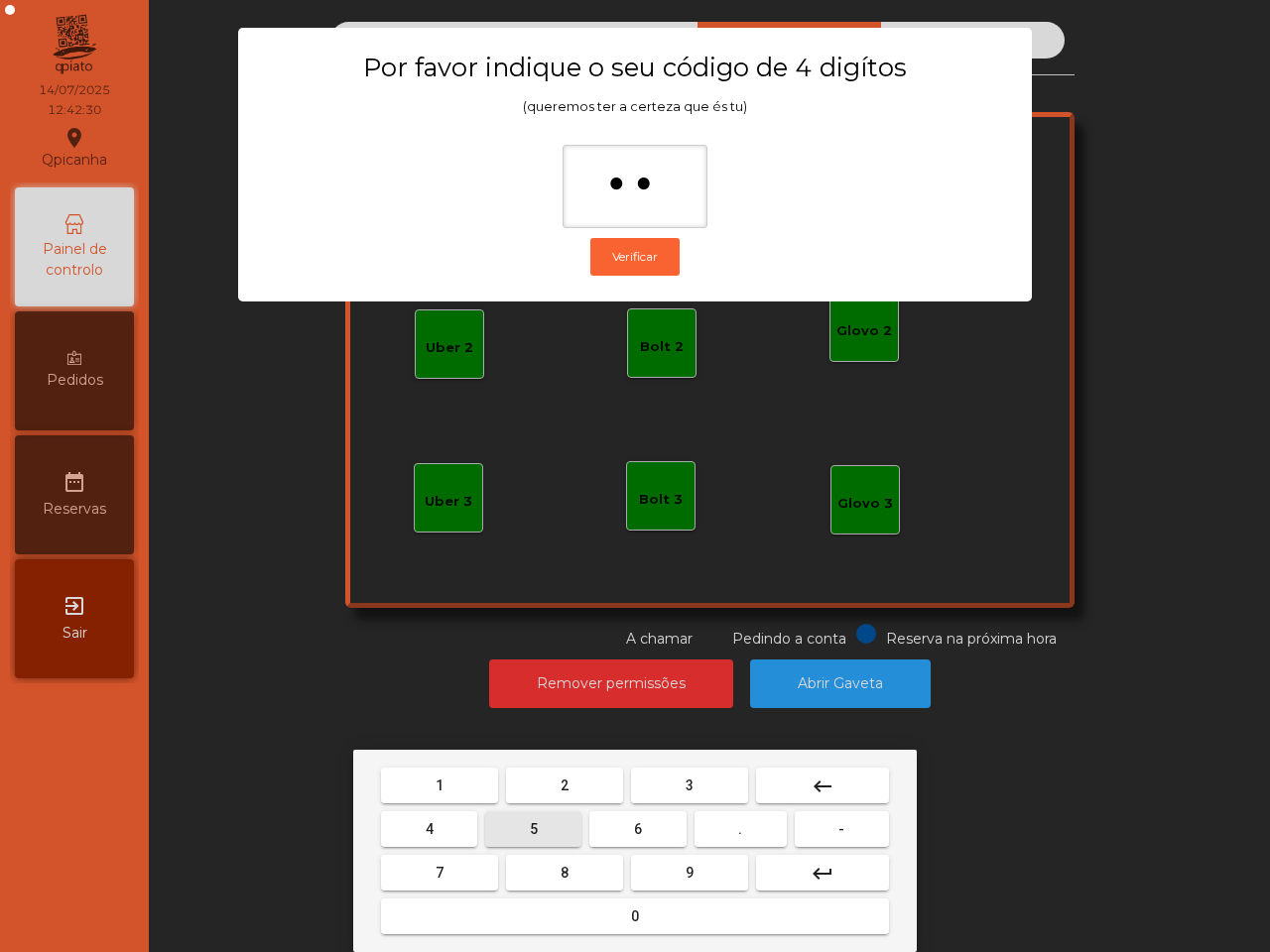 click on "1 2 3 keyboard_backspace 4 5 6 . - 7 8 9 keyboard_return 0" at bounding box center [635, 851] 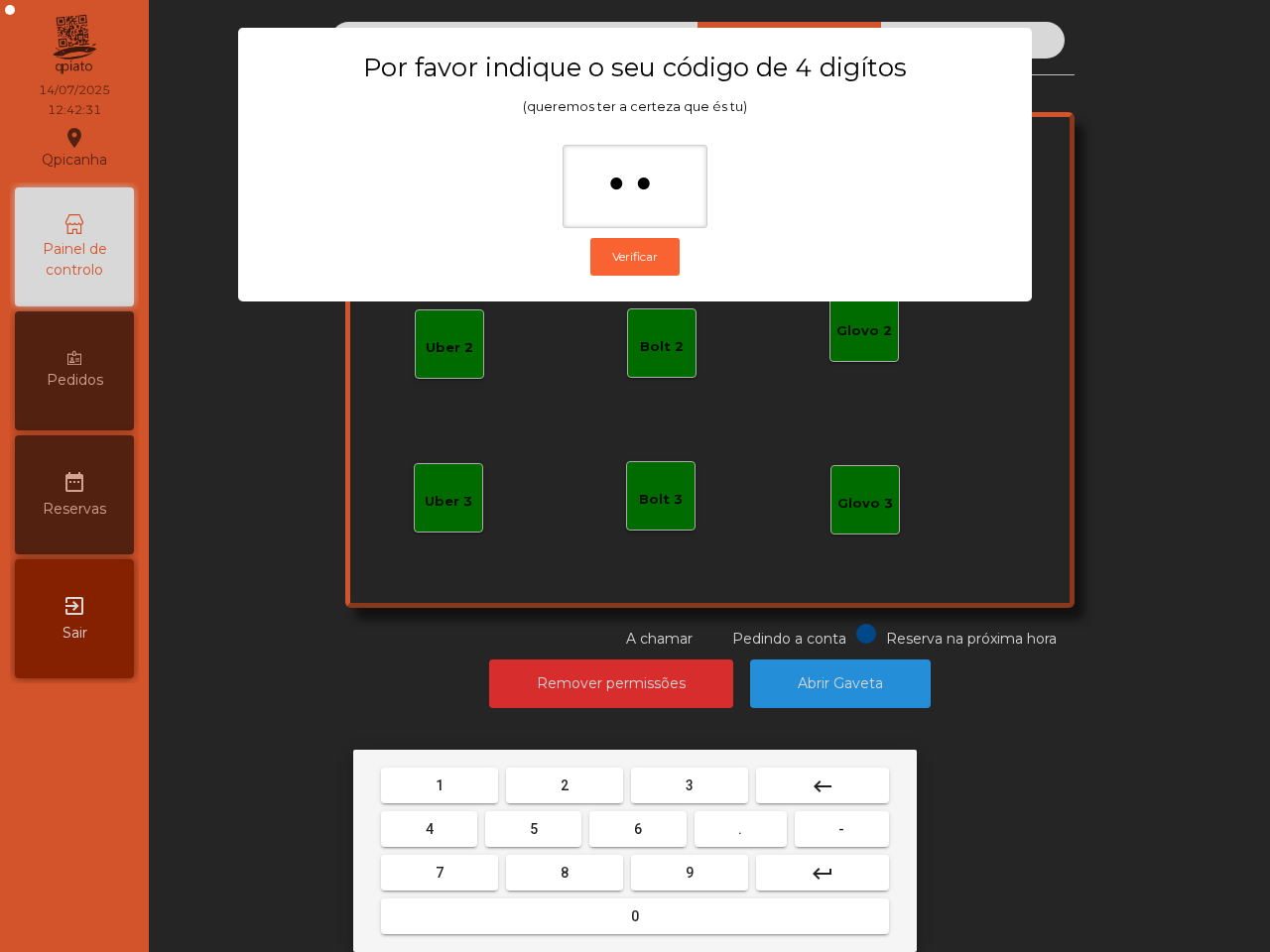 click on "1" at bounding box center (440, 785) 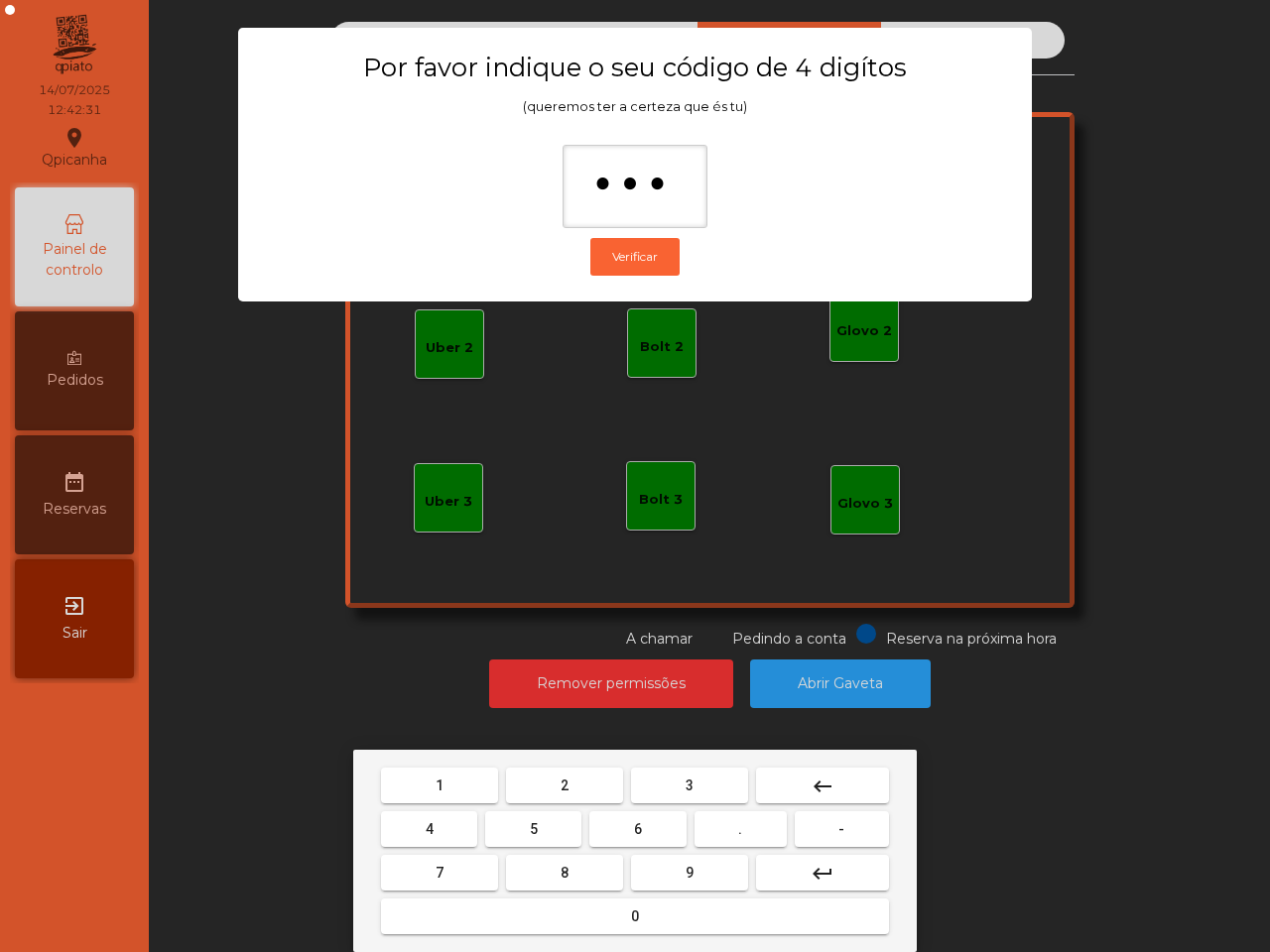 click on "2" at bounding box center (565, 785) 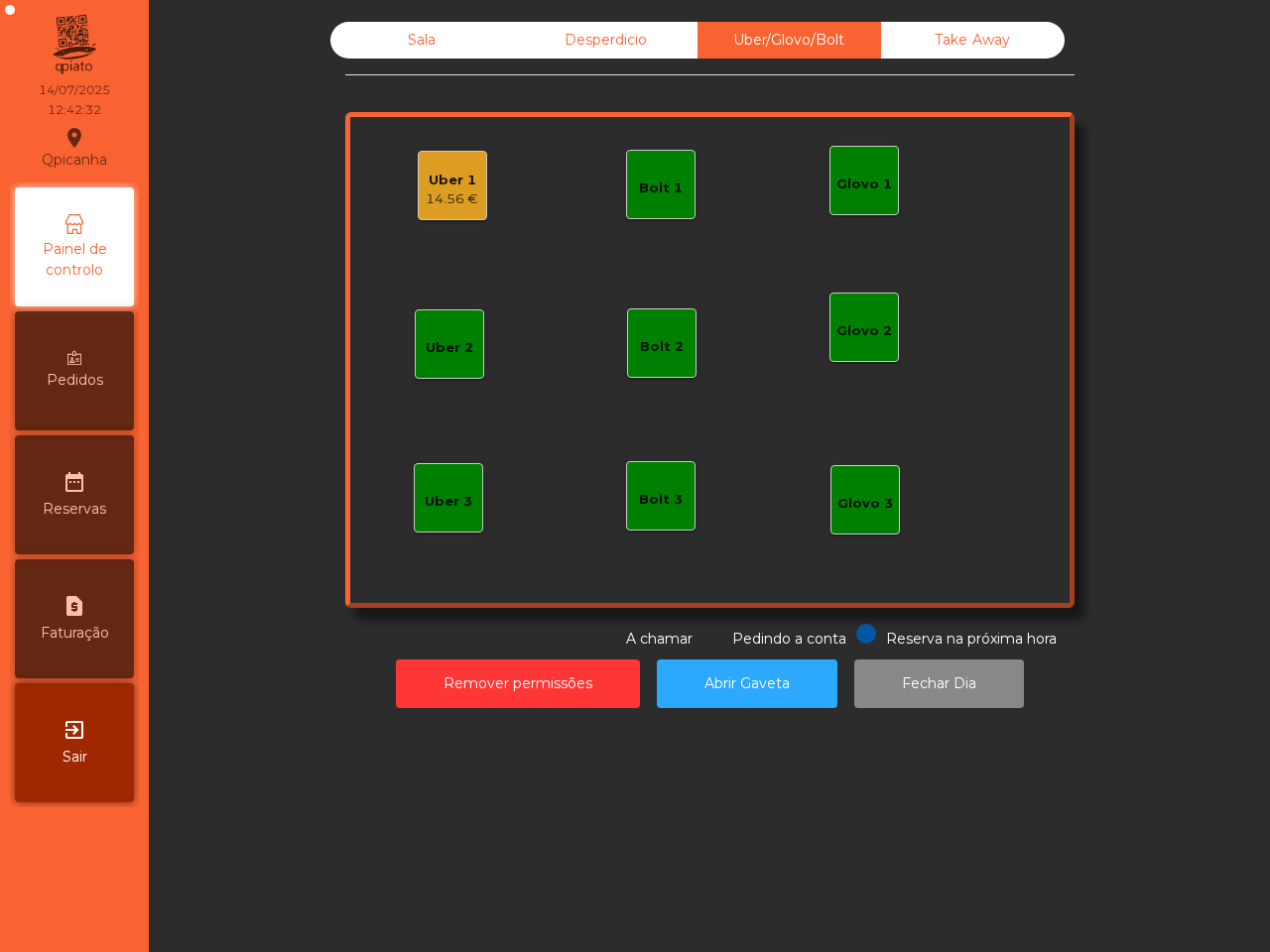 click on "Uber 1   14.56 €" 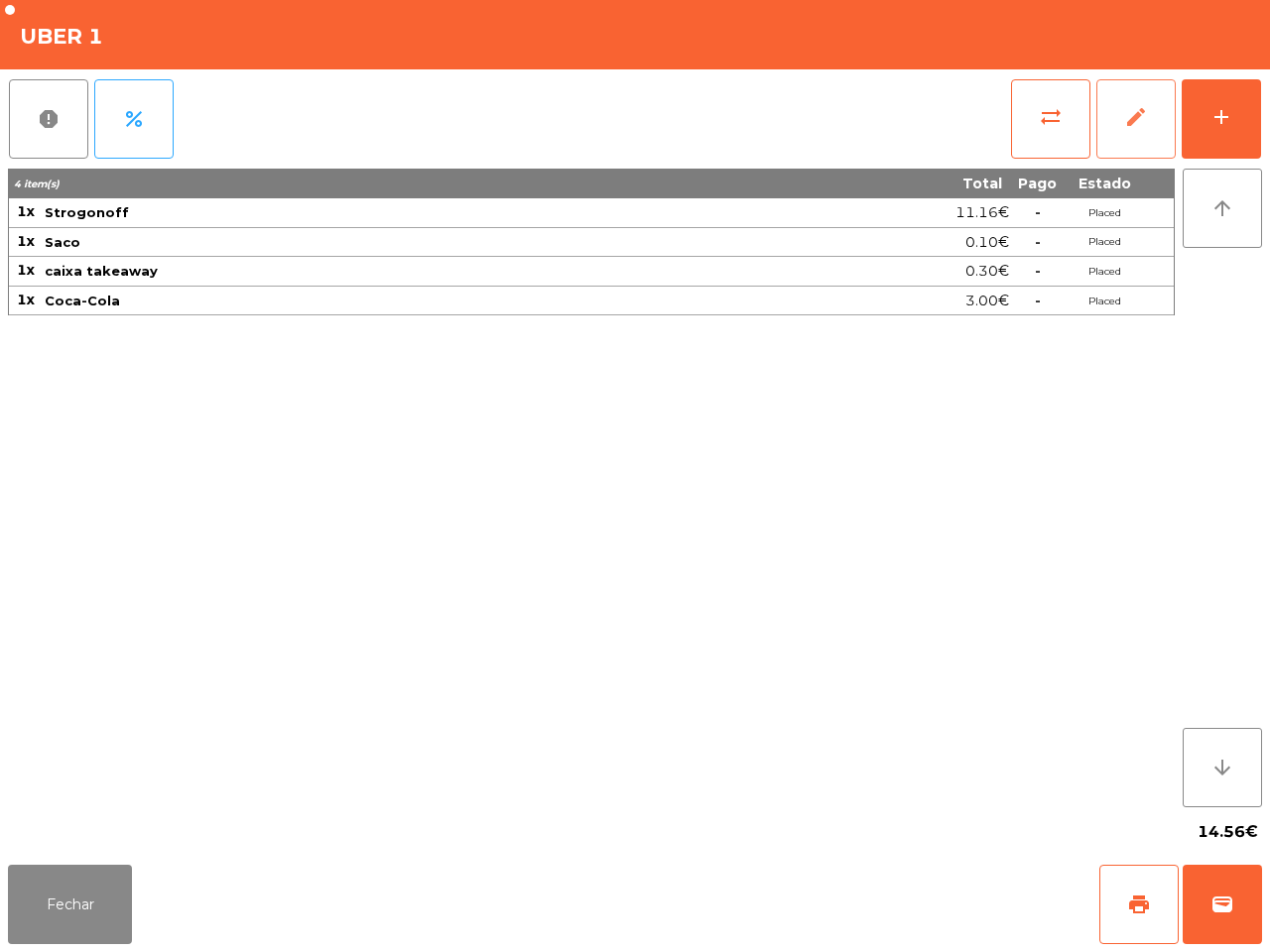 click on "edit" 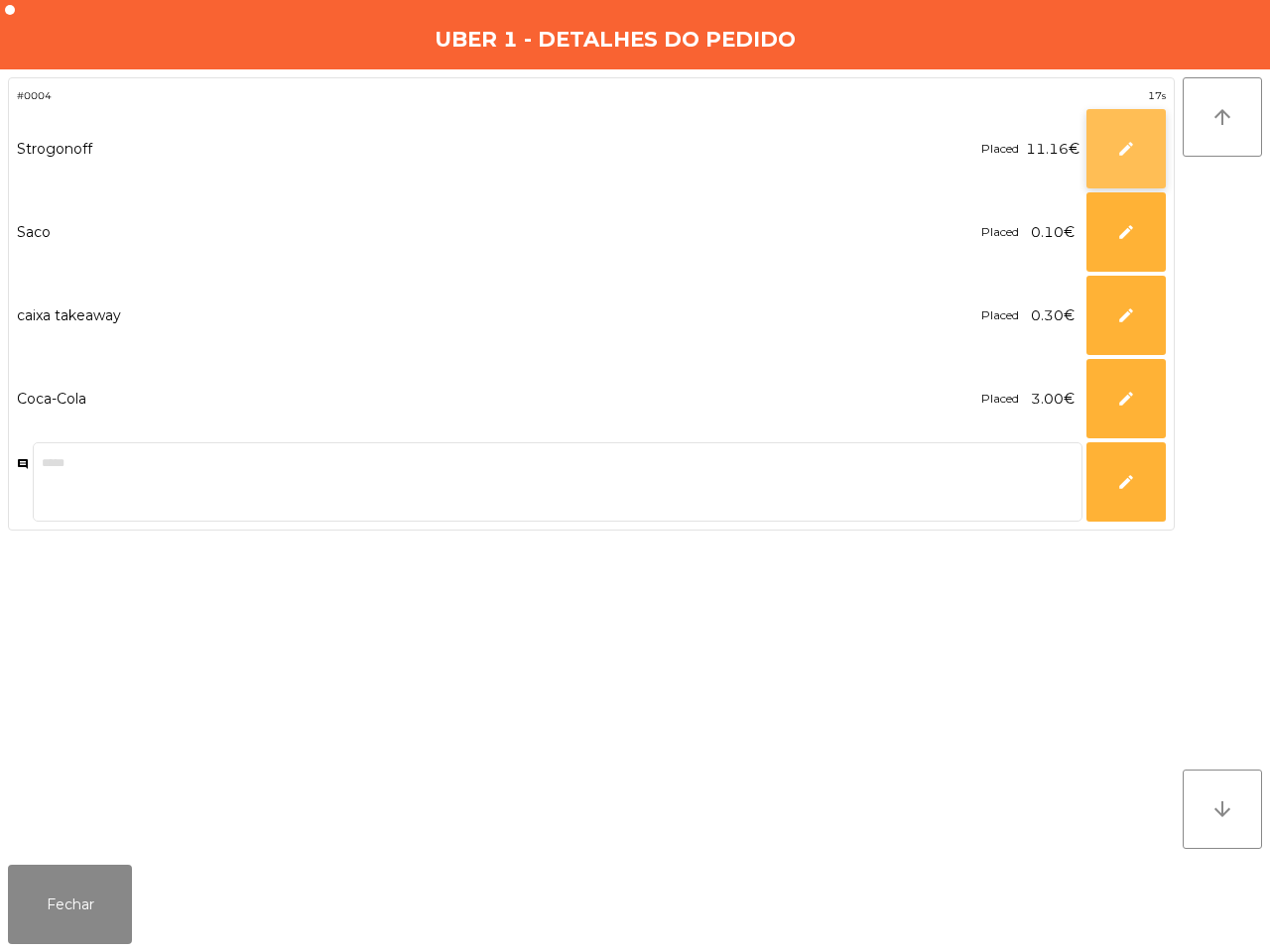 click on "edit" 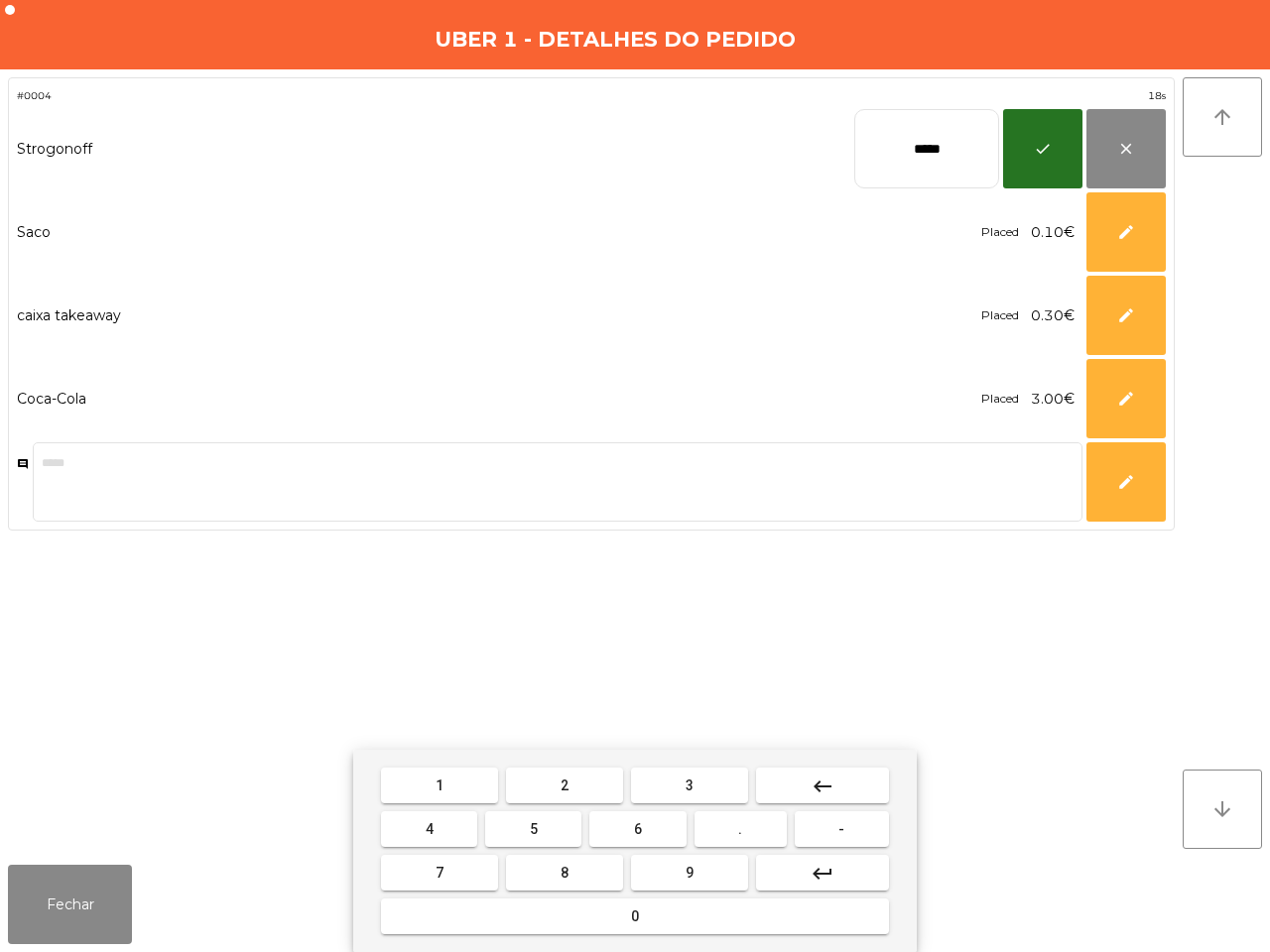 click on "keyboard_backspace" at bounding box center [823, 785] 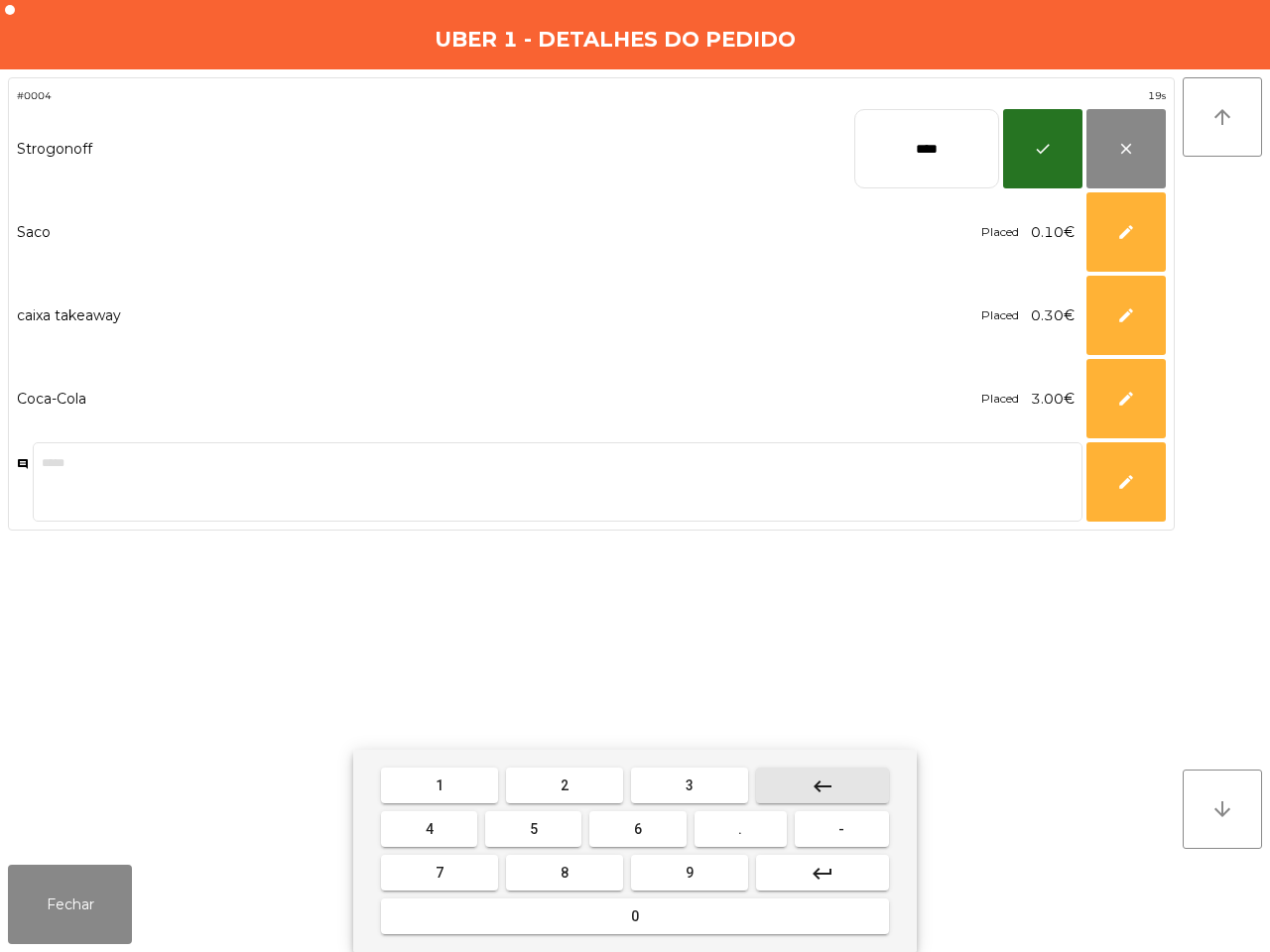 click on "keyboard_backspace" at bounding box center [823, 785] 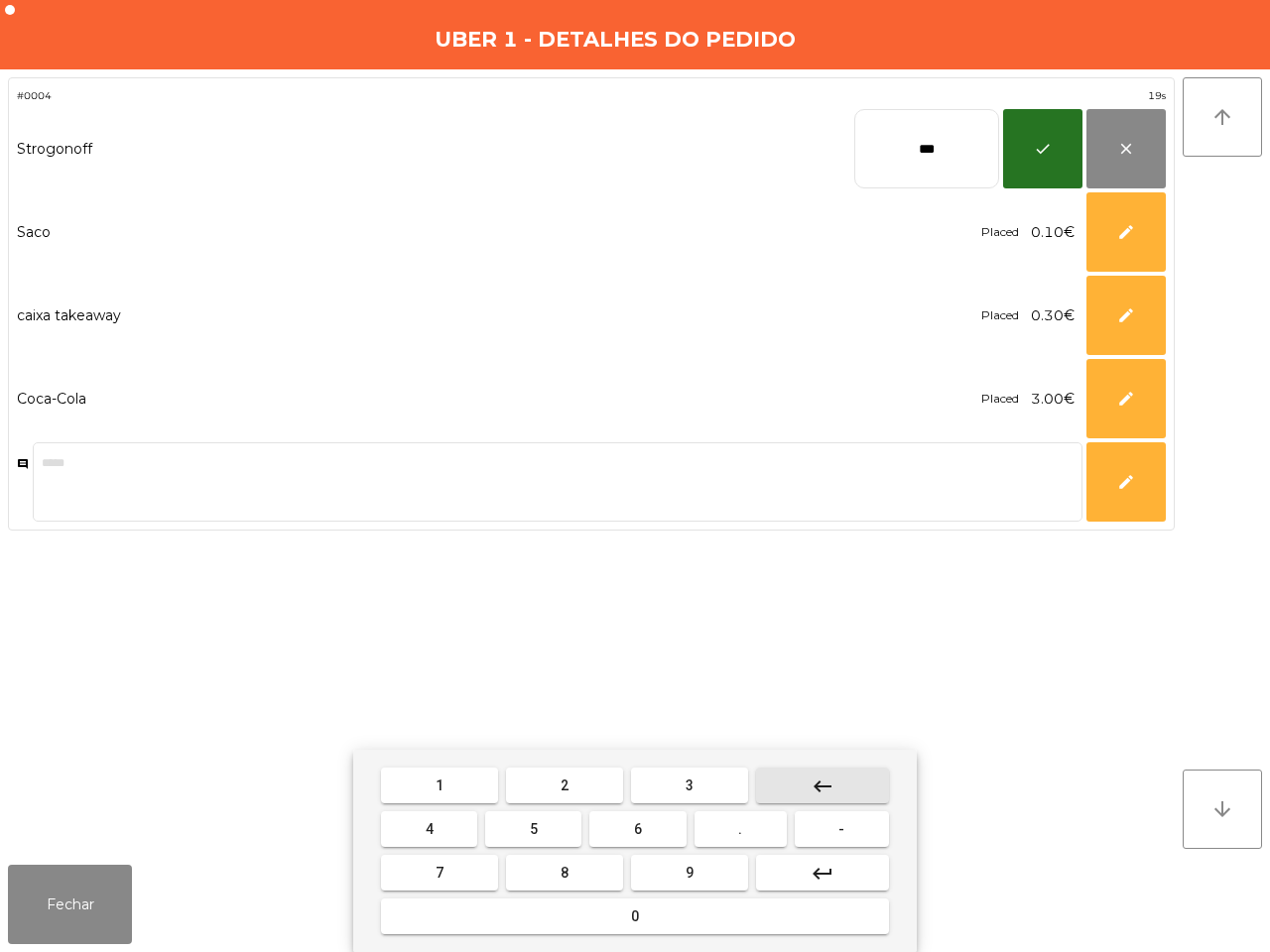 click on "keyboard_backspace" at bounding box center [823, 785] 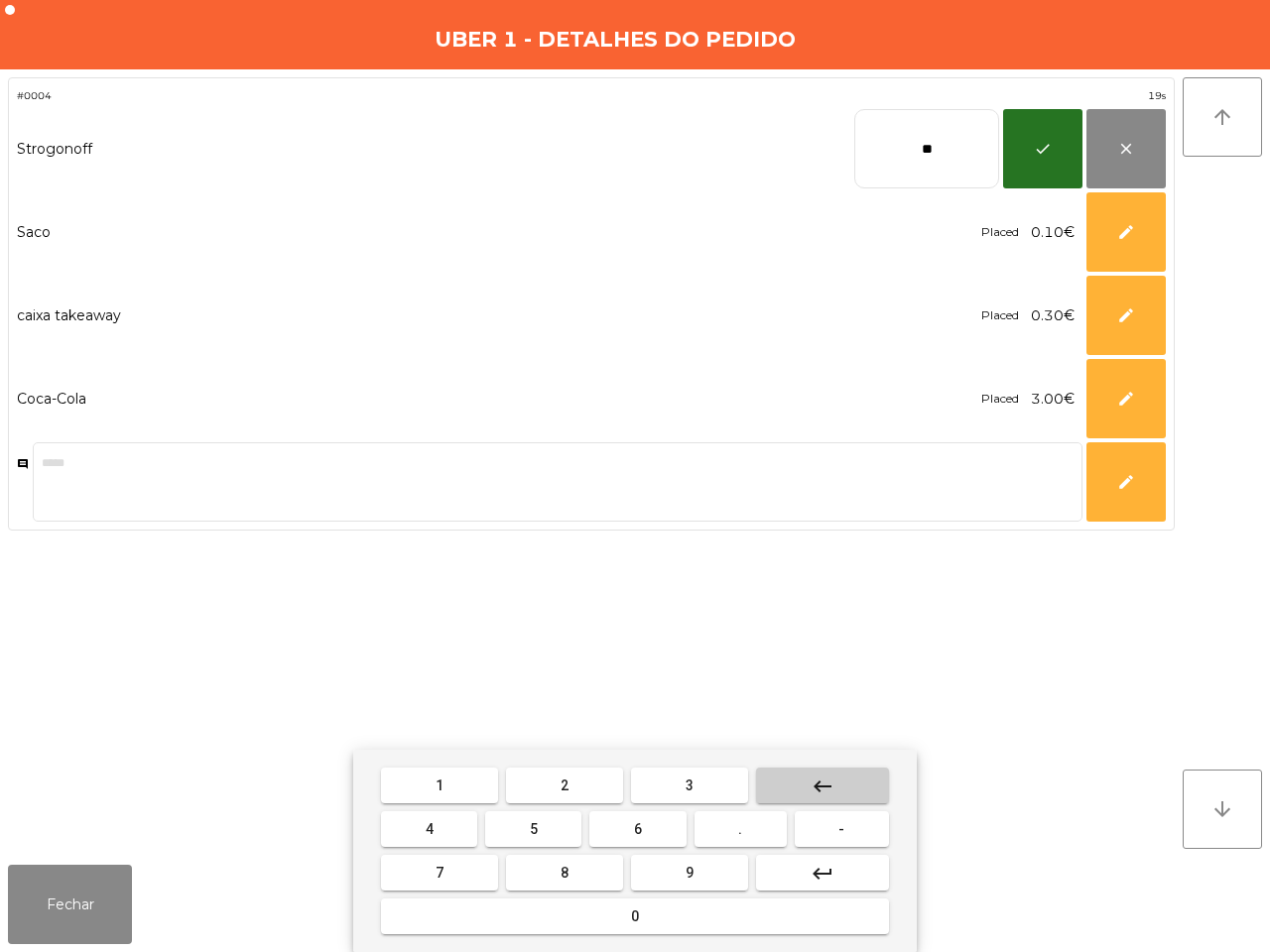 click on "keyboard_backspace" at bounding box center [823, 785] 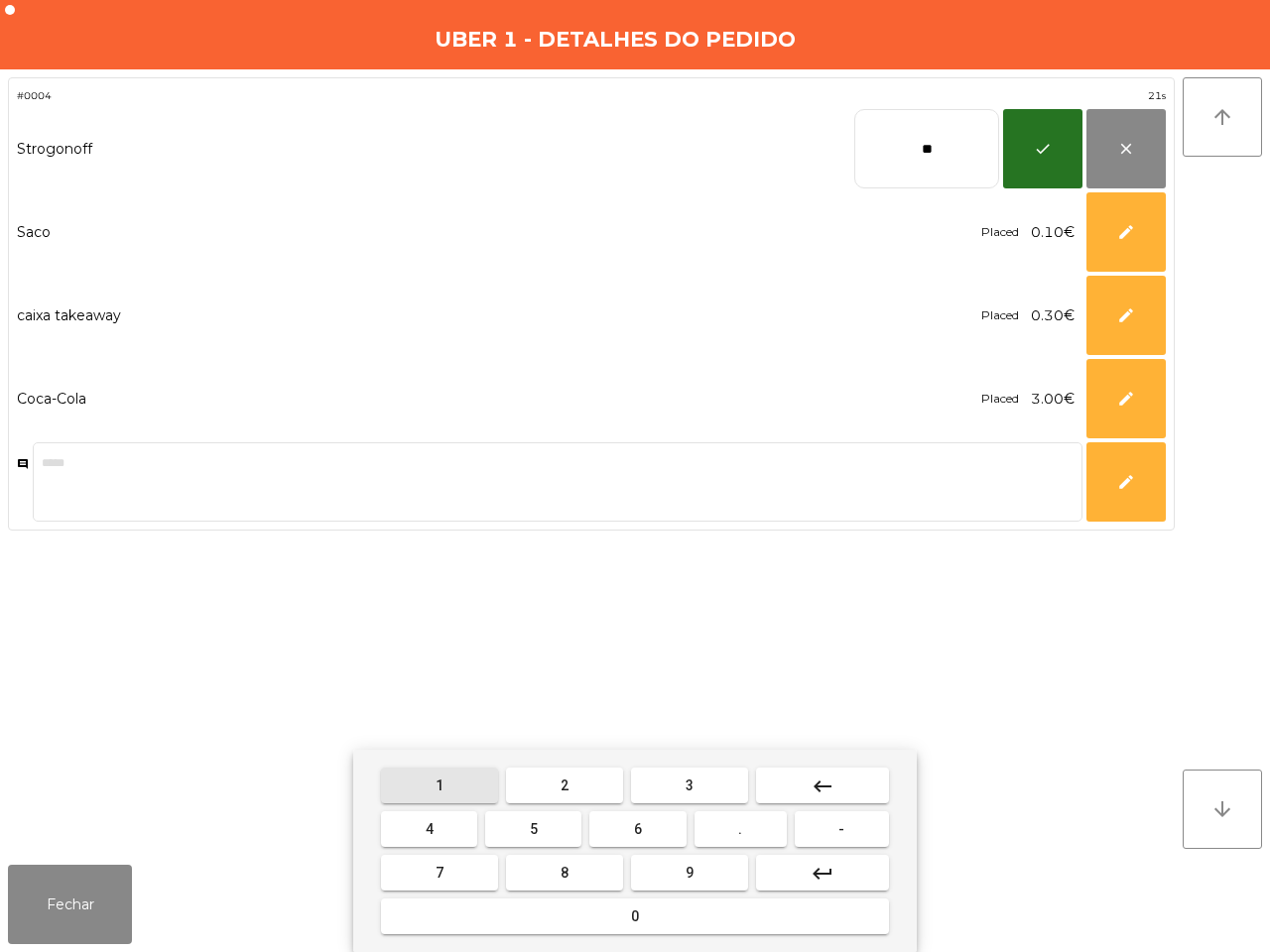 click on "1" at bounding box center (440, 785) 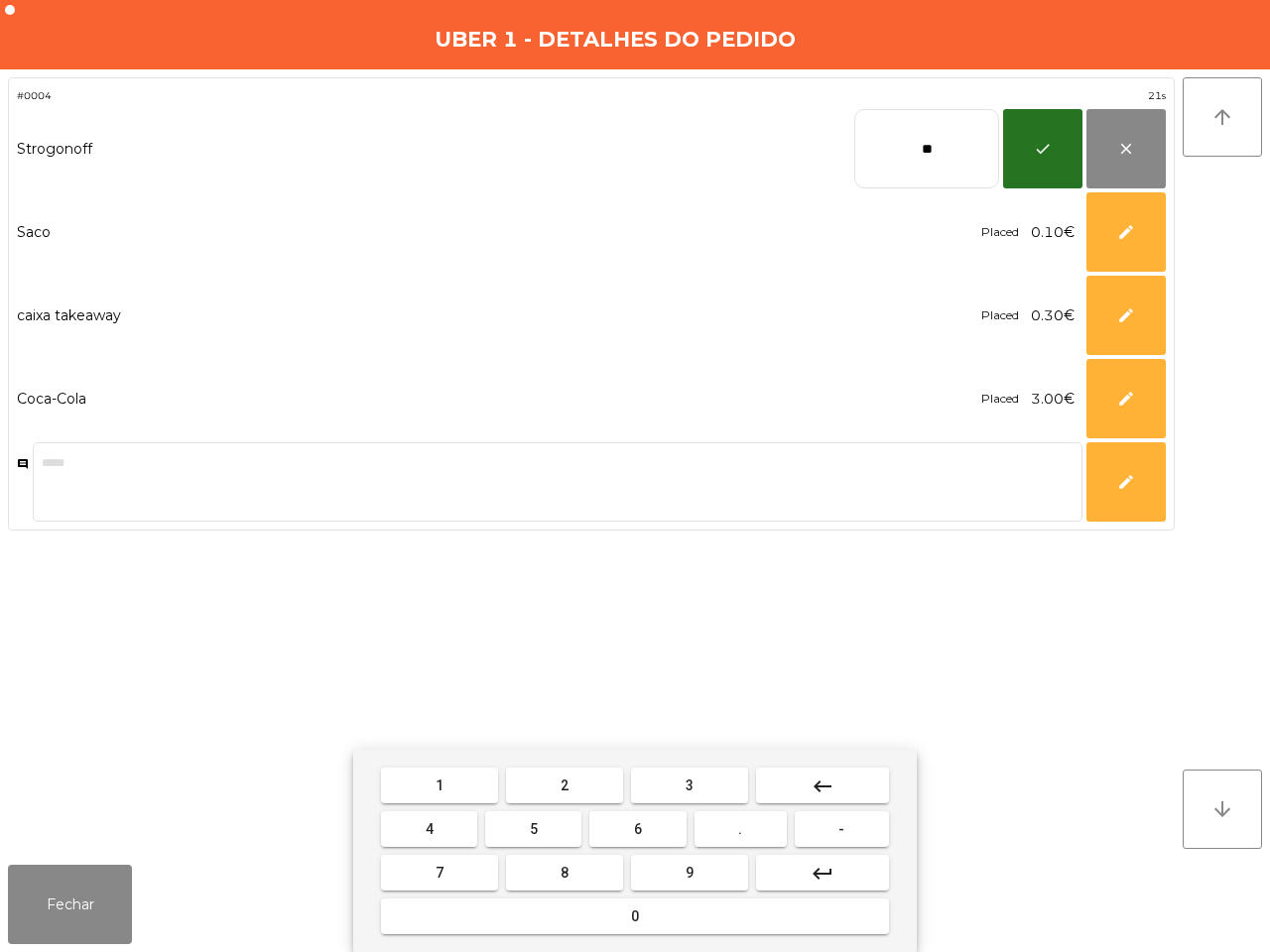 click on "3" at bounding box center [690, 785] 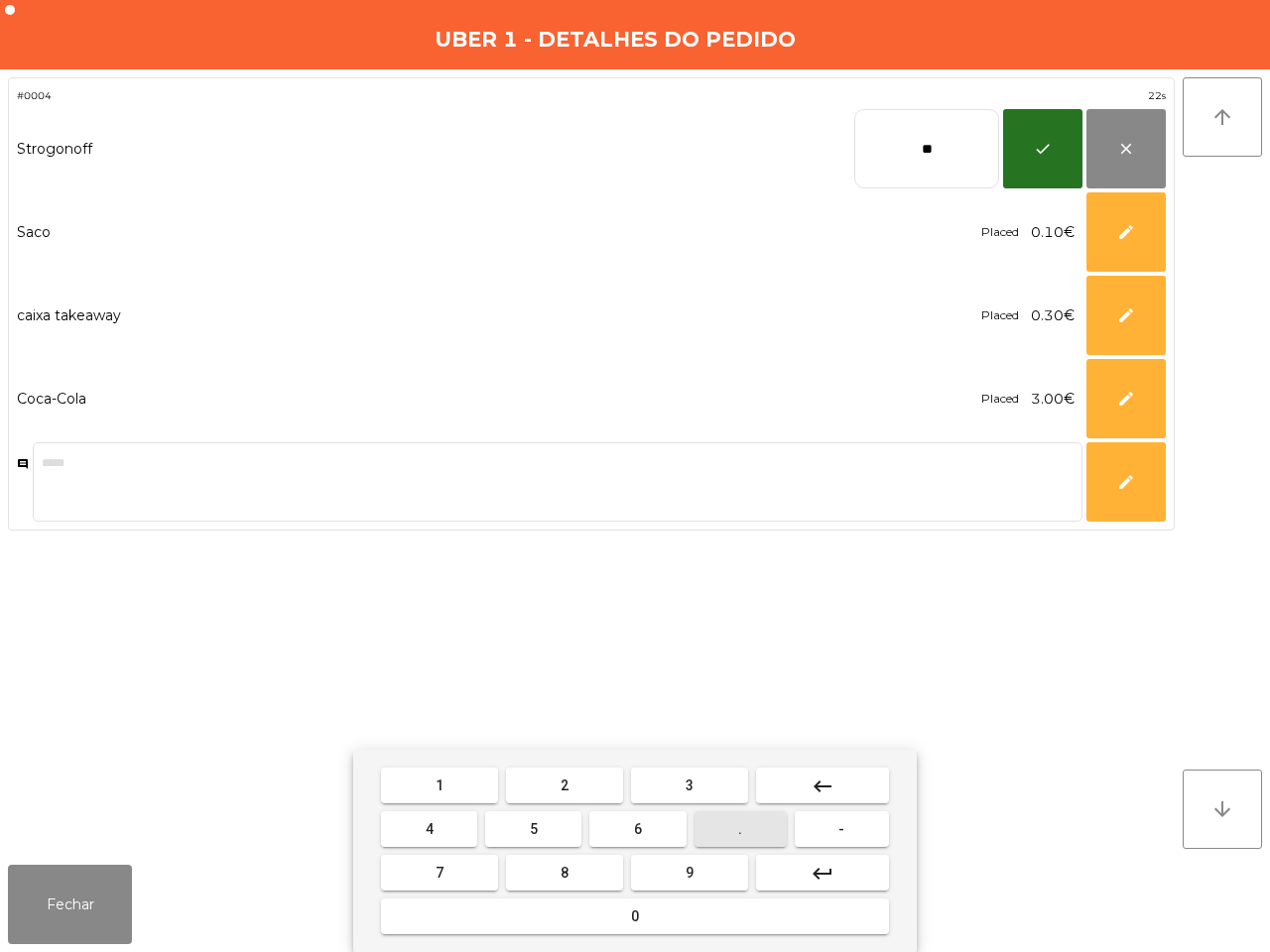 click on "." at bounding box center [740, 829] 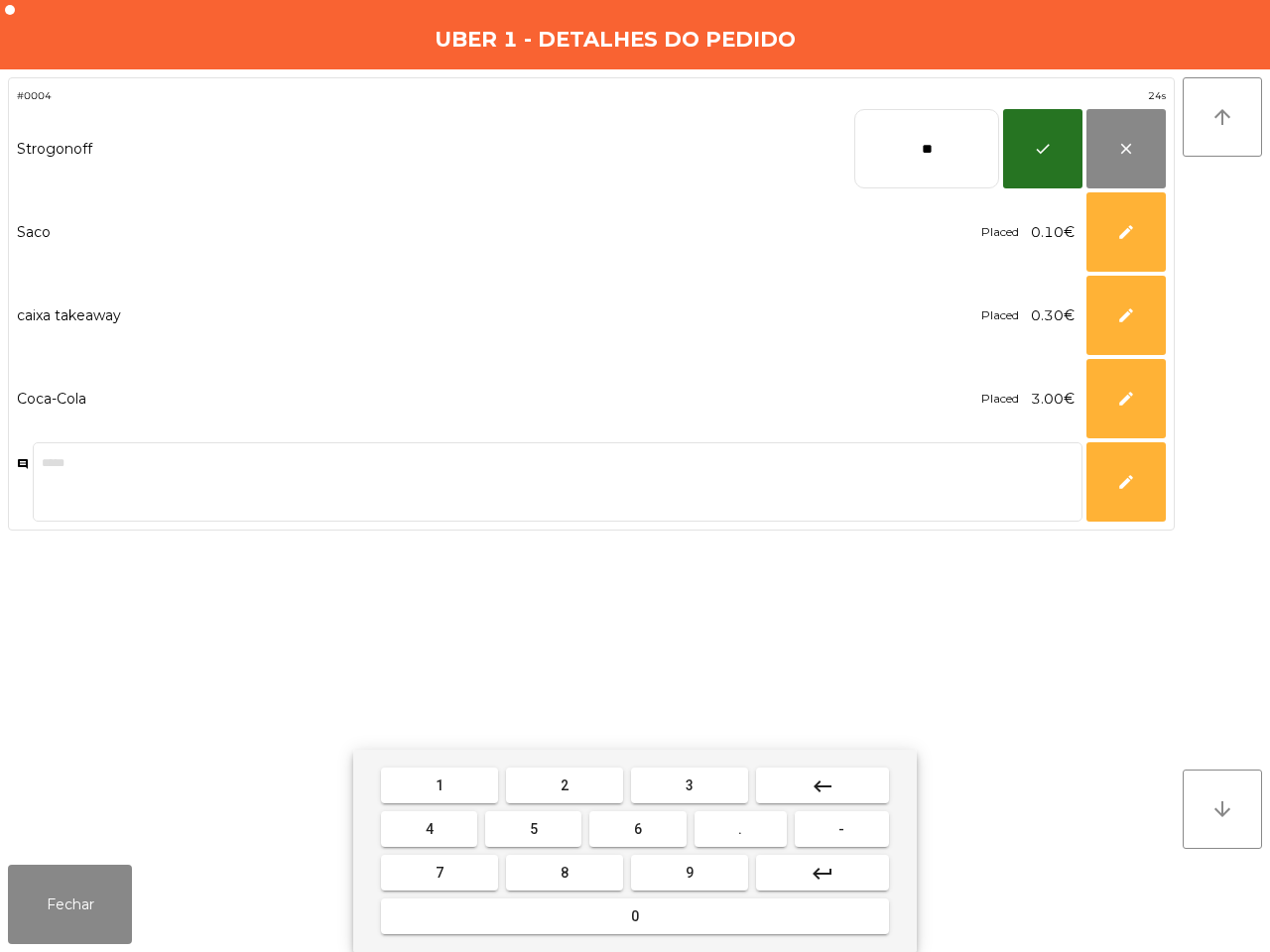 click on "9" at bounding box center (690, 873) 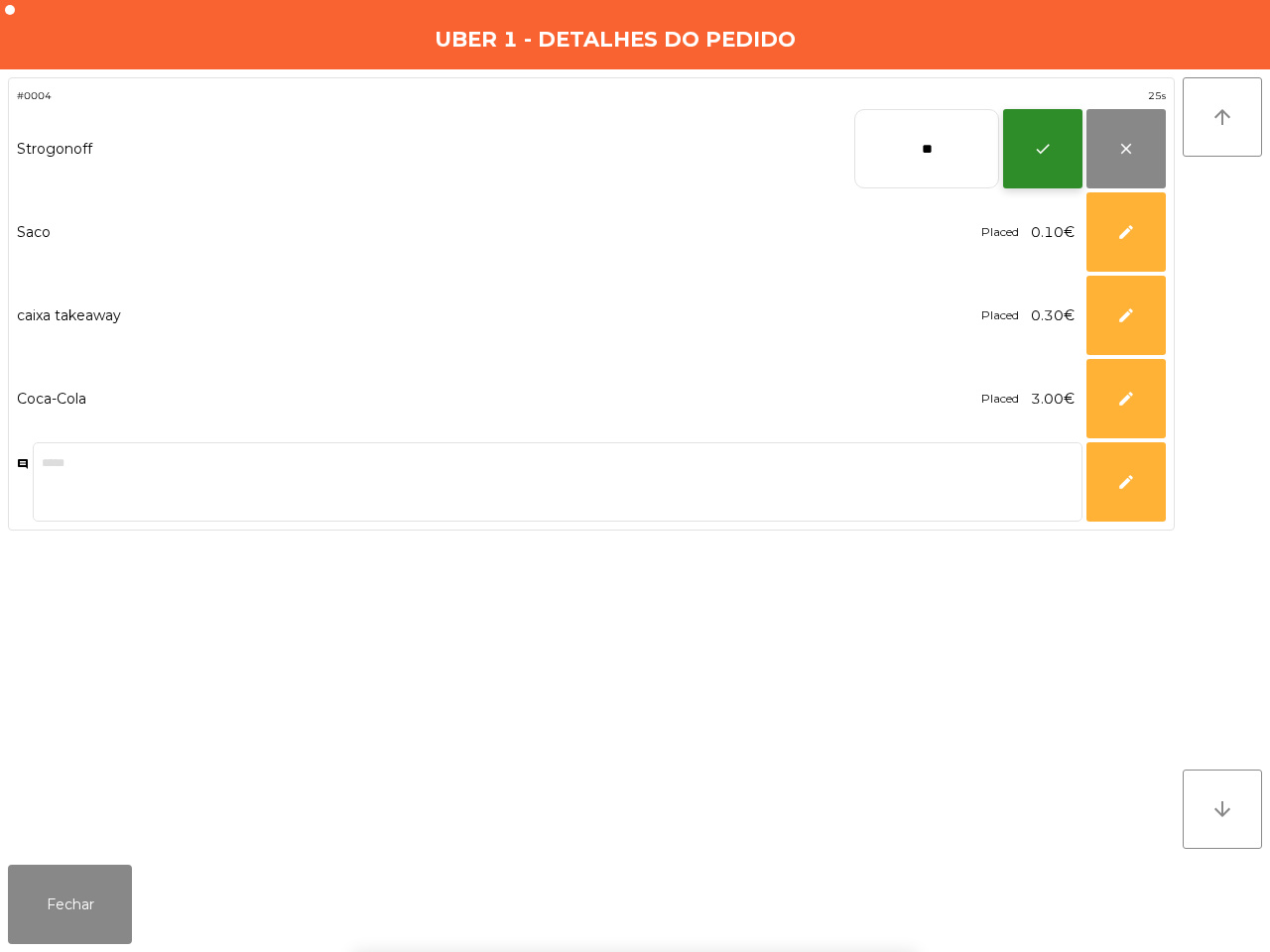 click on "check" 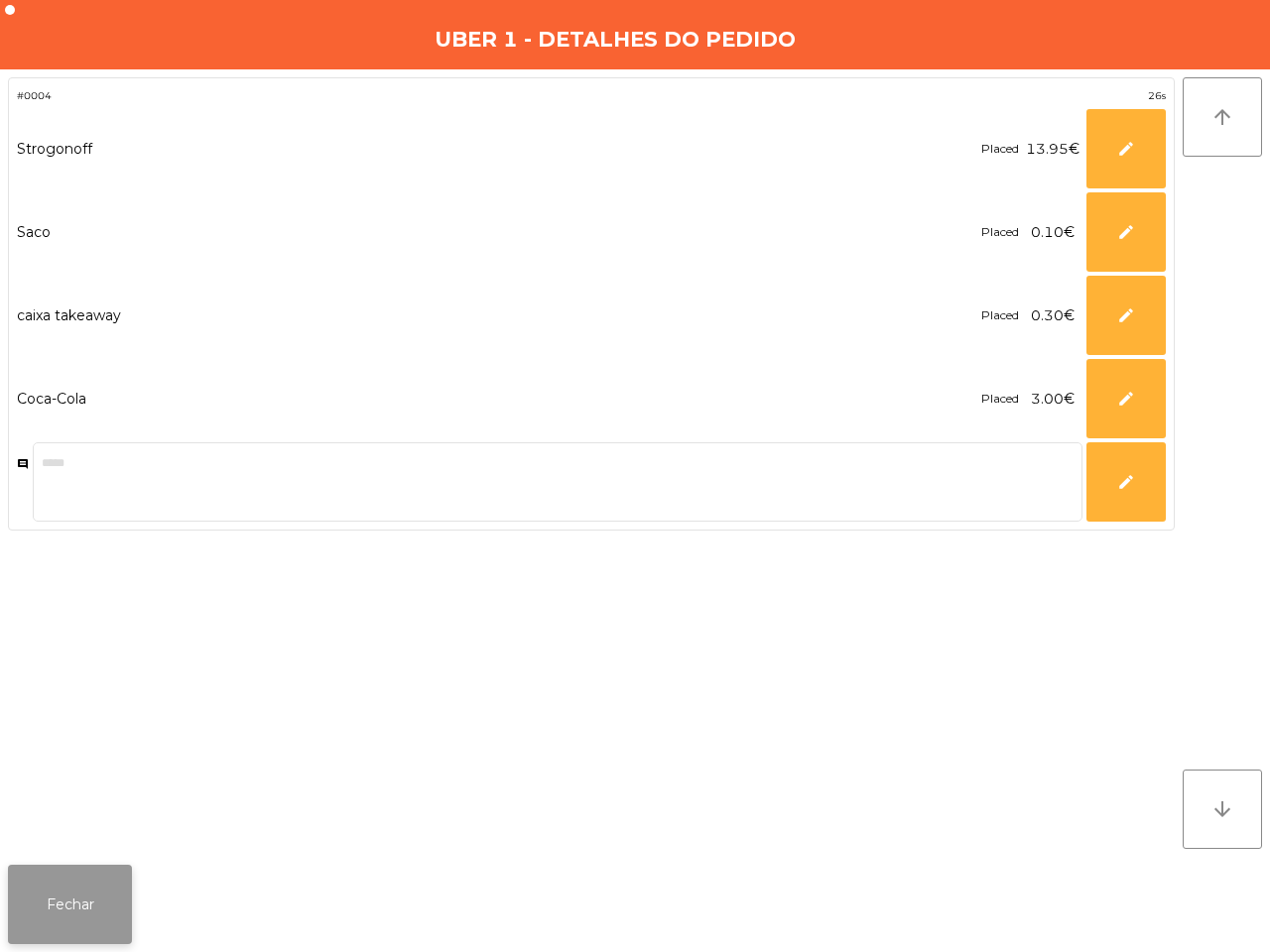 click on "Fechar" 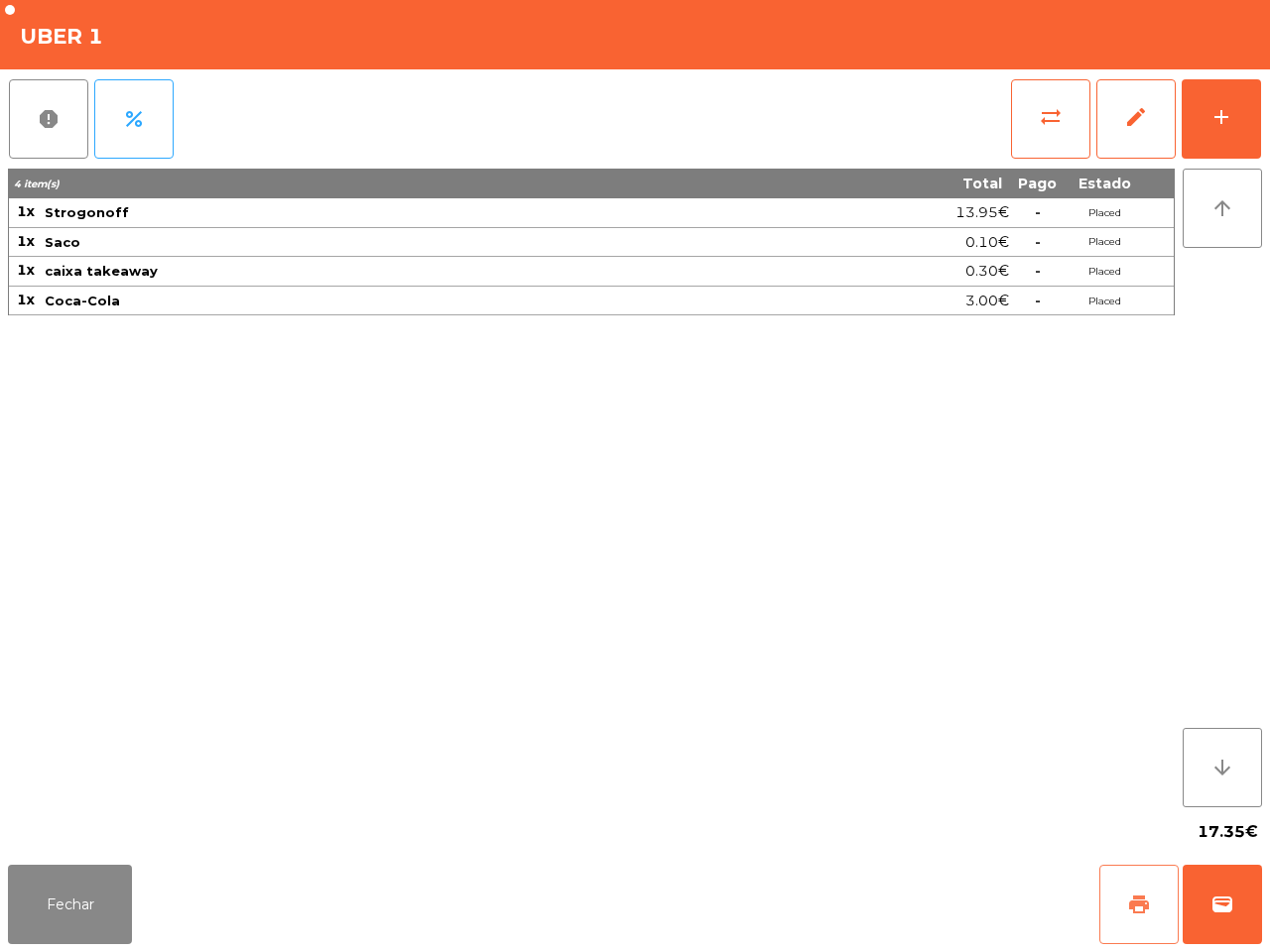 click on "print" 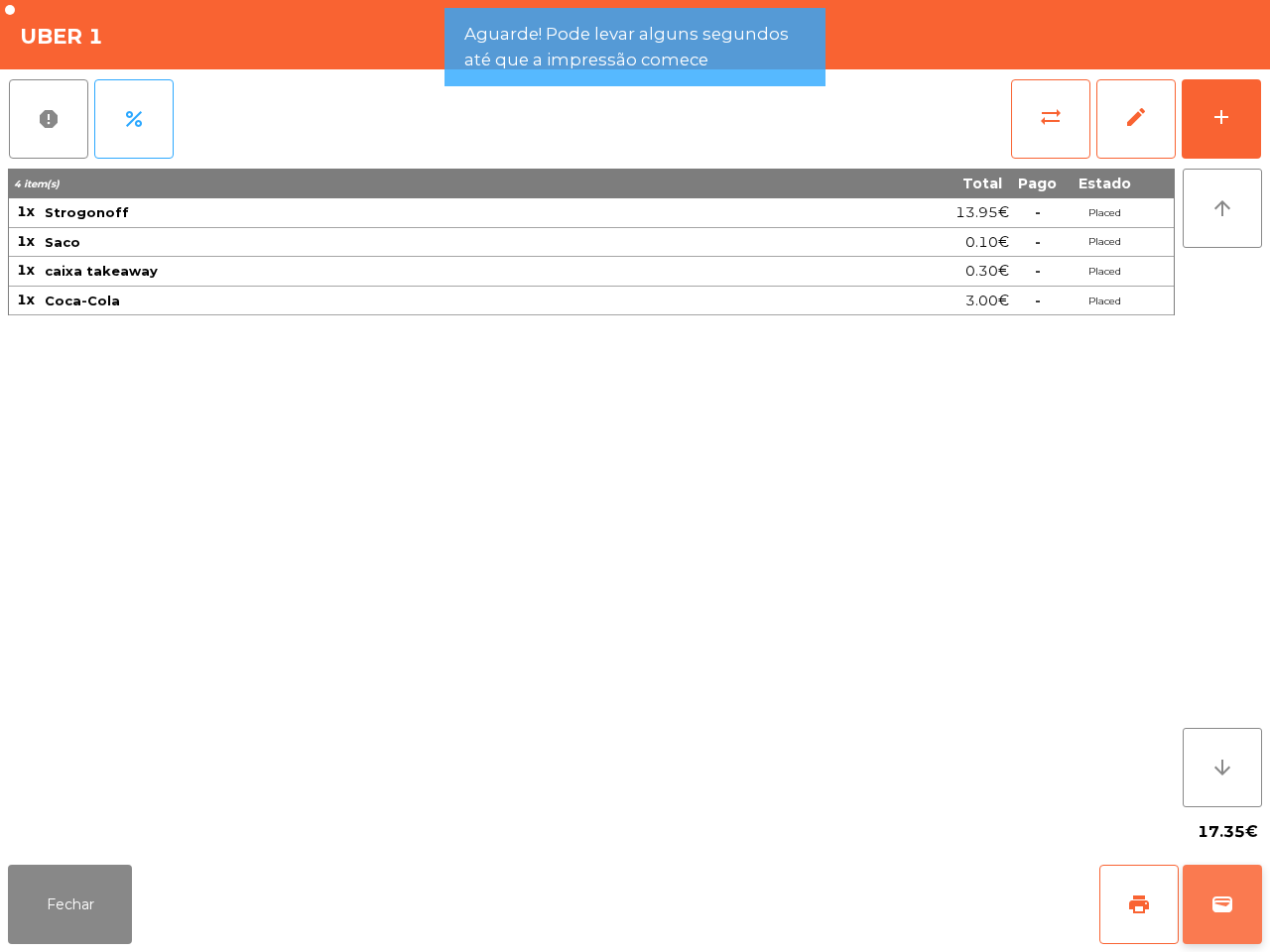 click on "wallet" 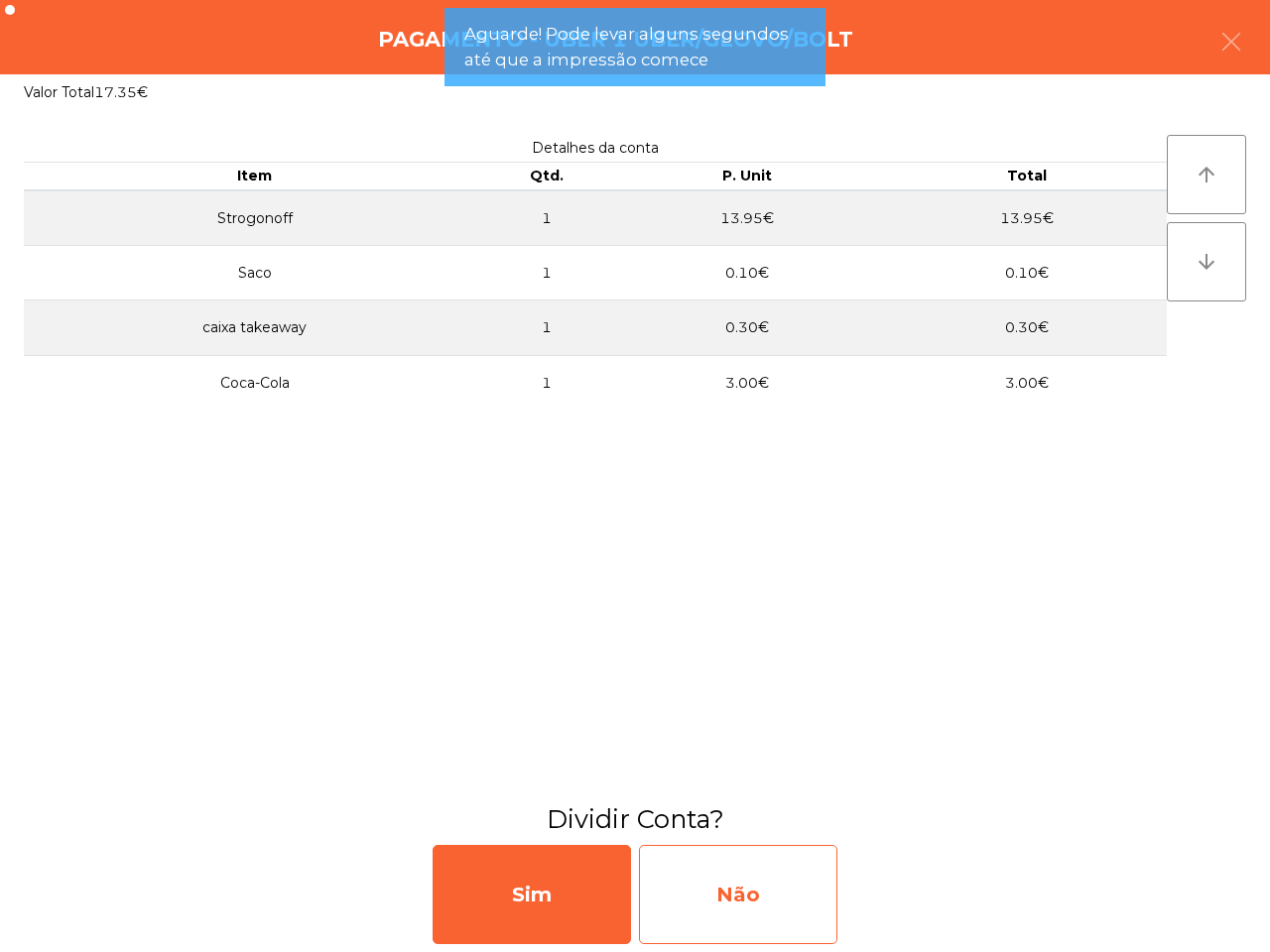 click on "Não" 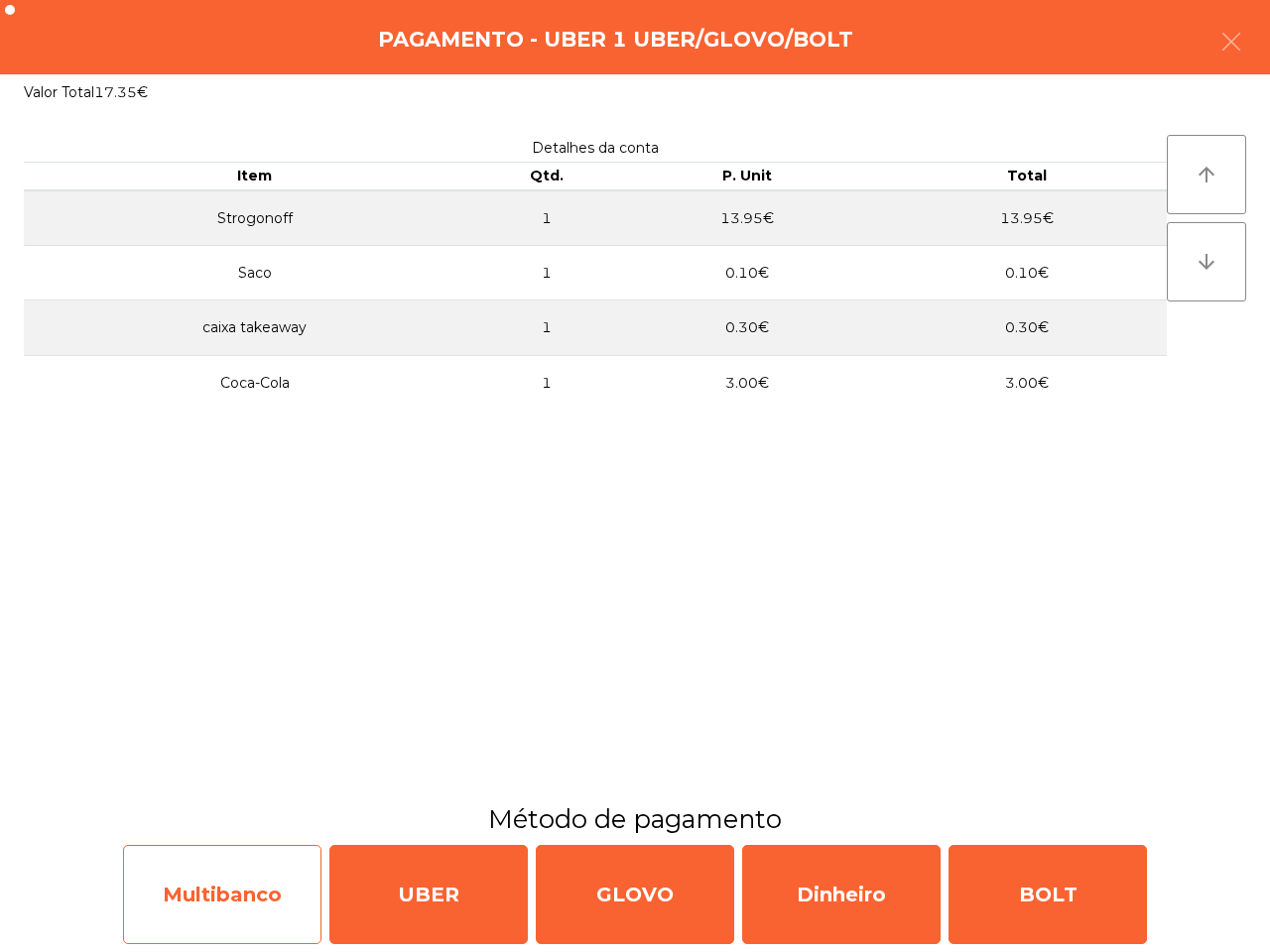 click on "Multibanco" 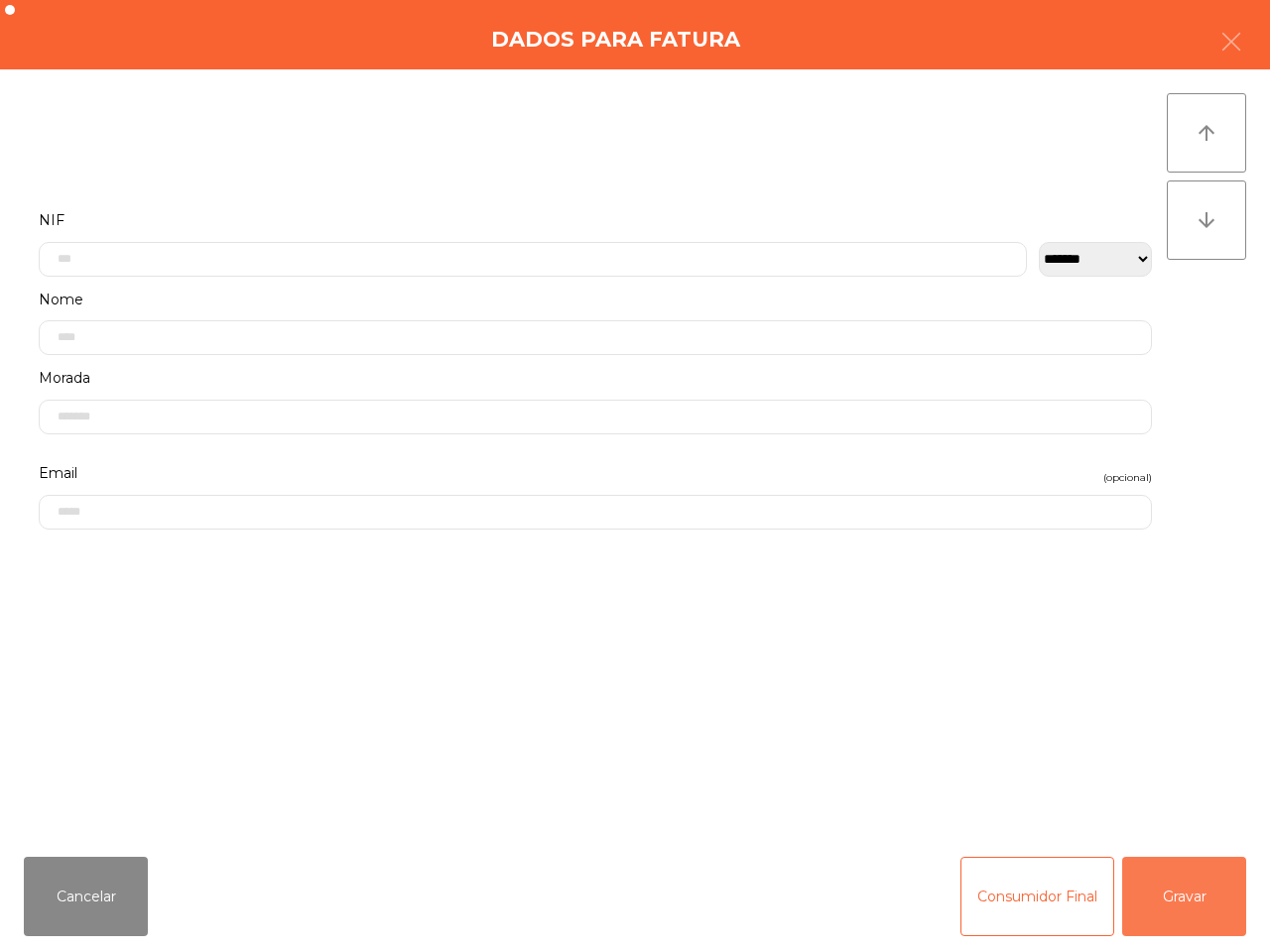 drag, startPoint x: 1174, startPoint y: 884, endPoint x: 1174, endPoint y: 868, distance: 16 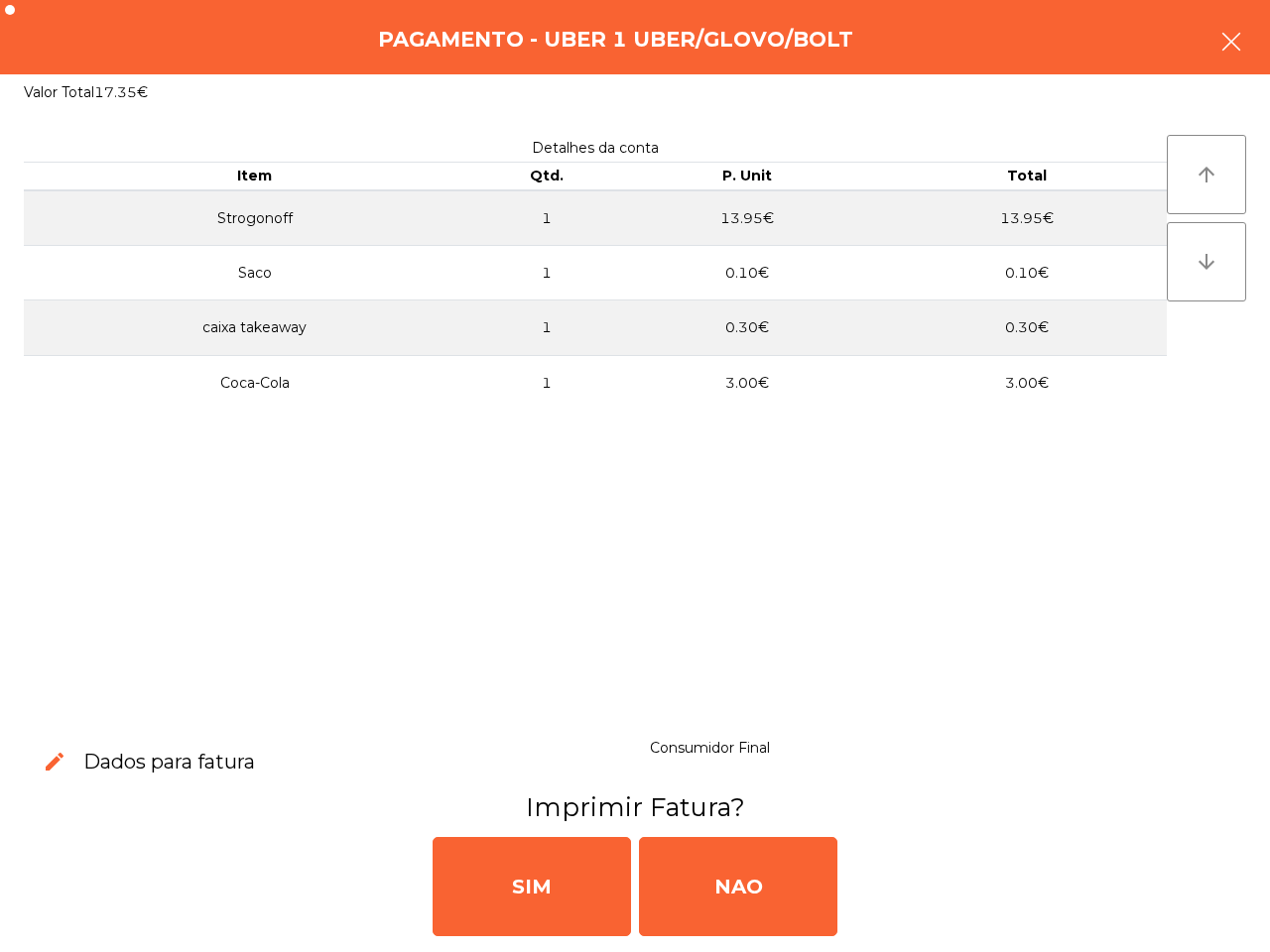 click 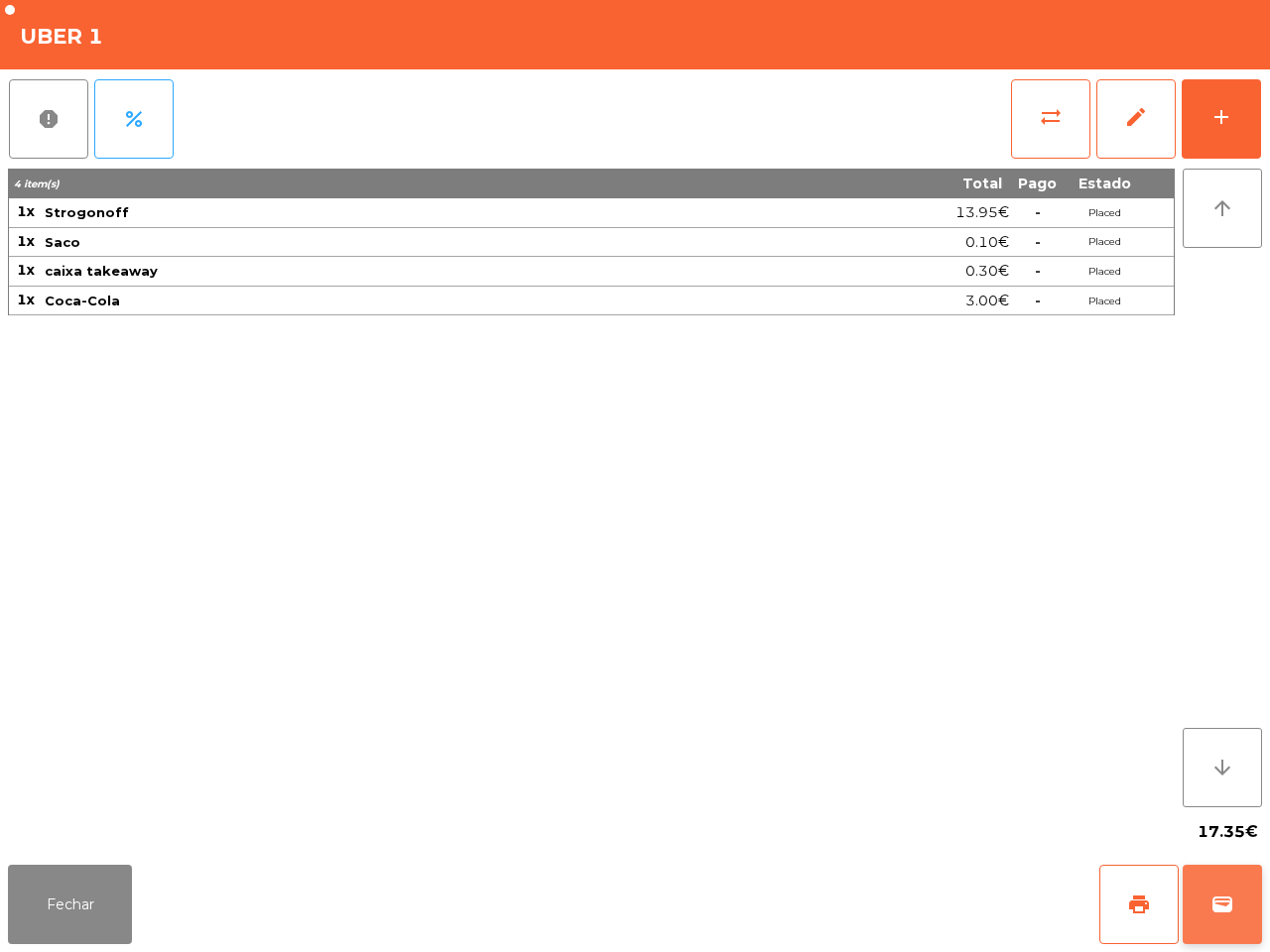click on "wallet" 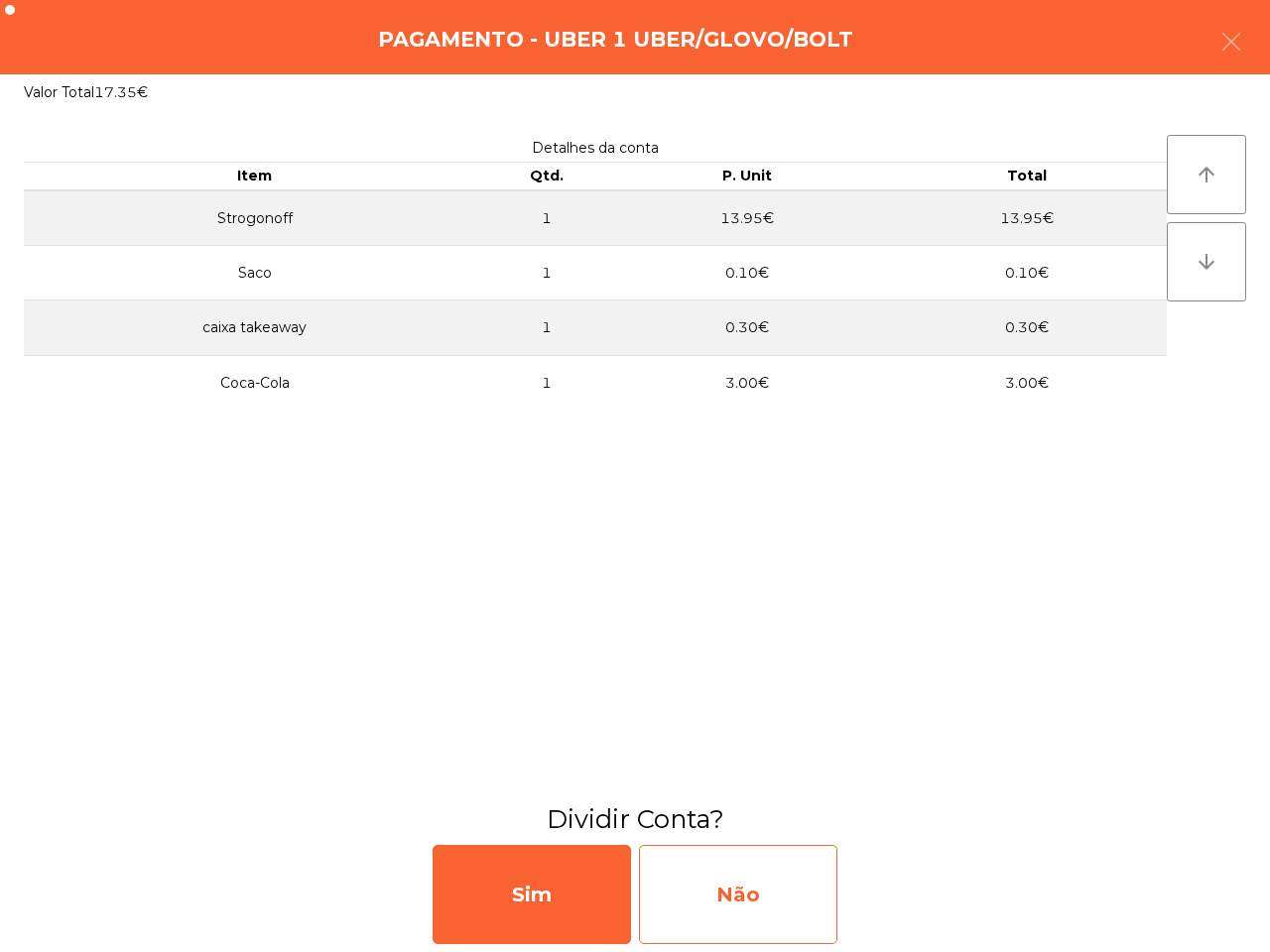 click on "Não" 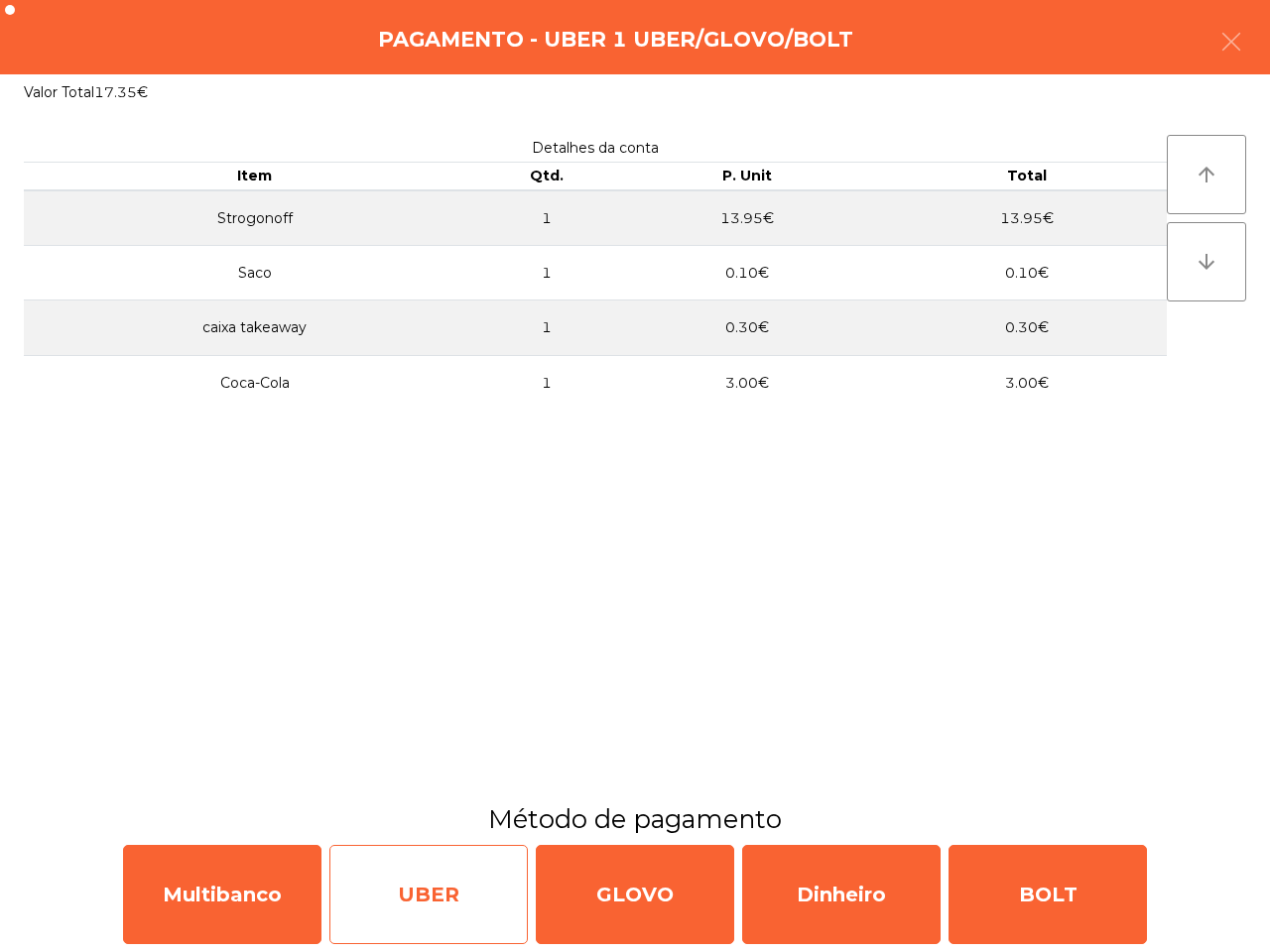 click on "UBER" 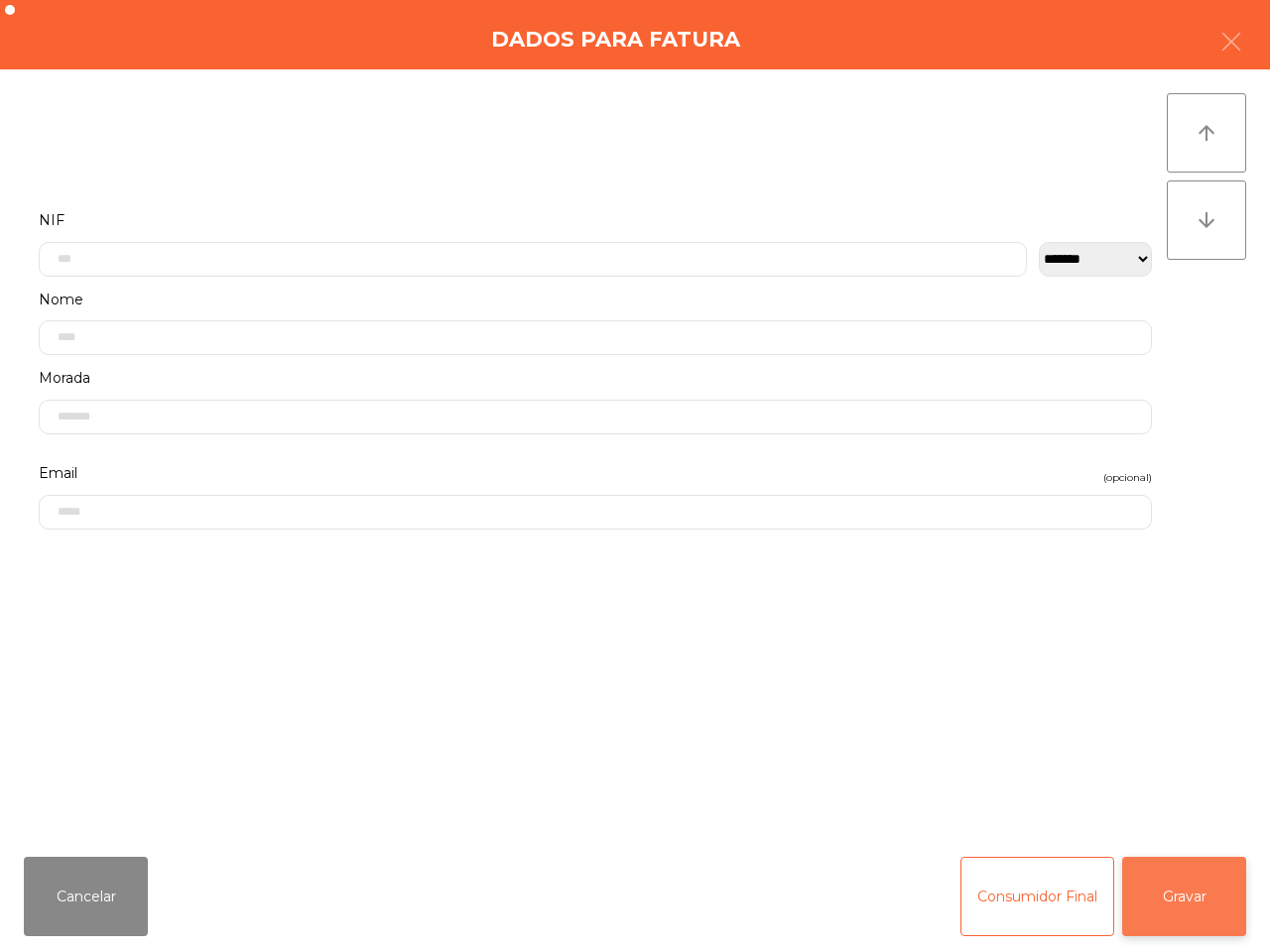 click on "Gravar" 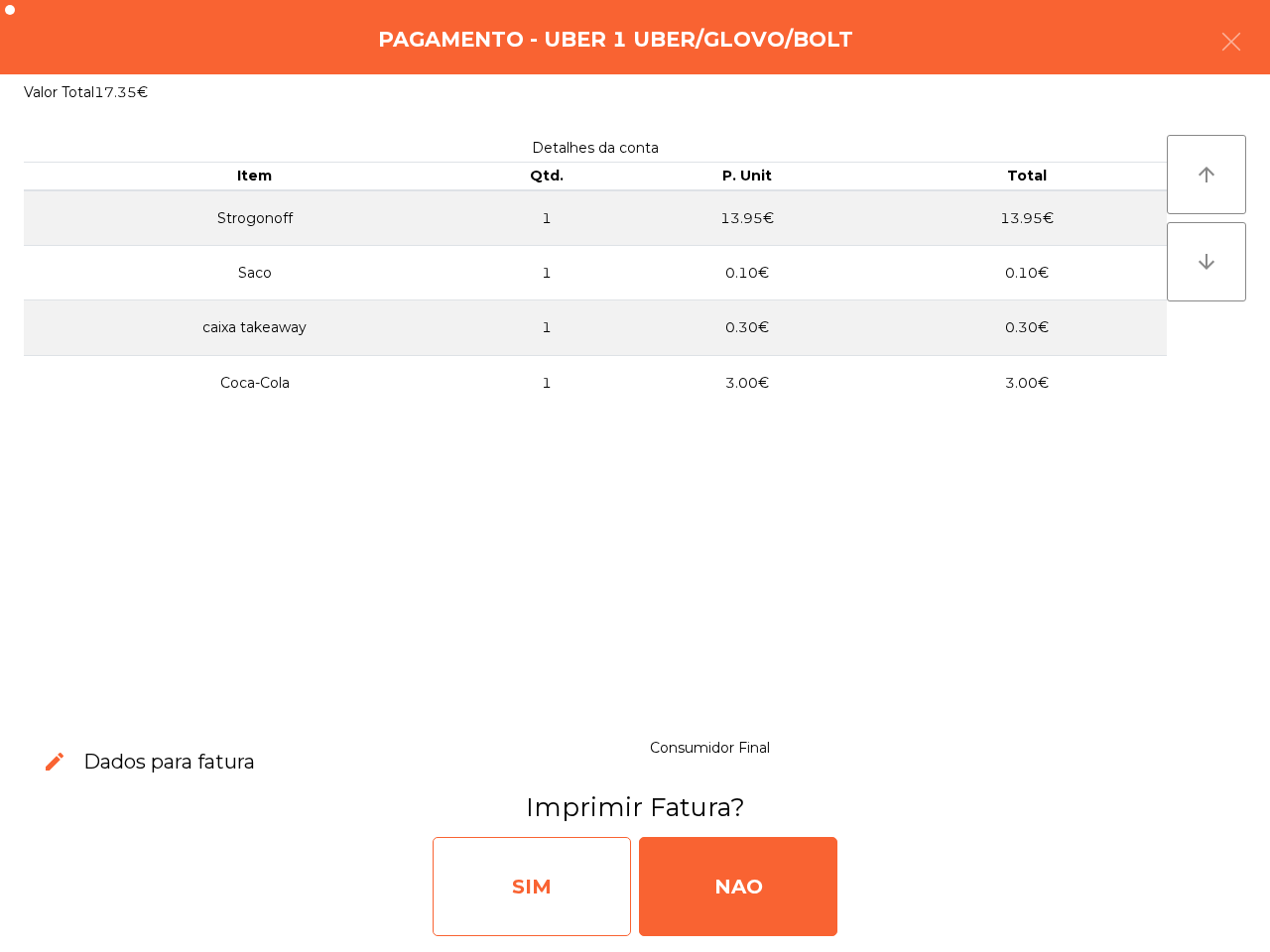 click on "SIM" 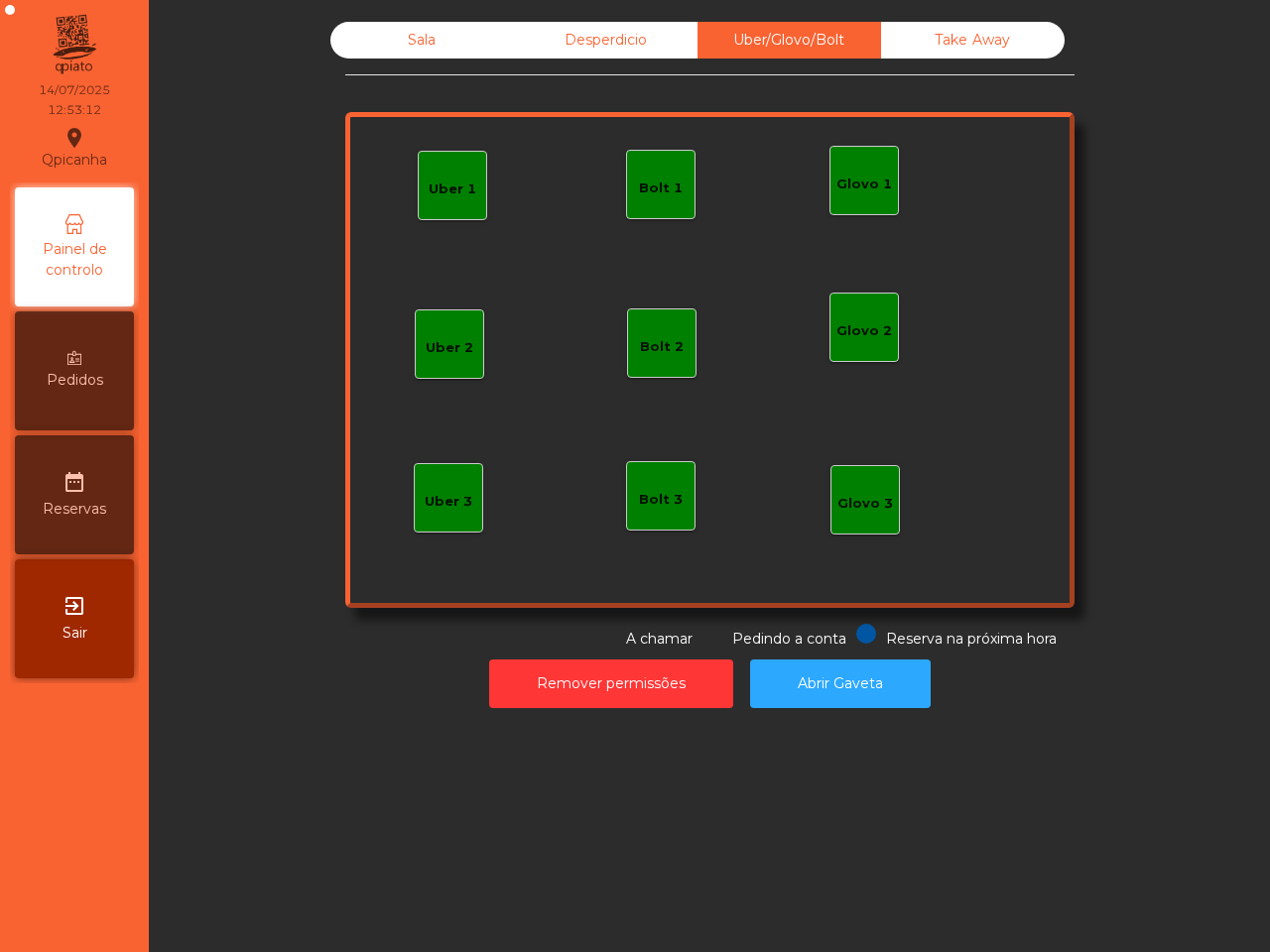 click on "Sala" 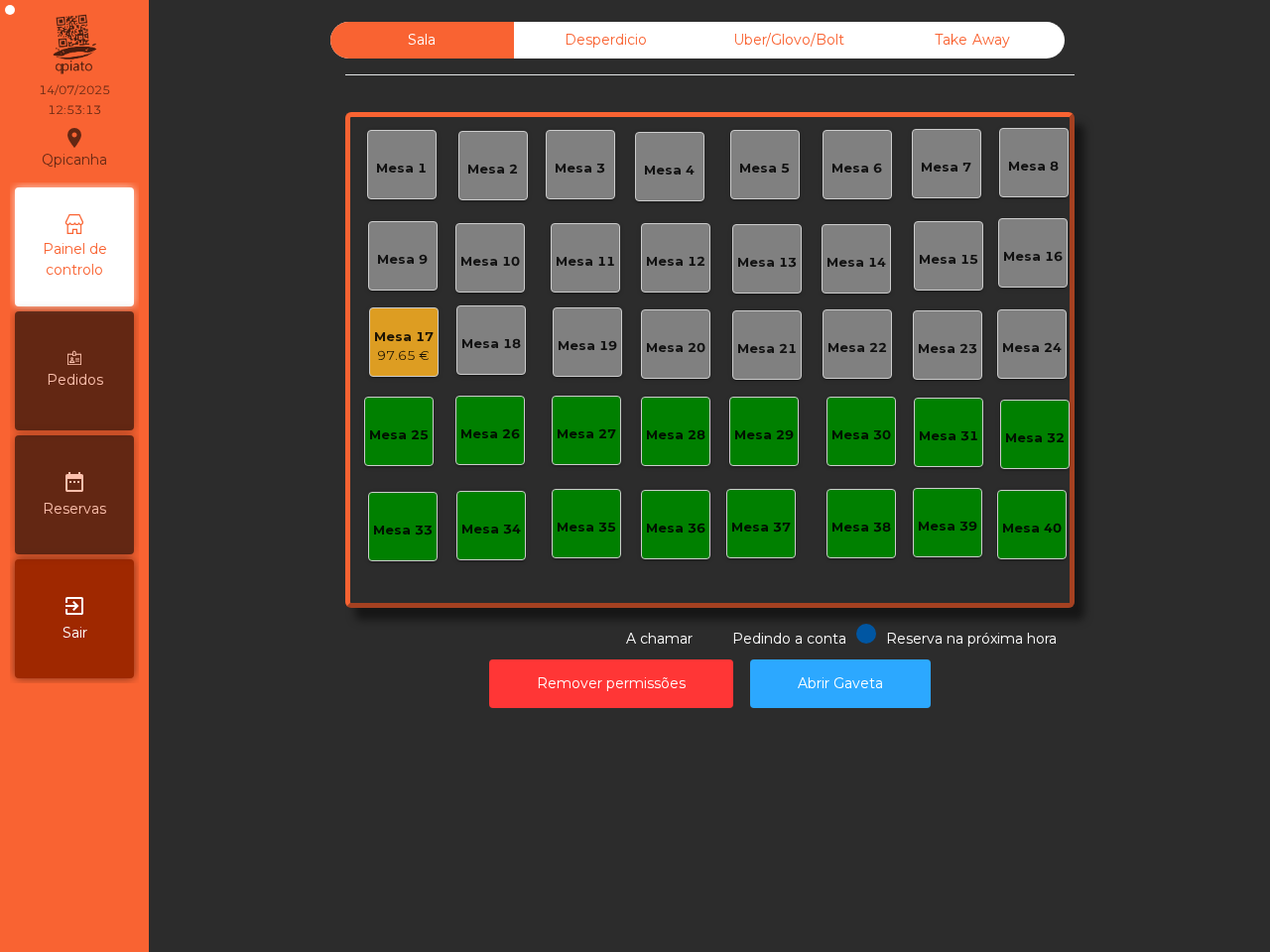 click on "Mesa 17" 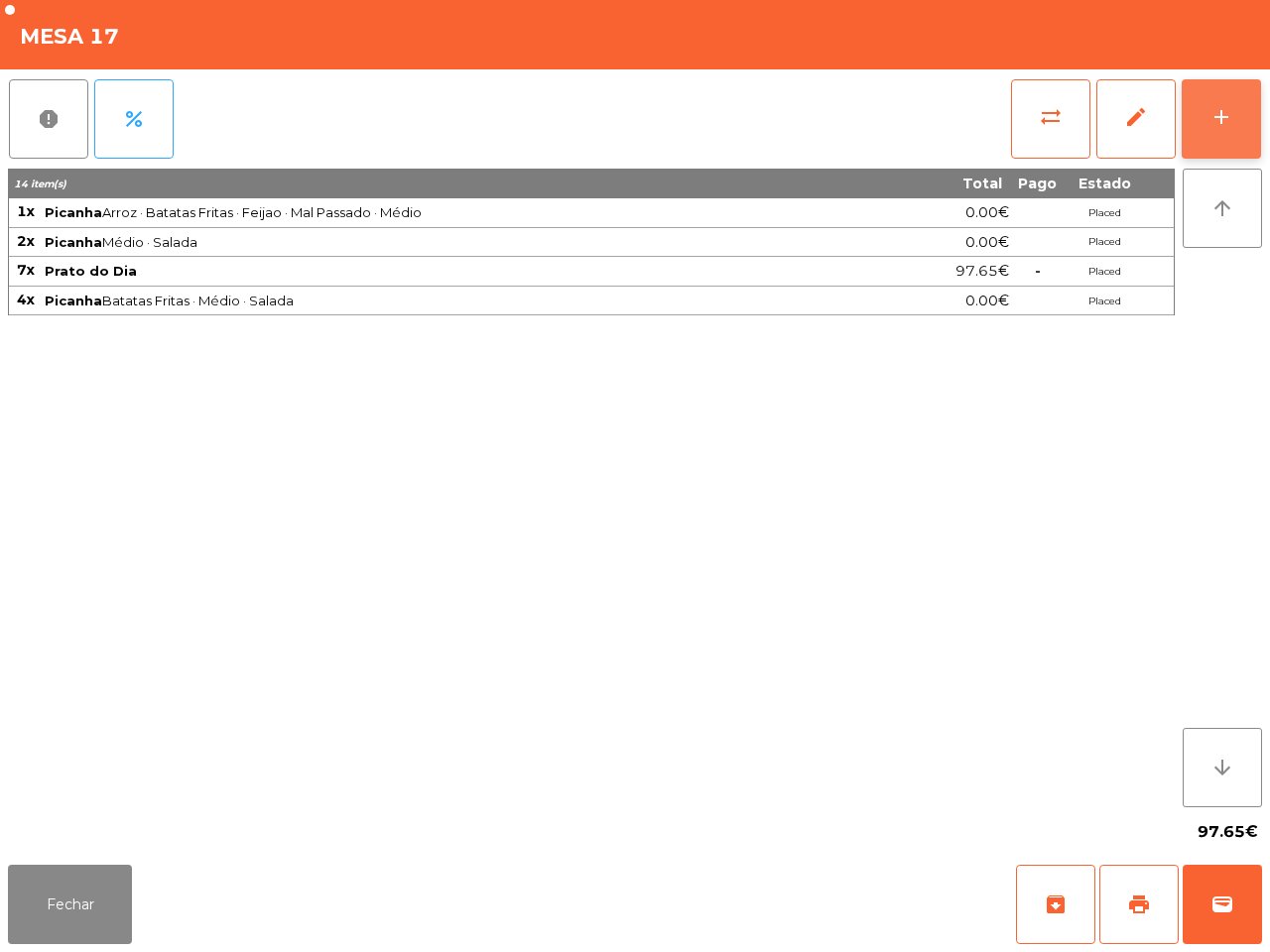 click on "add" 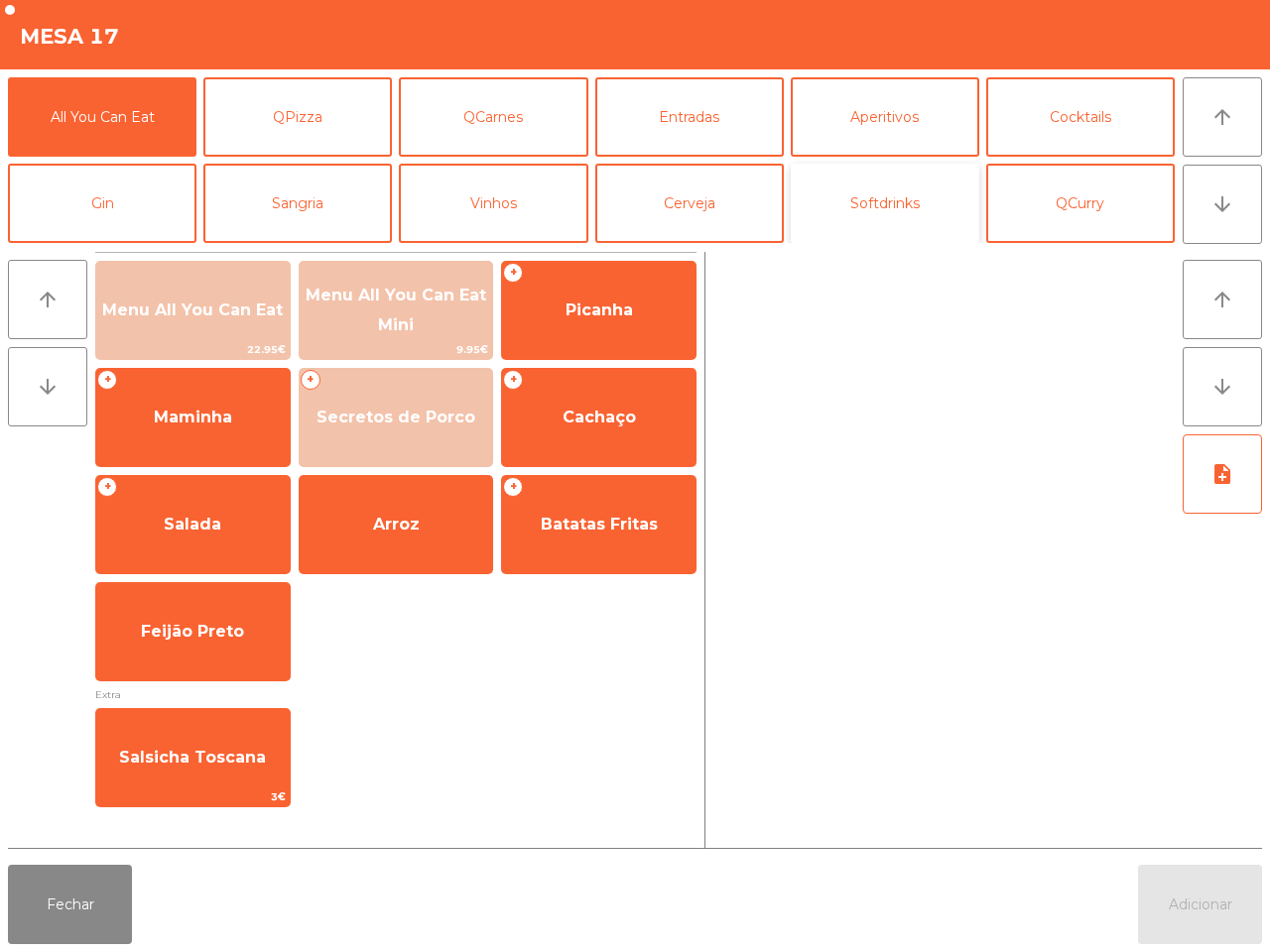 click on "Softdrinks" 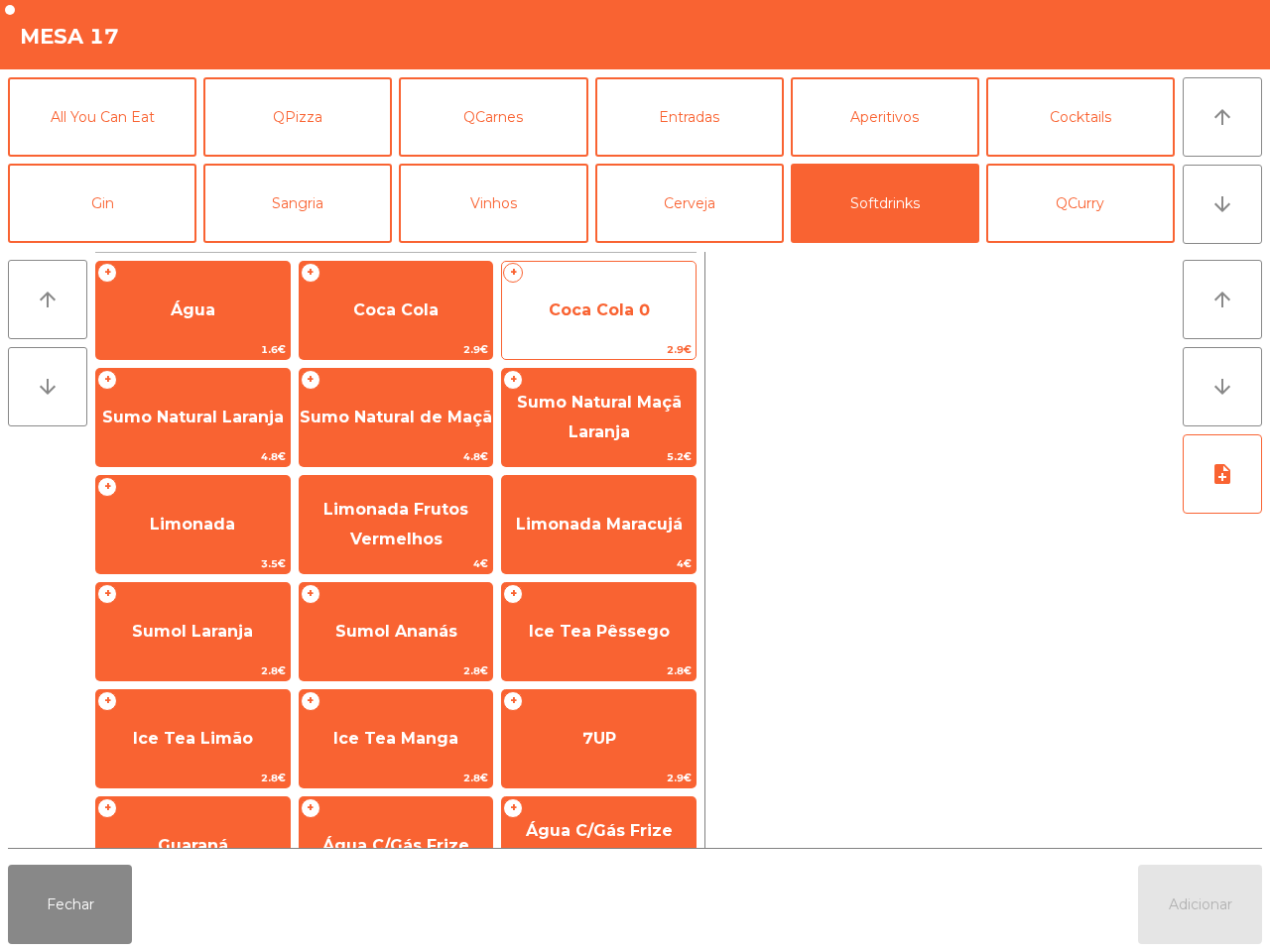 click on "Coca Cola 0" 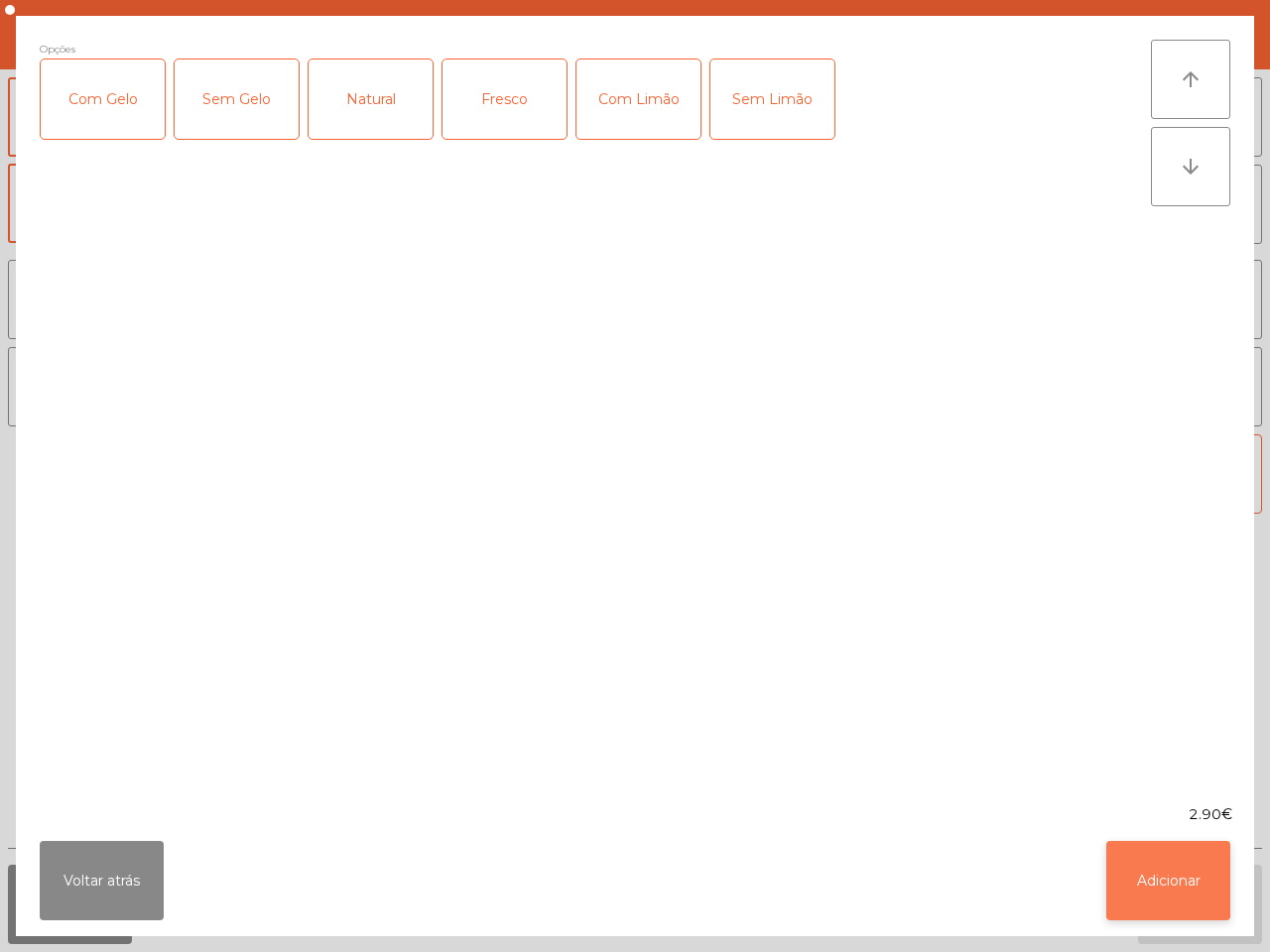 click on "Adicionar" 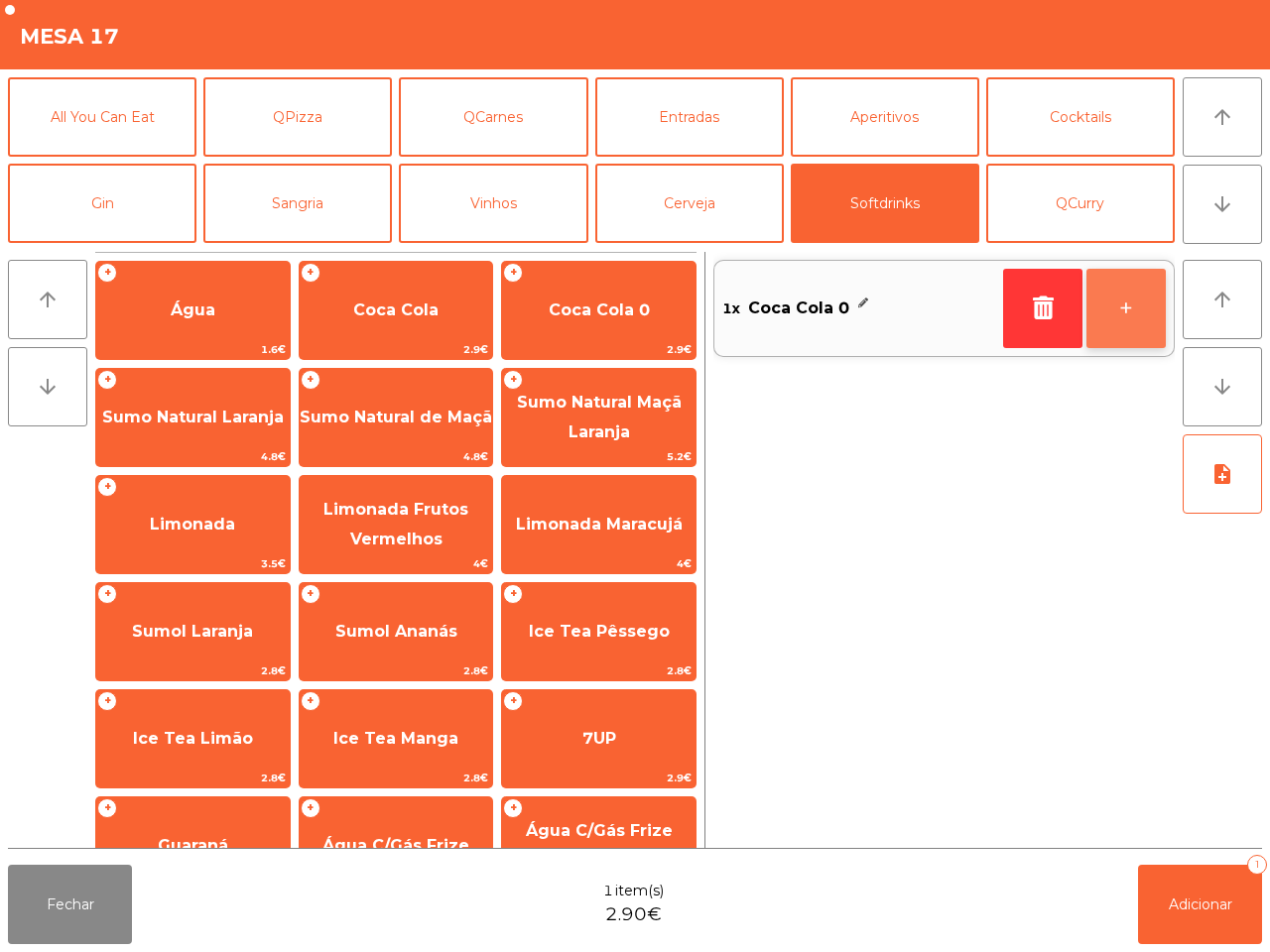 click on "+" 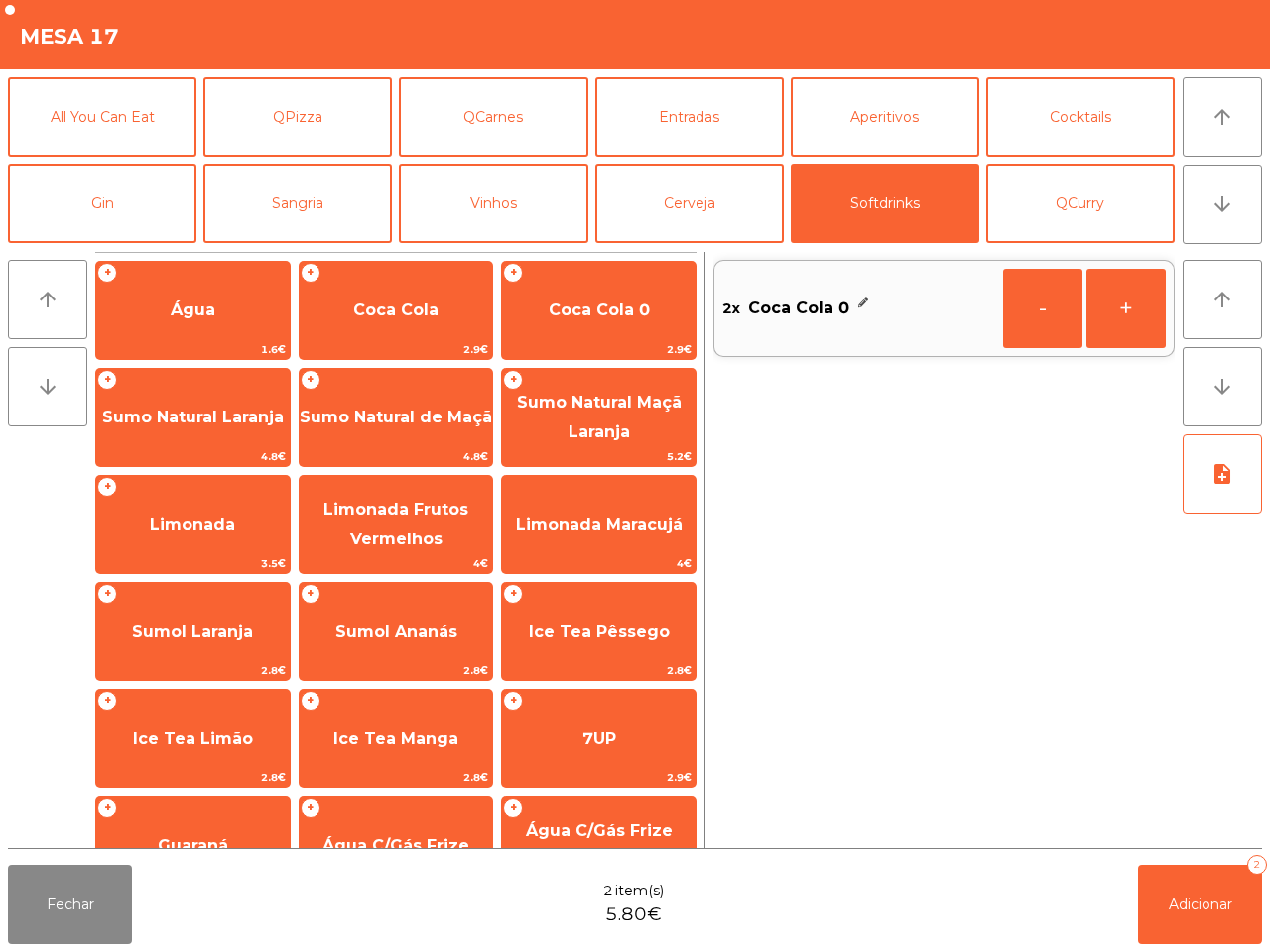 click on "+" 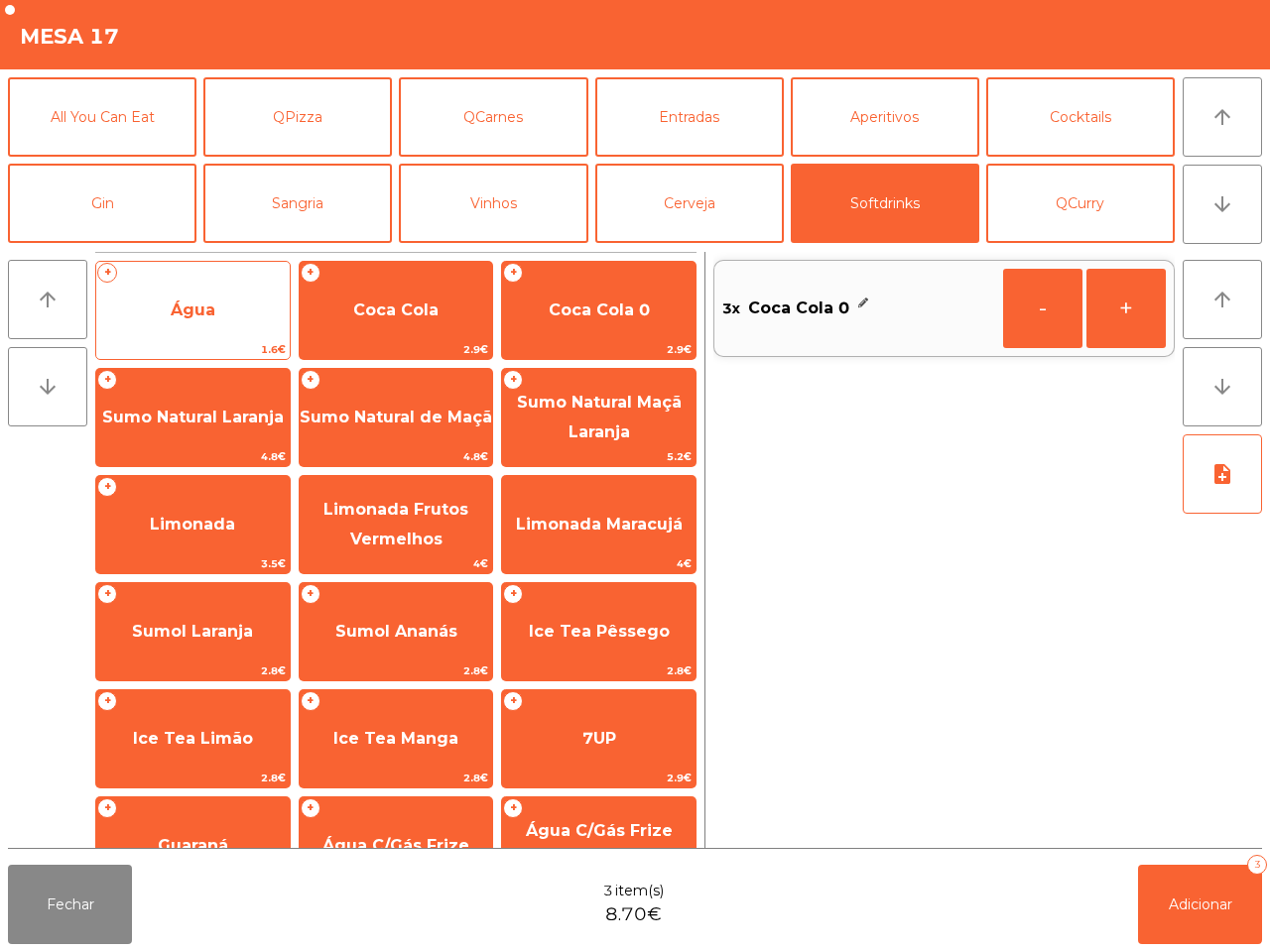 click on "Água" 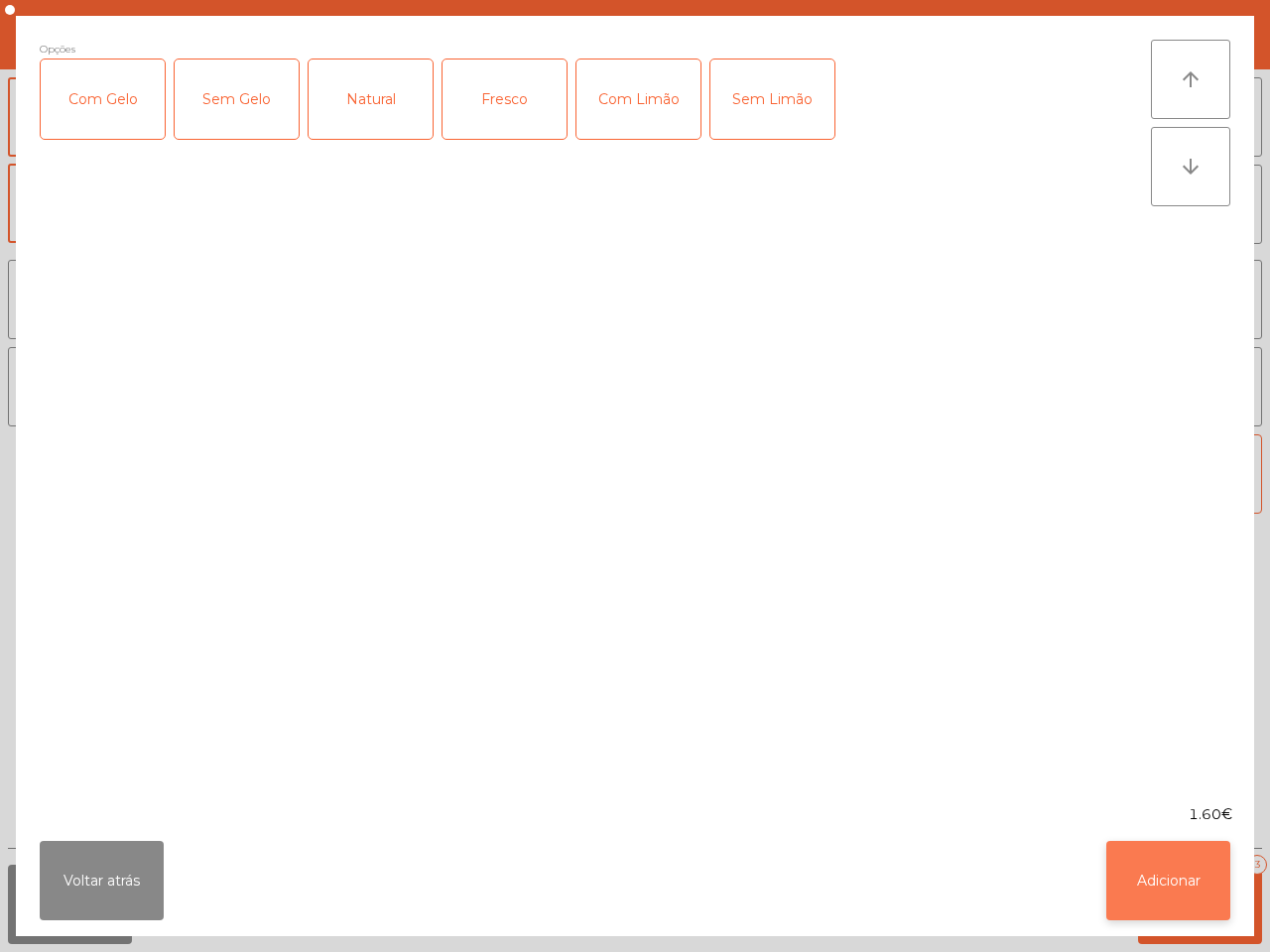 click on "Adicionar" 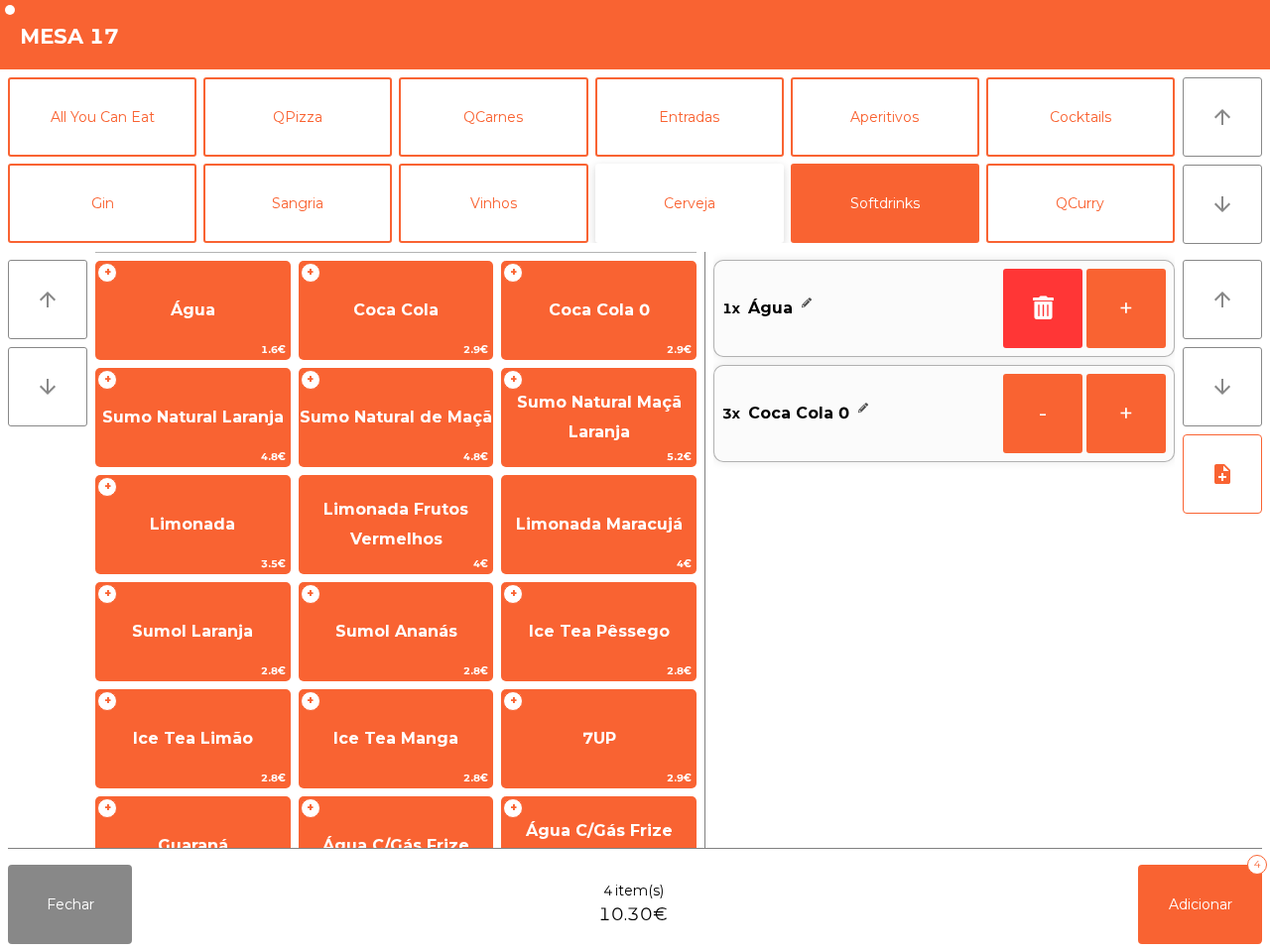 click on "Cerveja" 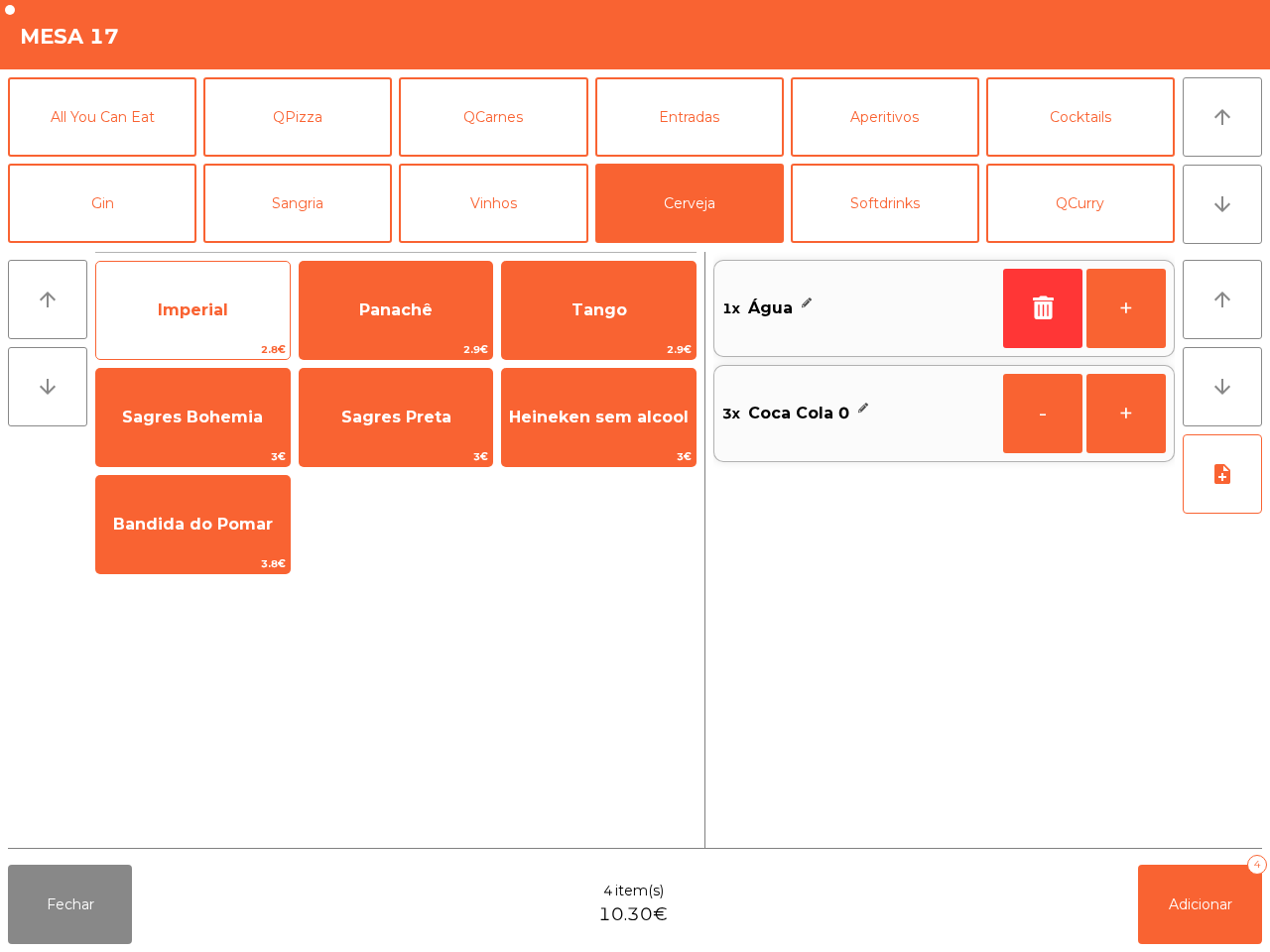 click on "Imperial" 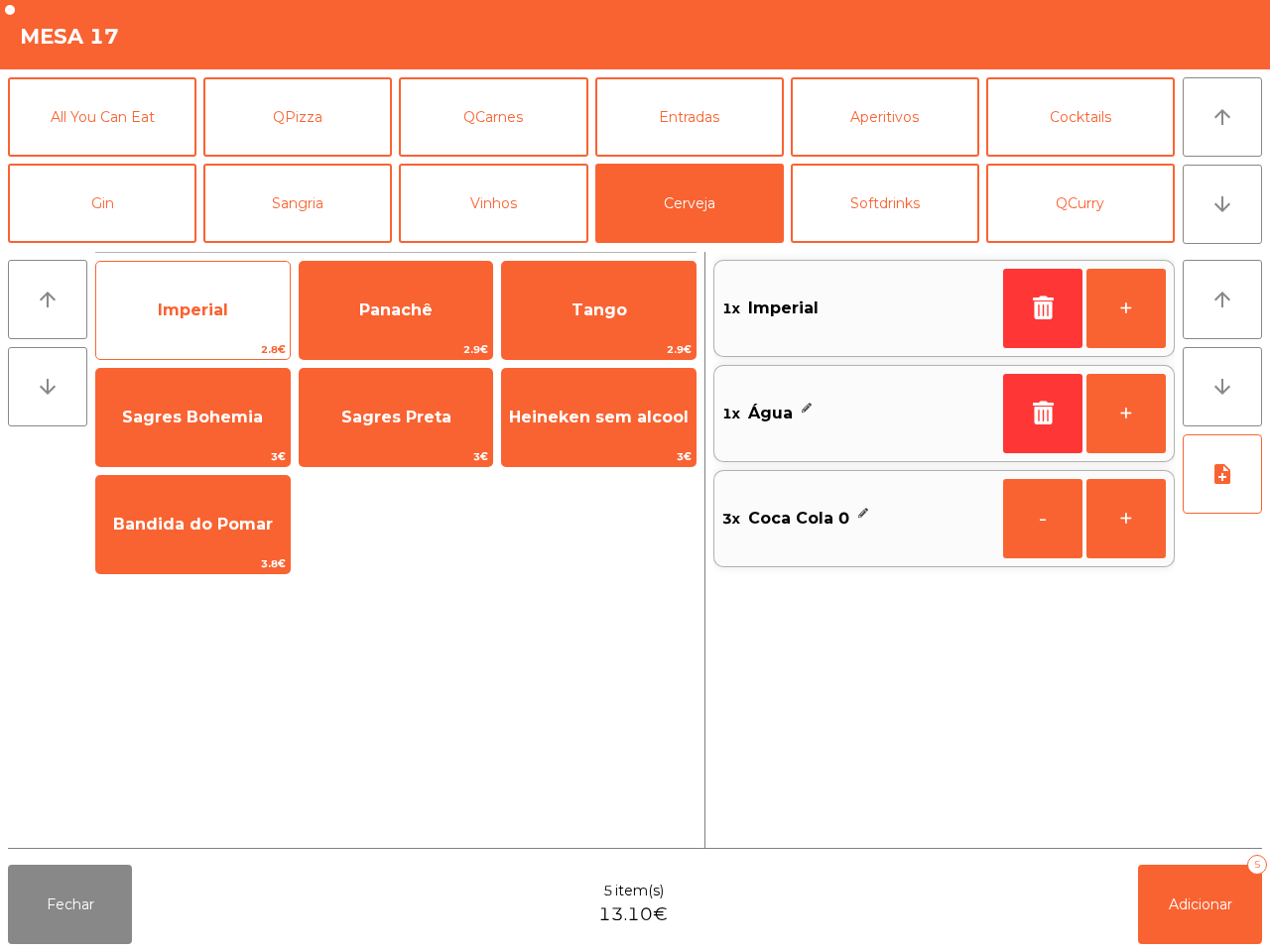 click on "Imperial" 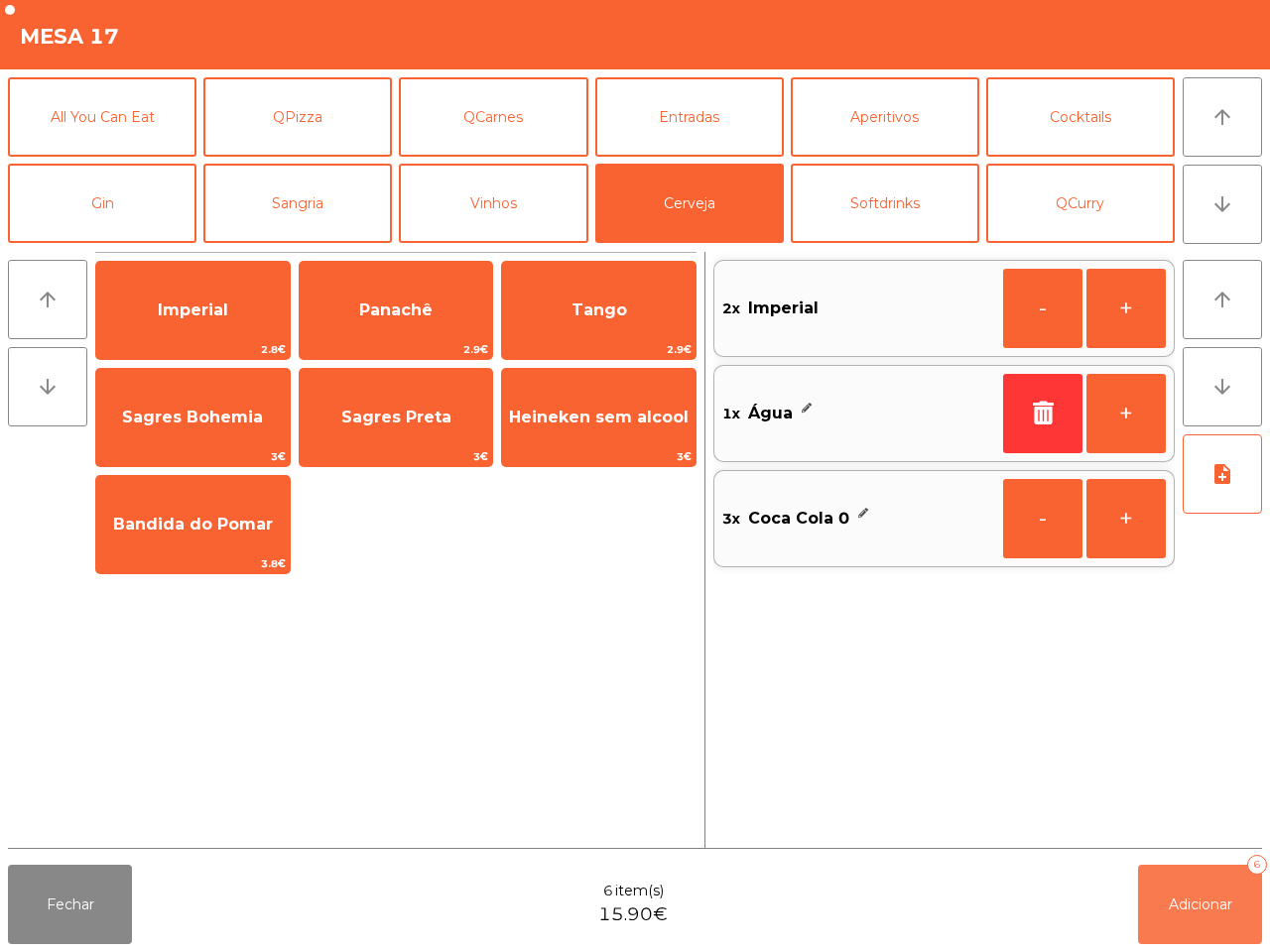 click on "Adicionar   6" 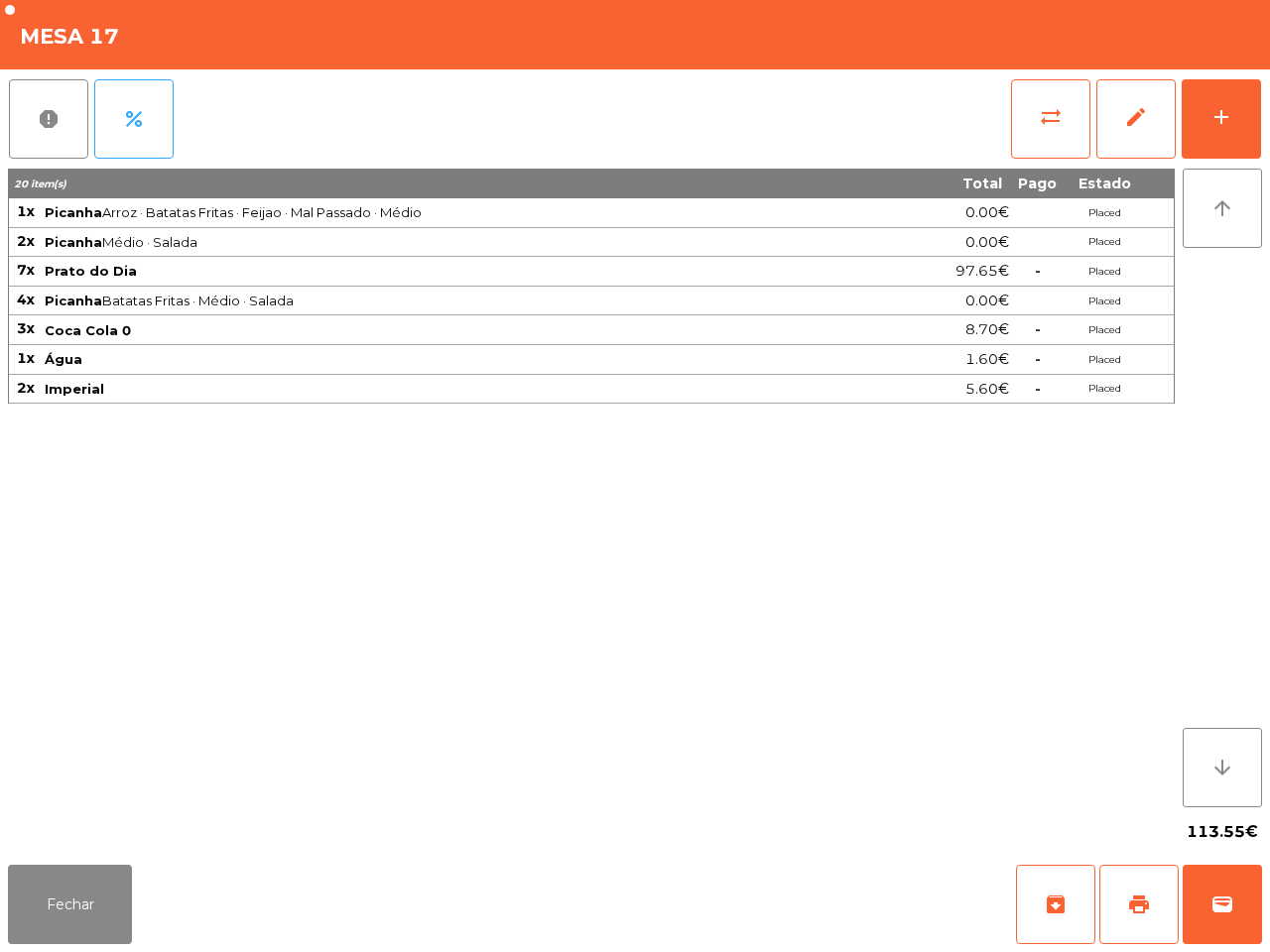 click on "20 item(s) Total Pago Estado 1x Picanha  Arroz · Batatas Fritas · Feijao · Mal Passado · Médio  0.00€ Placed 2x Picanha  Médio · Salada  0.00€ Placed 7x Prato do Dia 97.65€  -  Placed 4x Picanha  Batatas Fritas · Médio · Salada  0.00€ Placed 3x Coca Cola 0 8.70€  -  Placed 1x Água 1.60€  -  Placed 2x Imperial 5.60€  -  Placed" 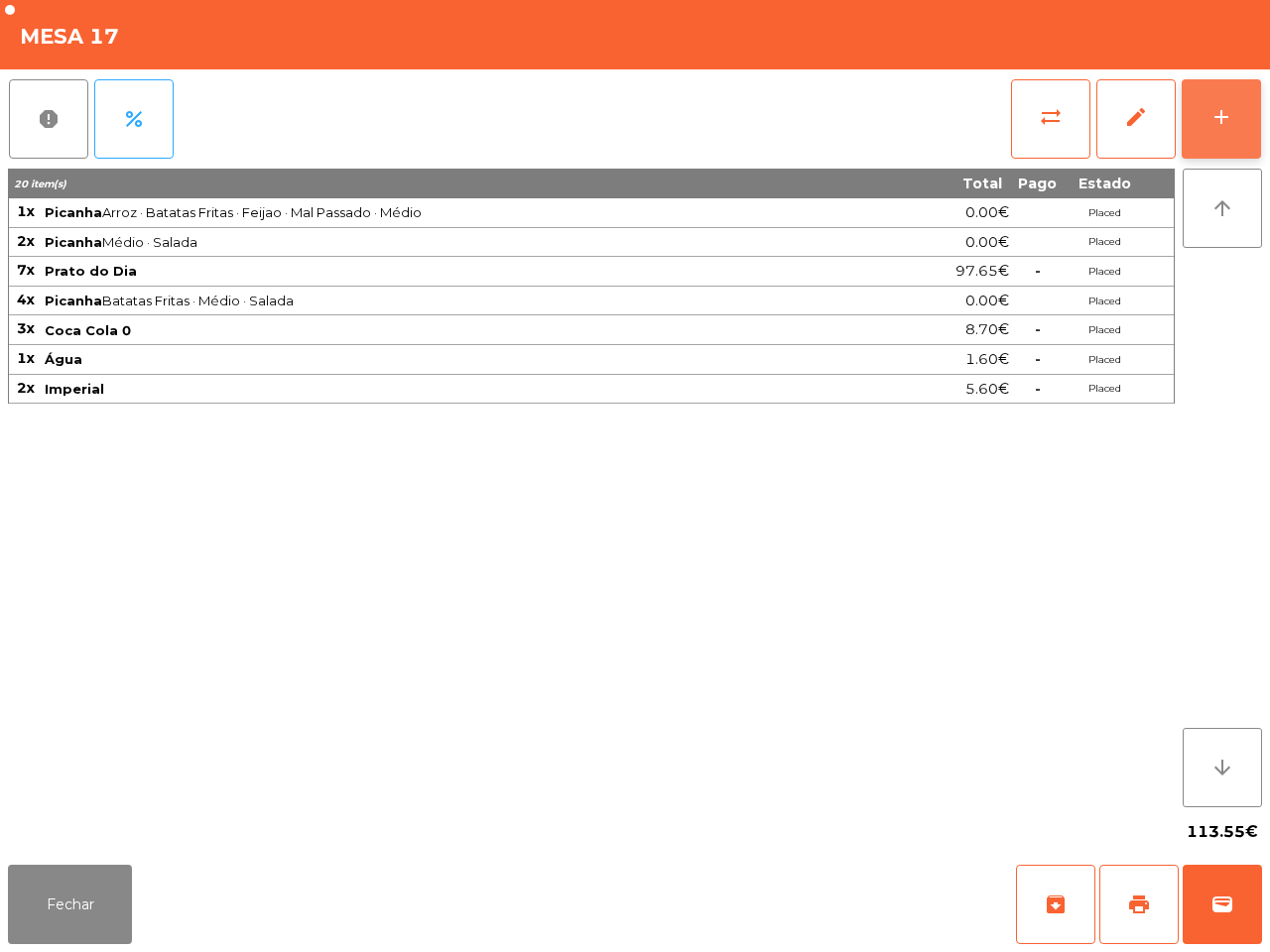 click on "add" 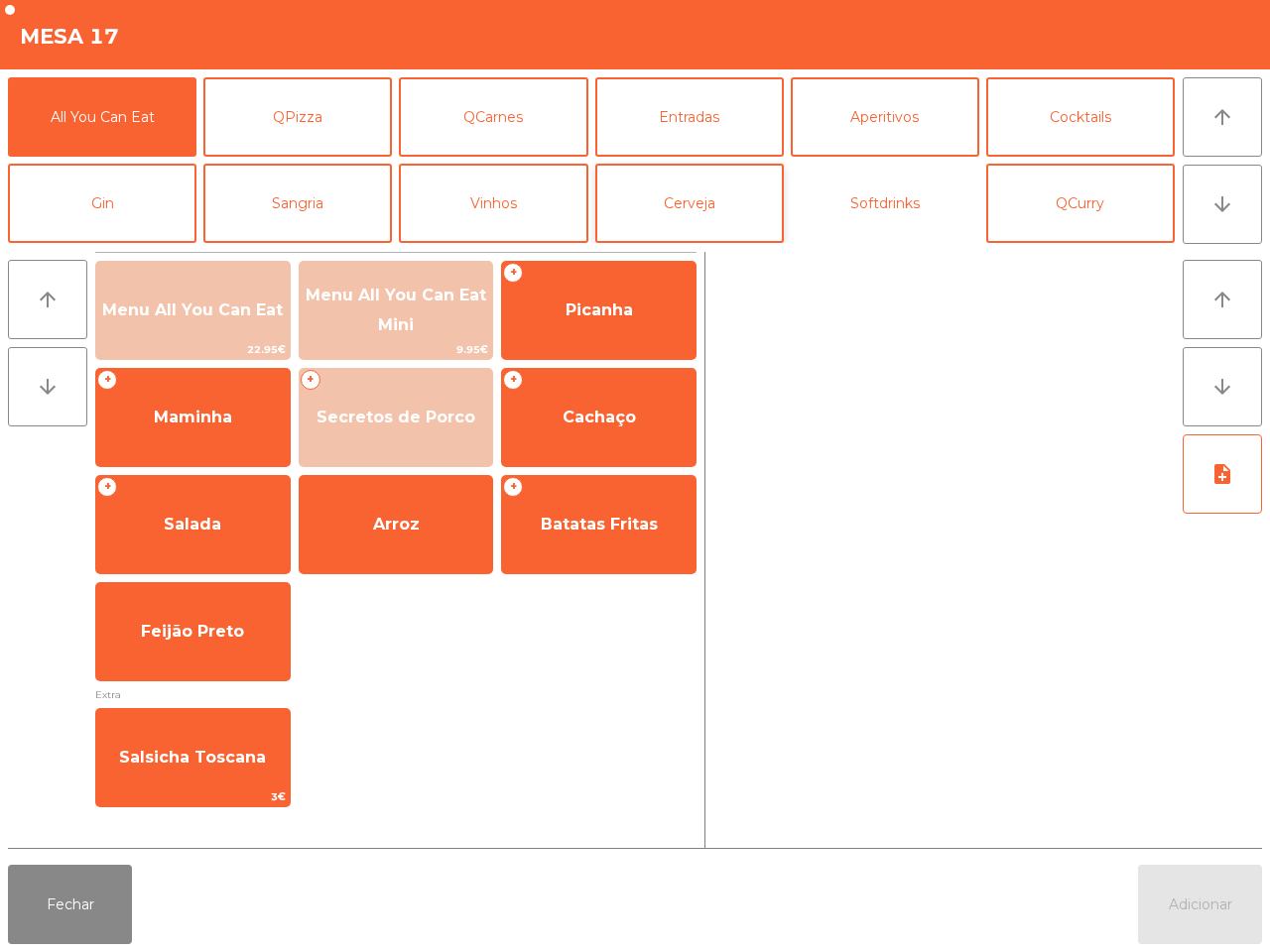 click on "Softdrinks" 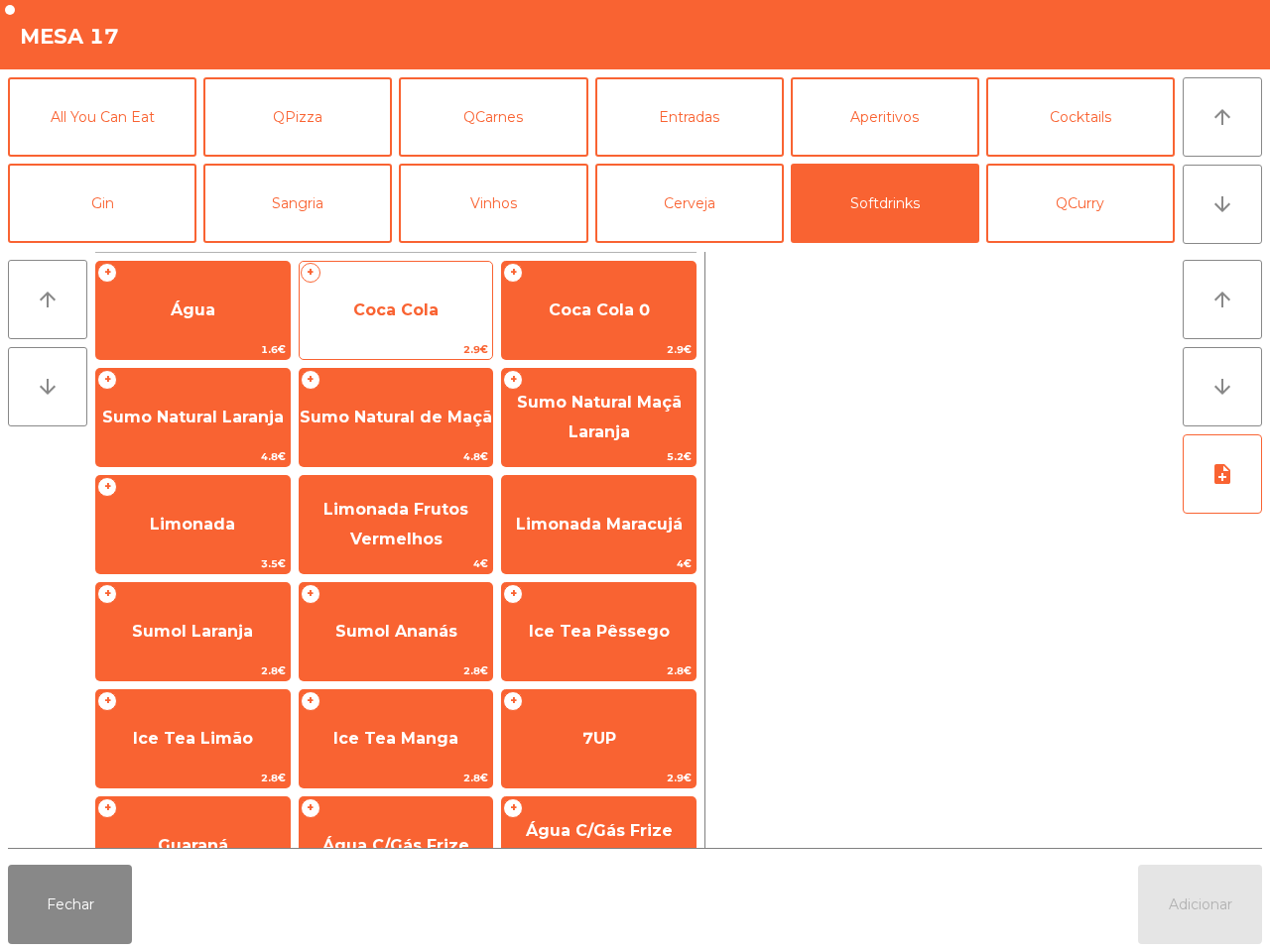 click on "Coca Cola" 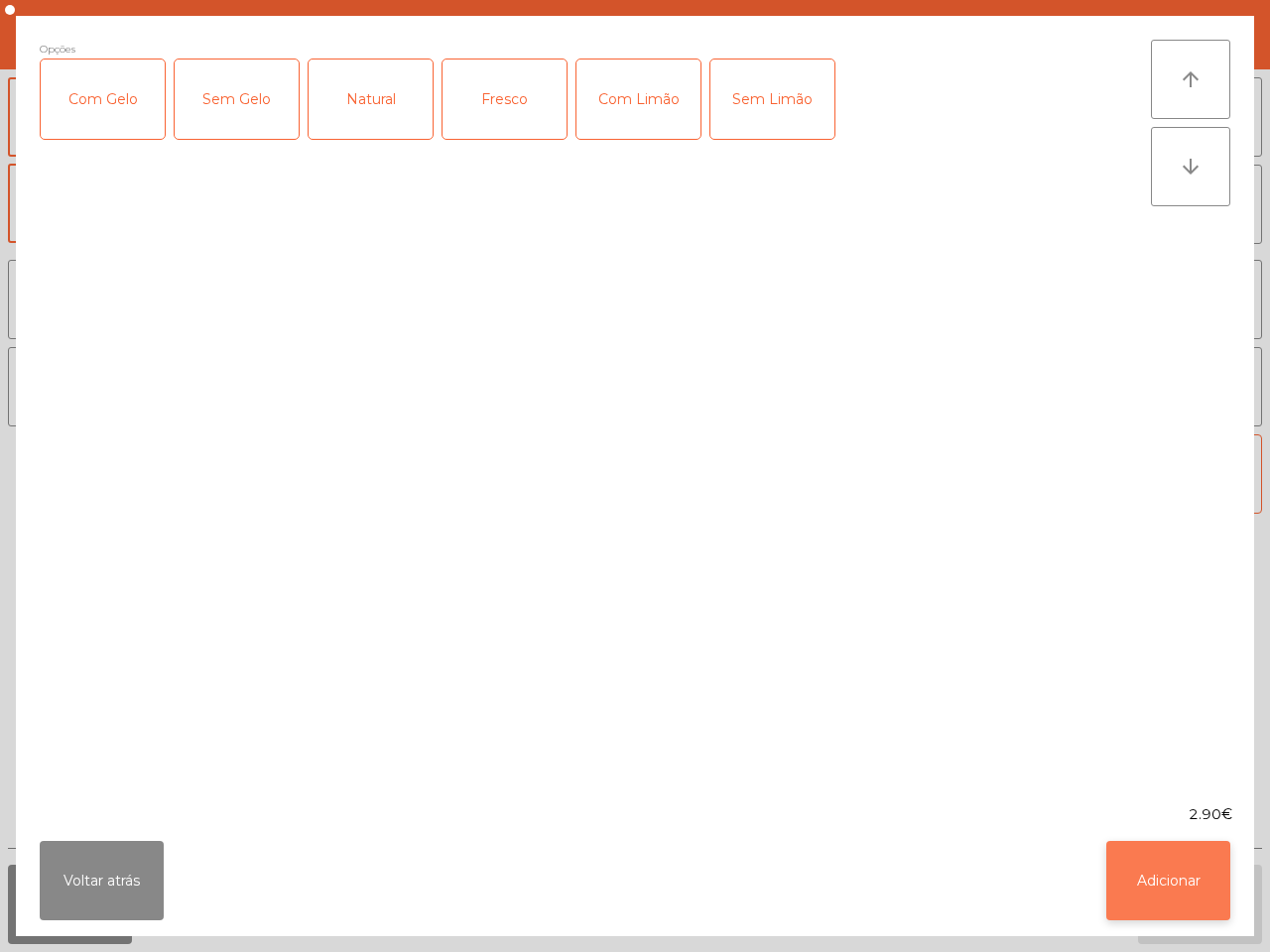 click on "Adicionar" 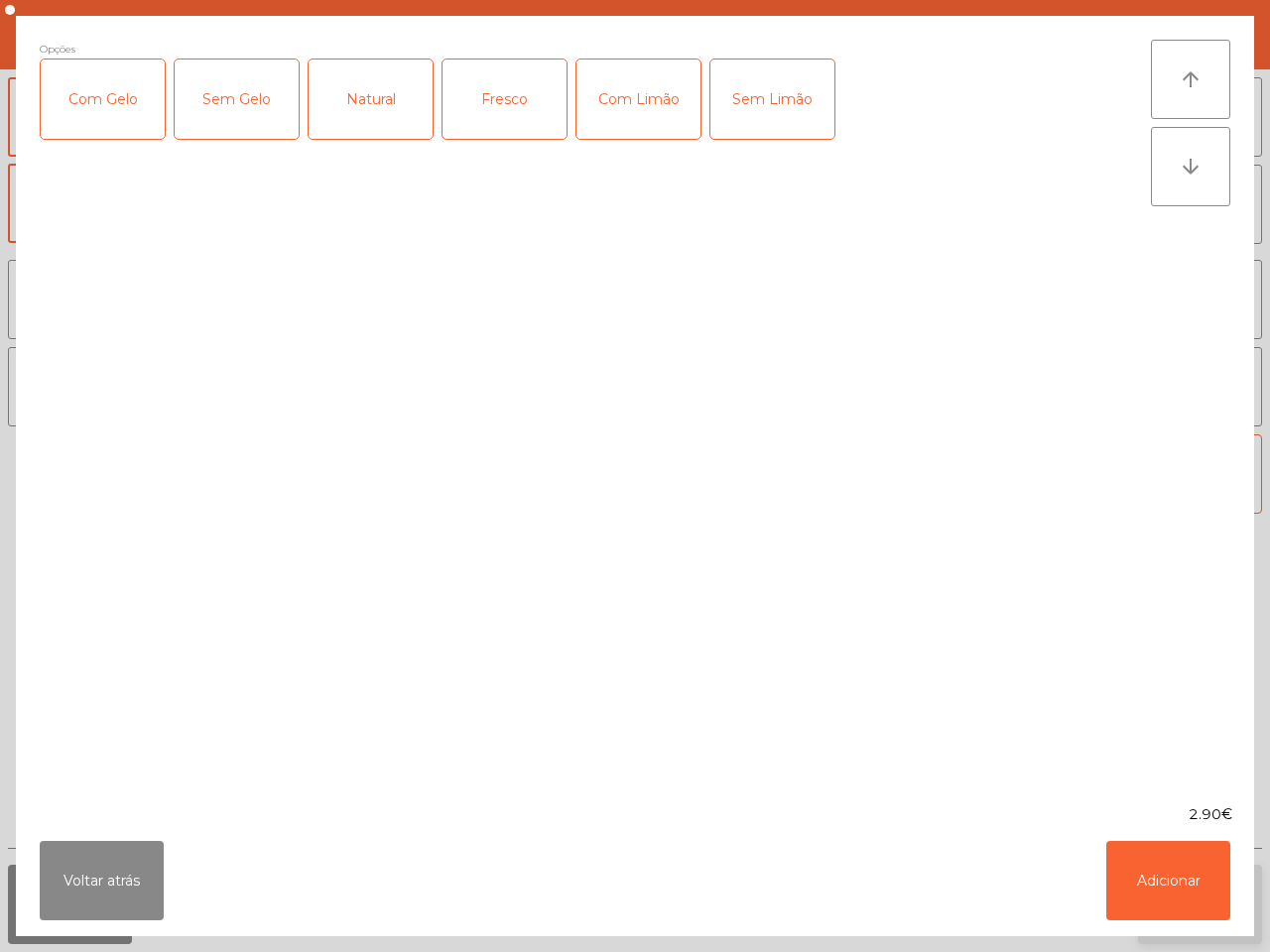 click on "Adicionar" 